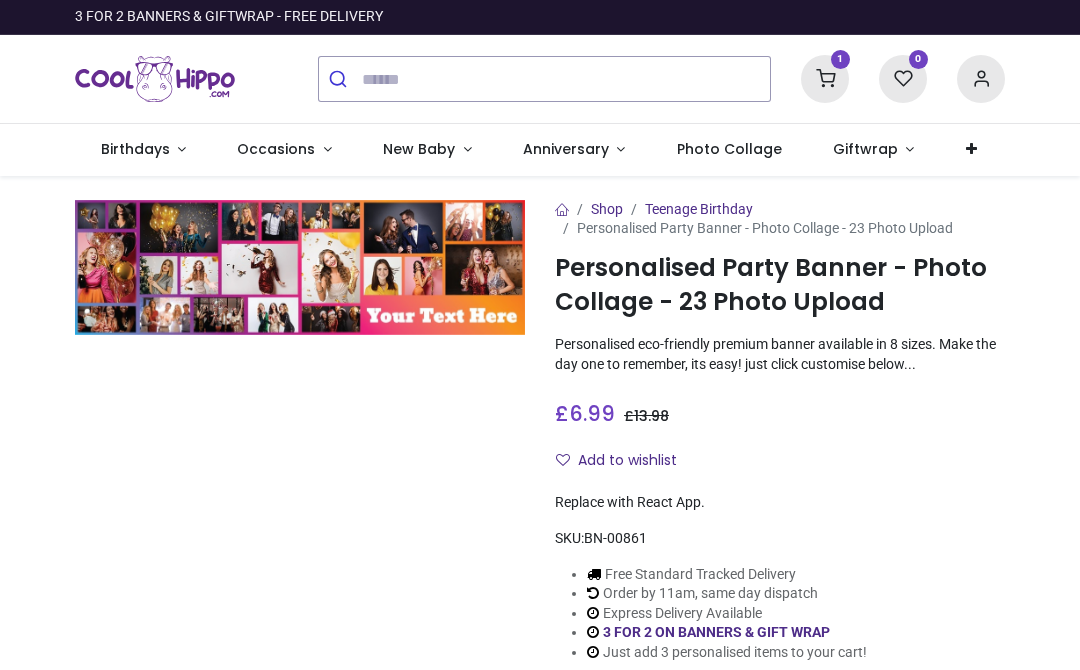 scroll, scrollTop: 0, scrollLeft: 0, axis: both 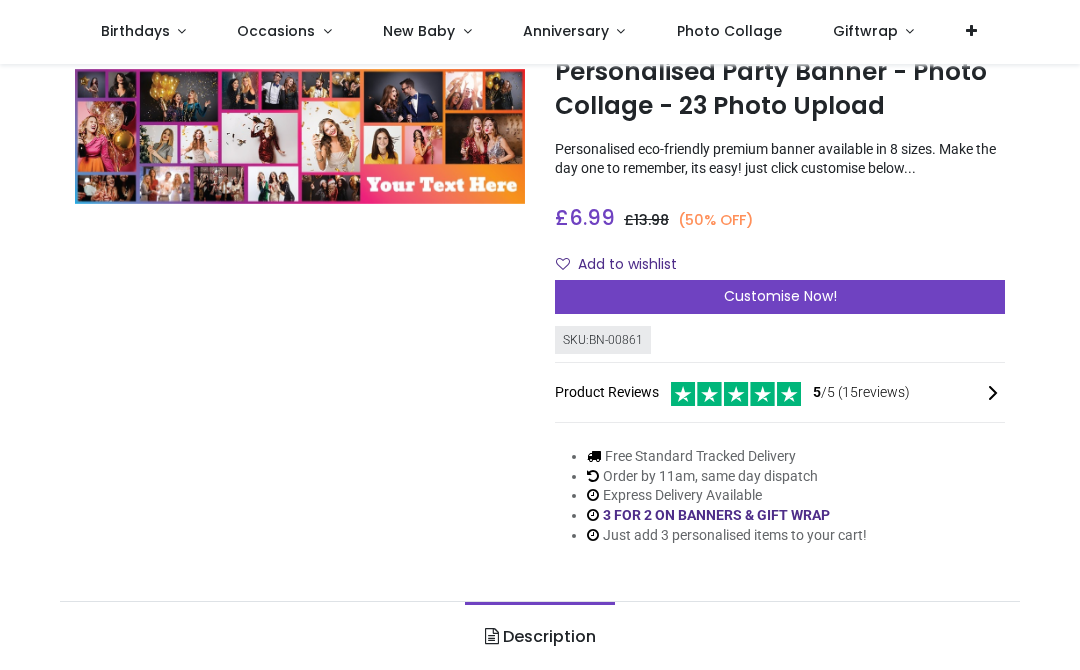 click on "Customise Now!" at bounding box center [780, 297] 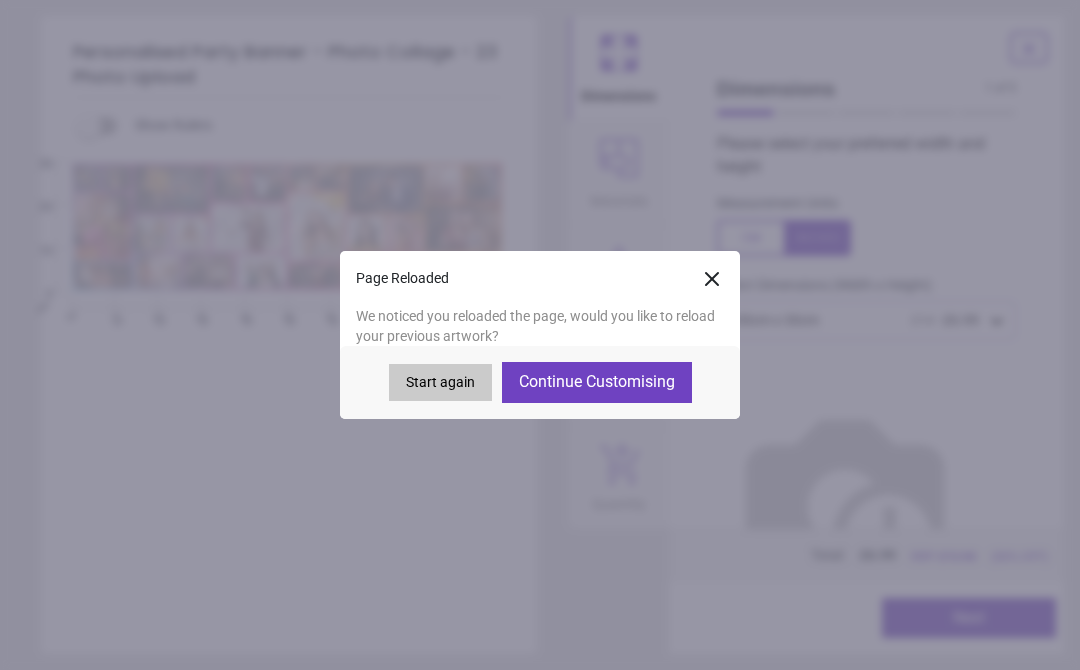 click on "Continue Customising" at bounding box center (597, 382) 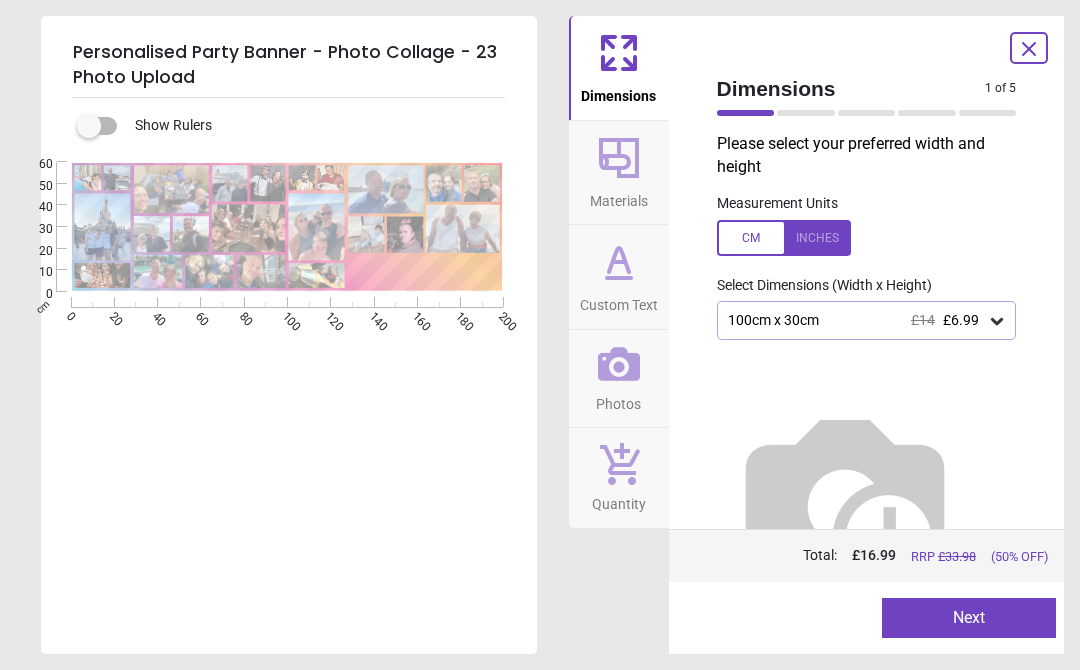 type on "**********" 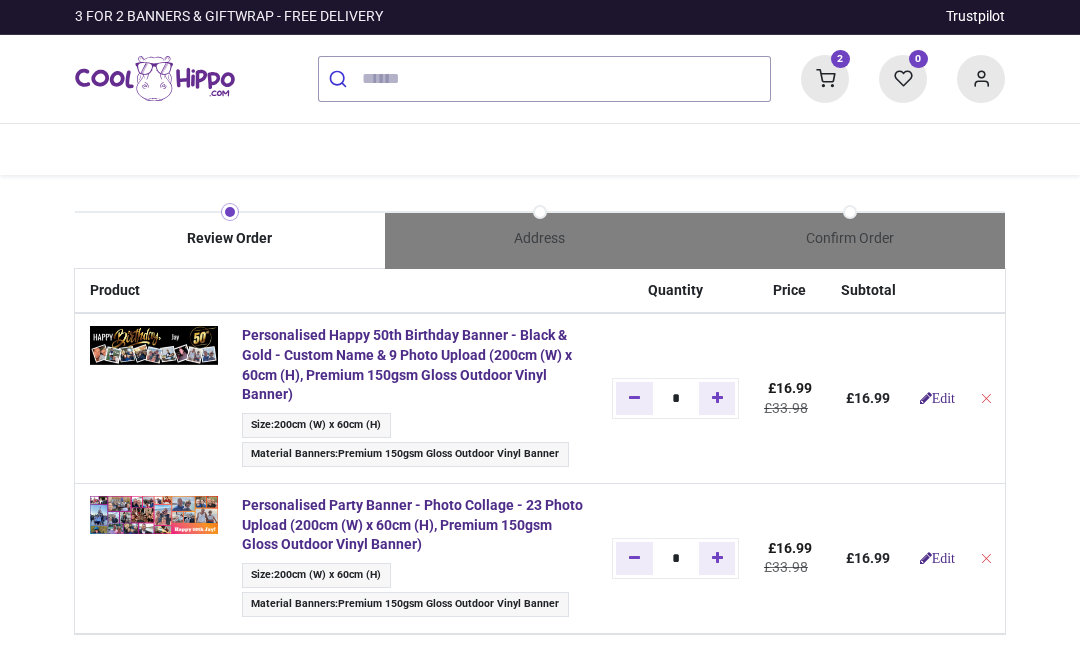 scroll, scrollTop: 0, scrollLeft: 0, axis: both 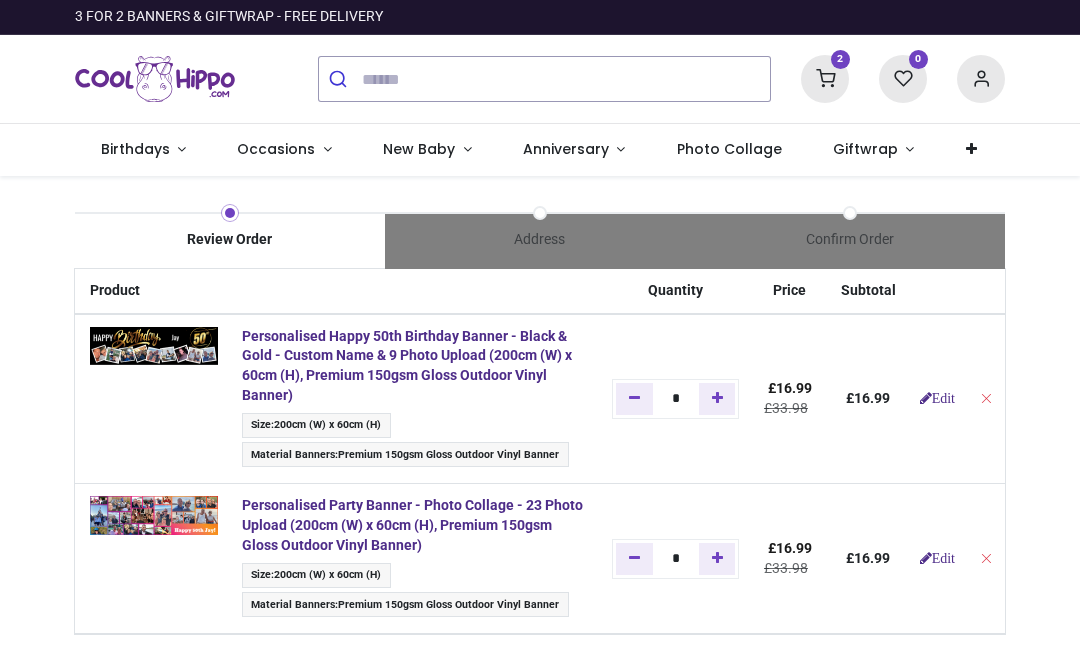 click on "Edit" at bounding box center (937, 398) 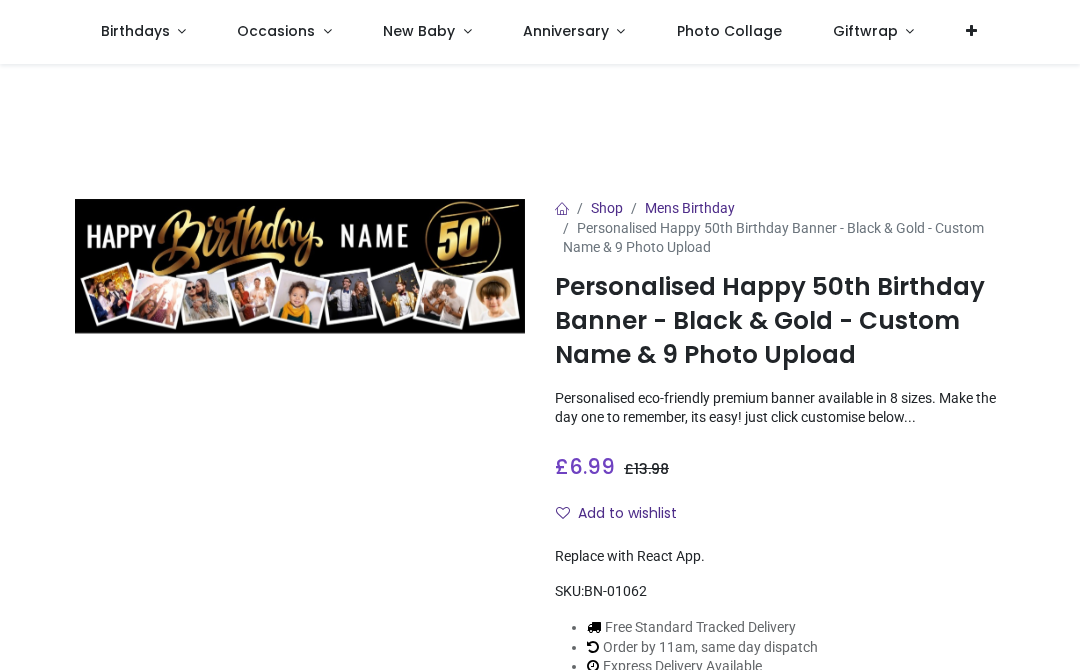 scroll, scrollTop: 0, scrollLeft: 0, axis: both 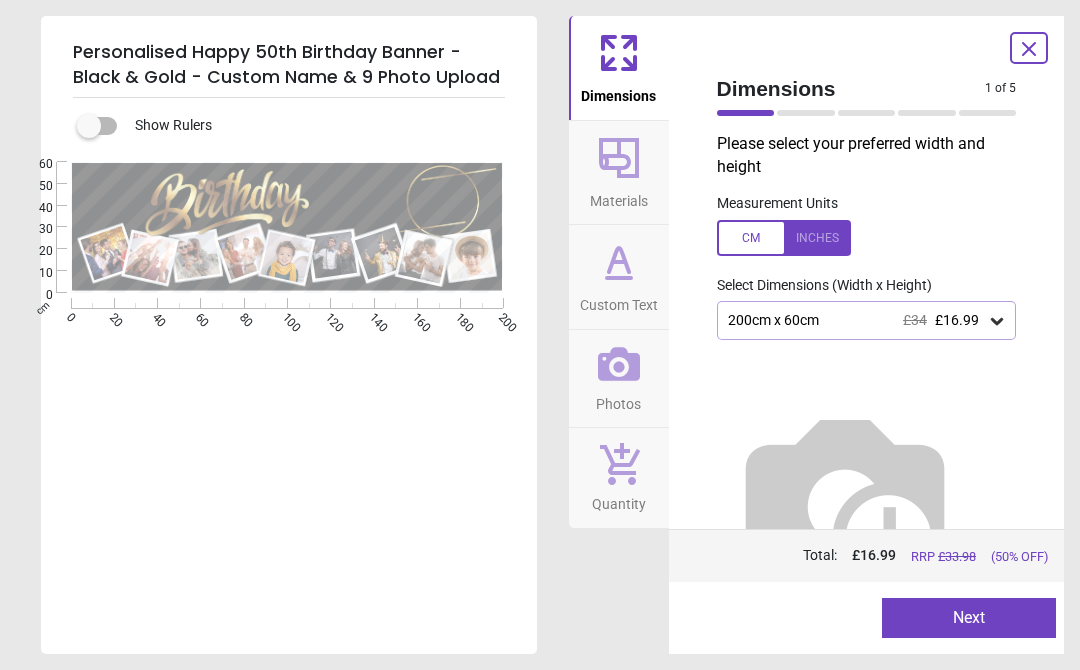 type on "***" 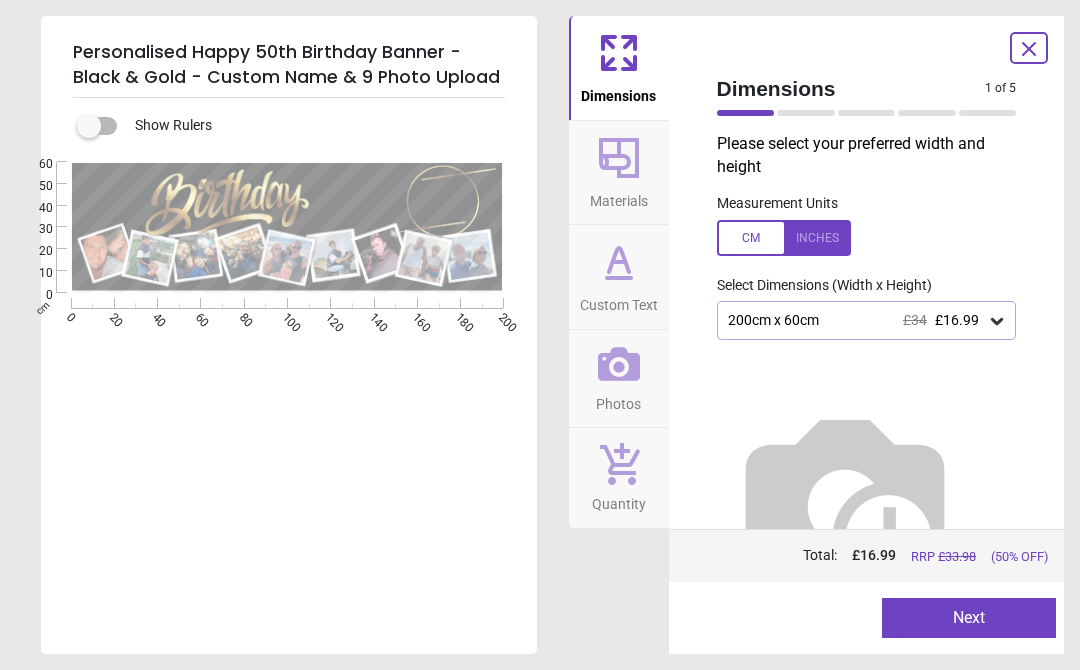 click on "Next" at bounding box center (969, 618) 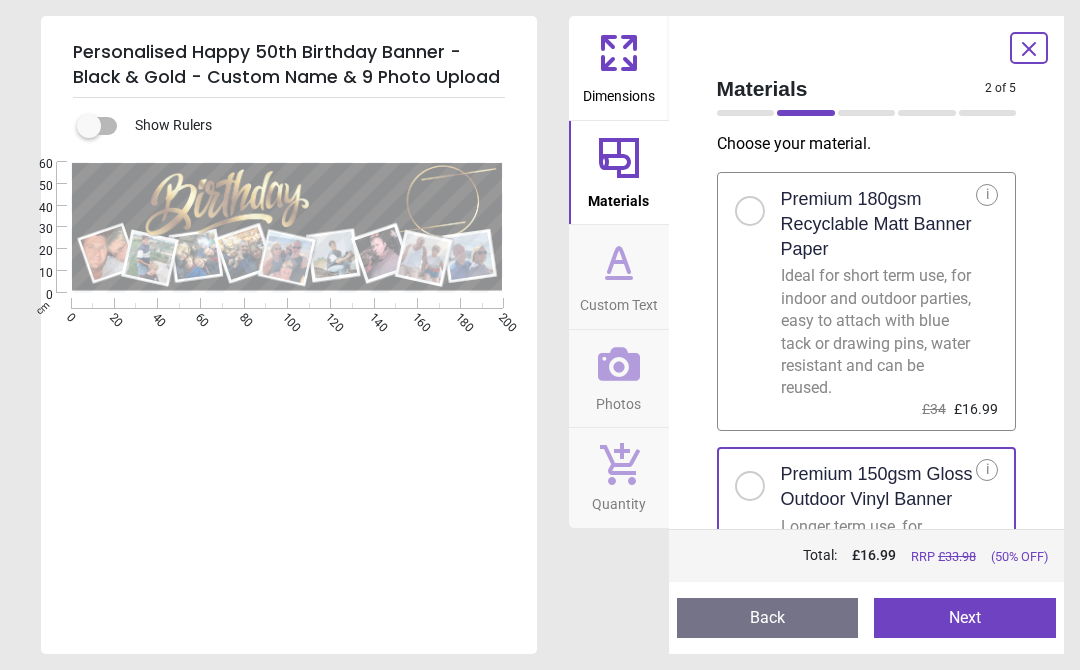 click on "Next" at bounding box center (965, 618) 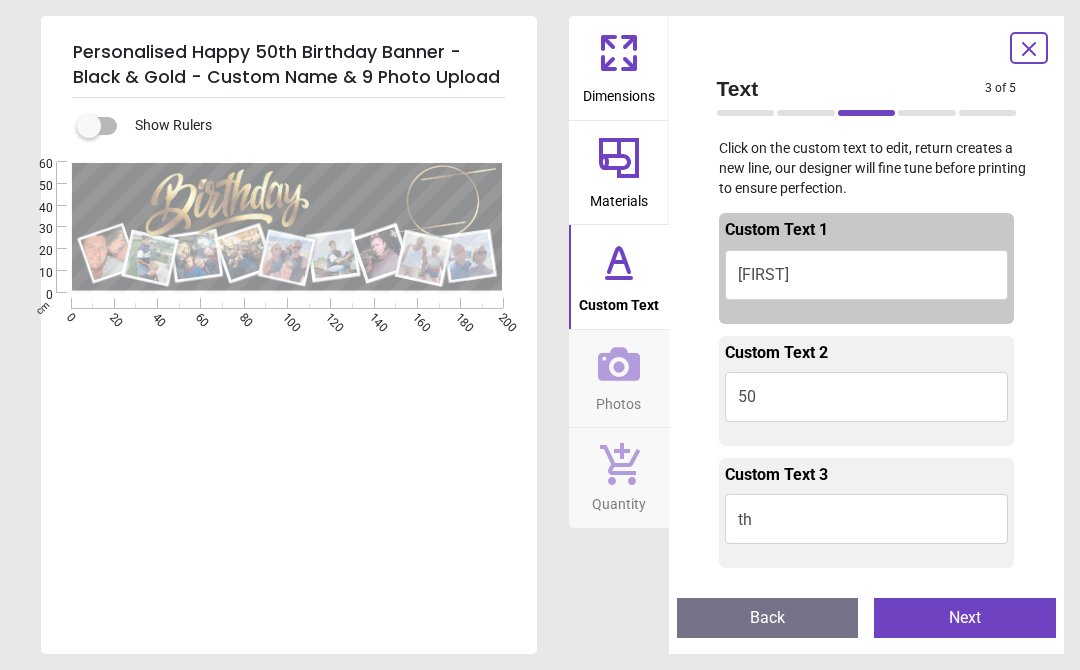 click on "Next" at bounding box center (965, 618) 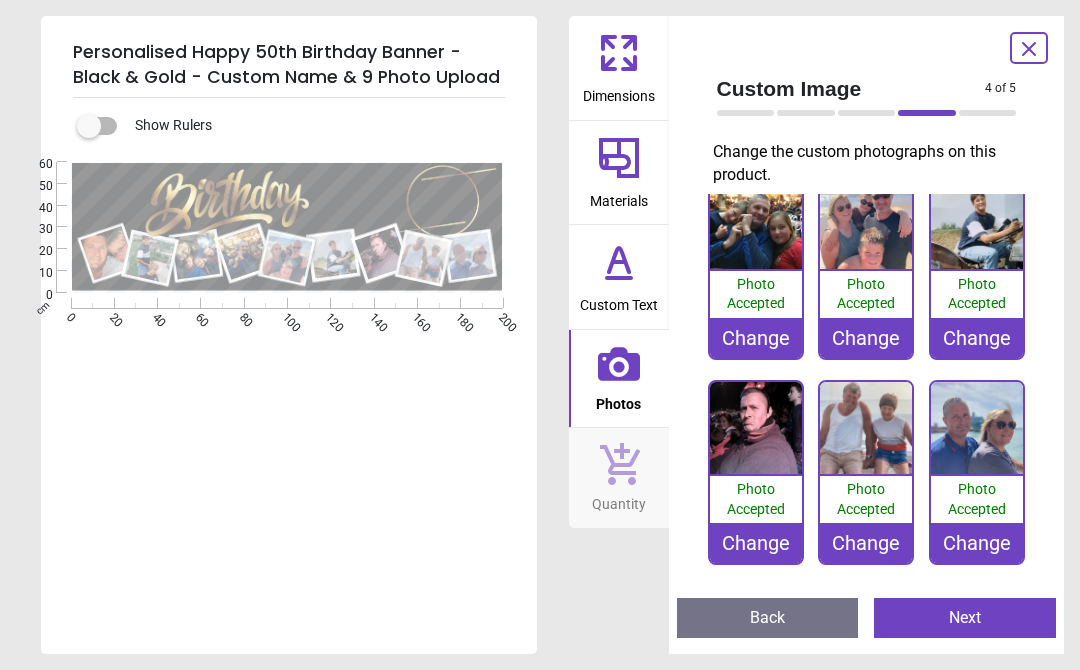 scroll, scrollTop: 231, scrollLeft: 0, axis: vertical 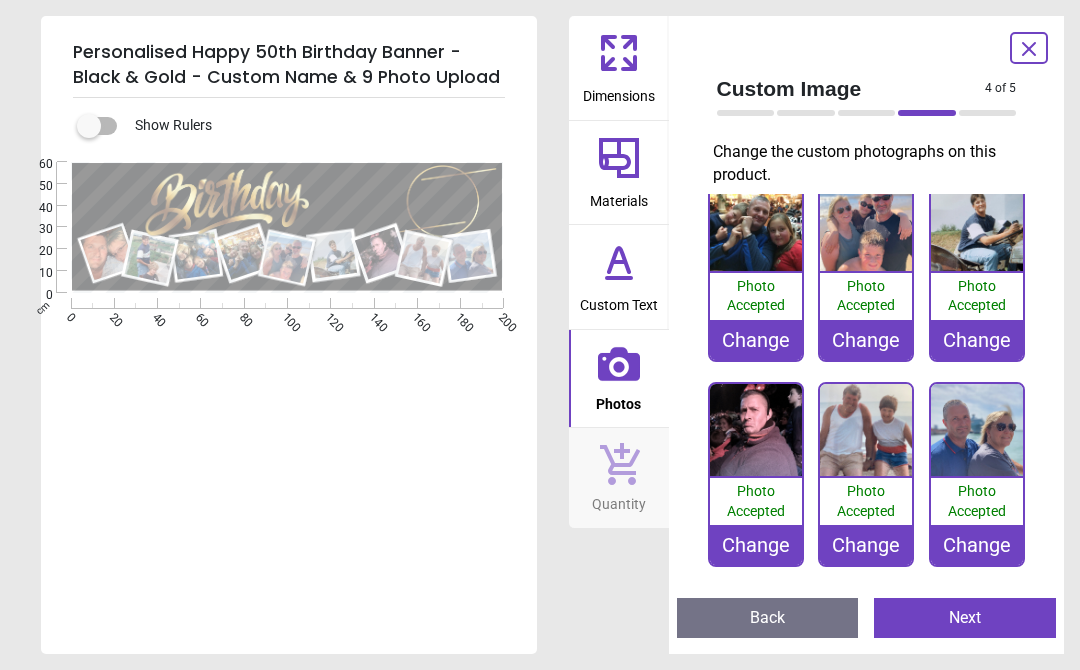 click on "Change" at bounding box center [977, 545] 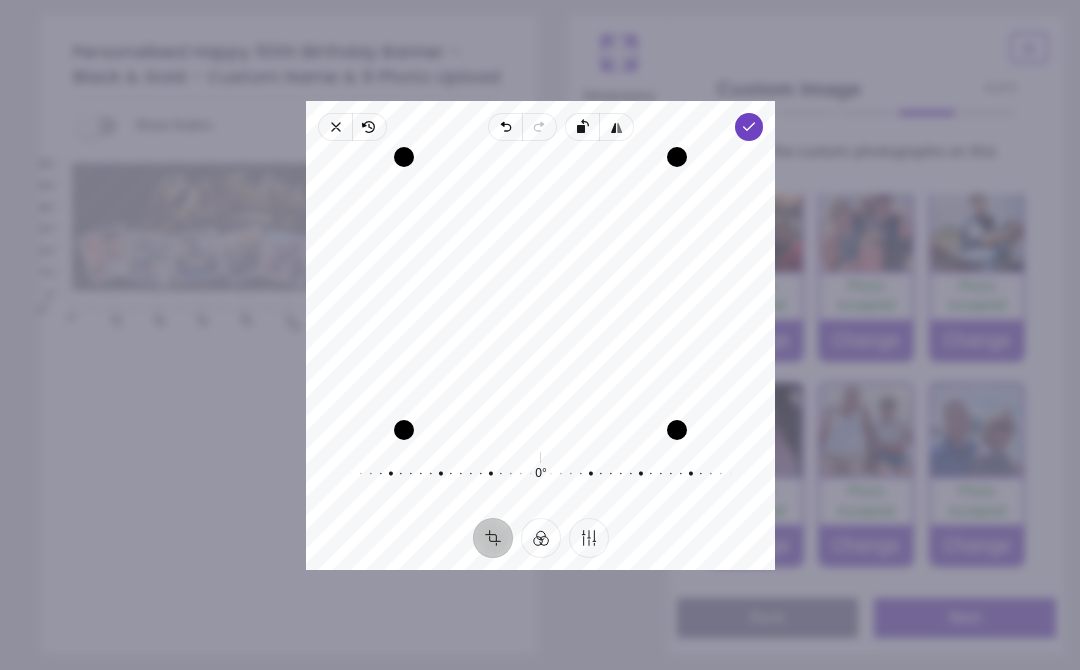 click 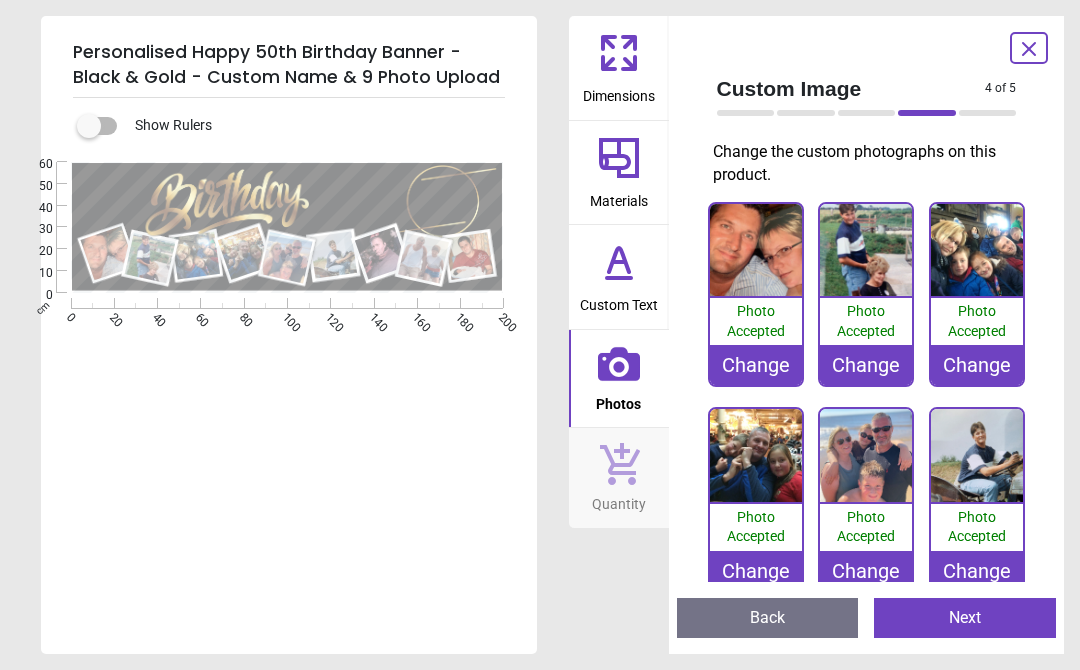 scroll, scrollTop: 0, scrollLeft: 0, axis: both 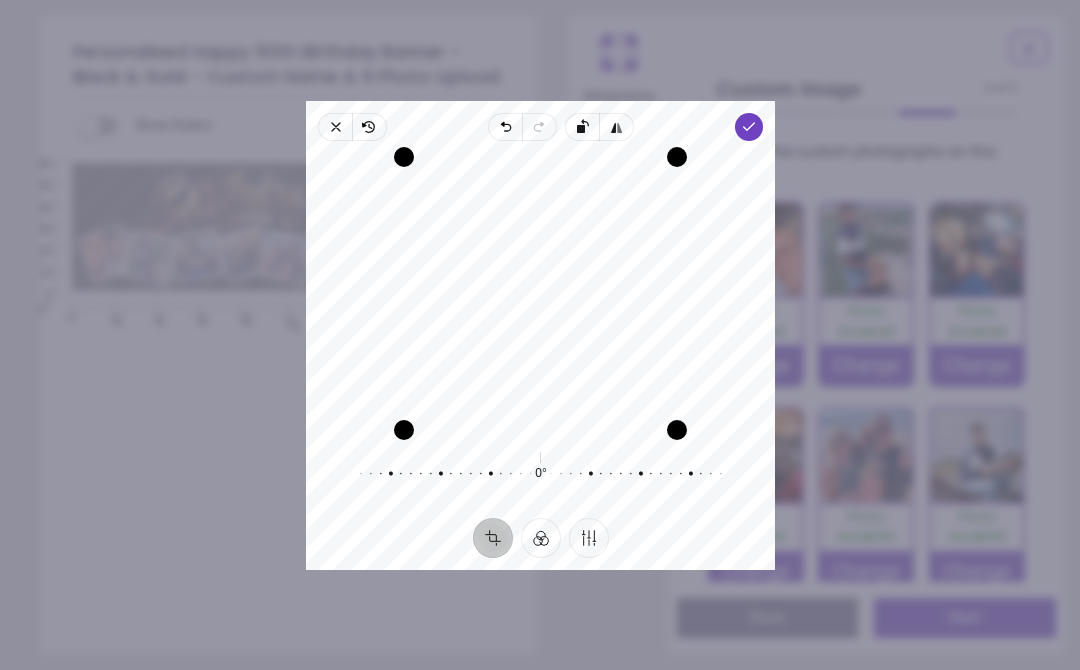 click 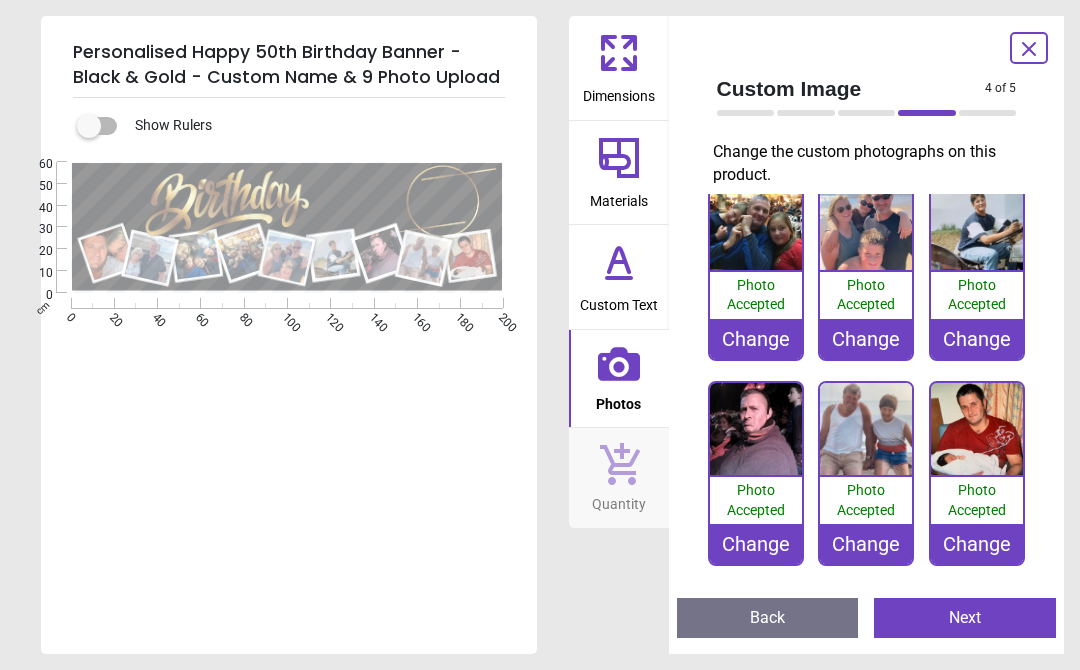 scroll, scrollTop: 231, scrollLeft: 0, axis: vertical 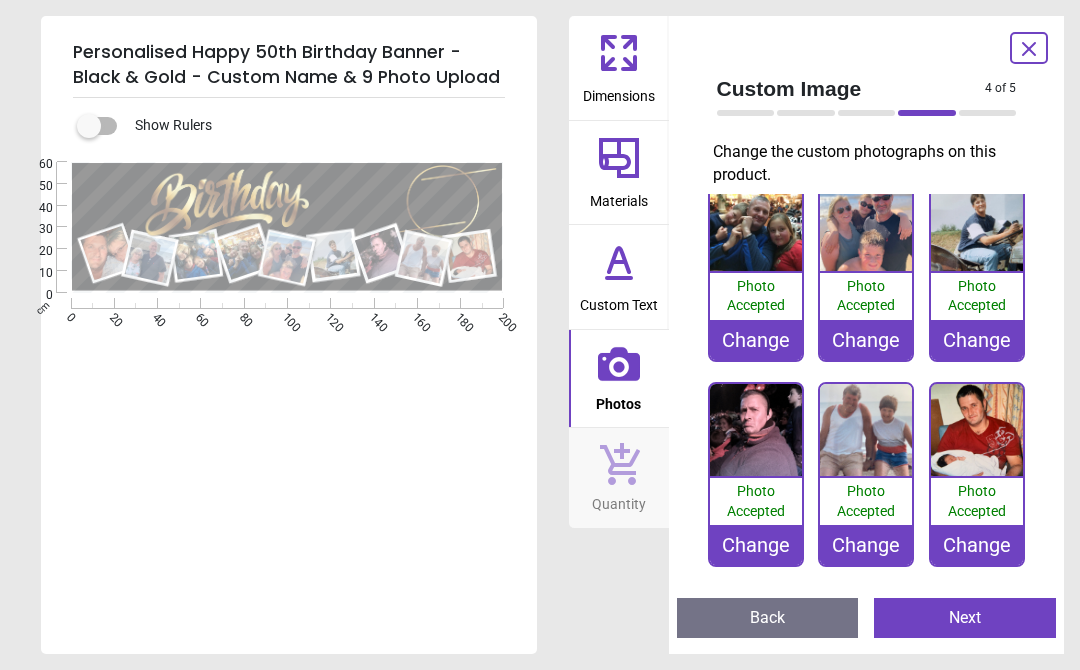 click on "Change" at bounding box center [756, 545] 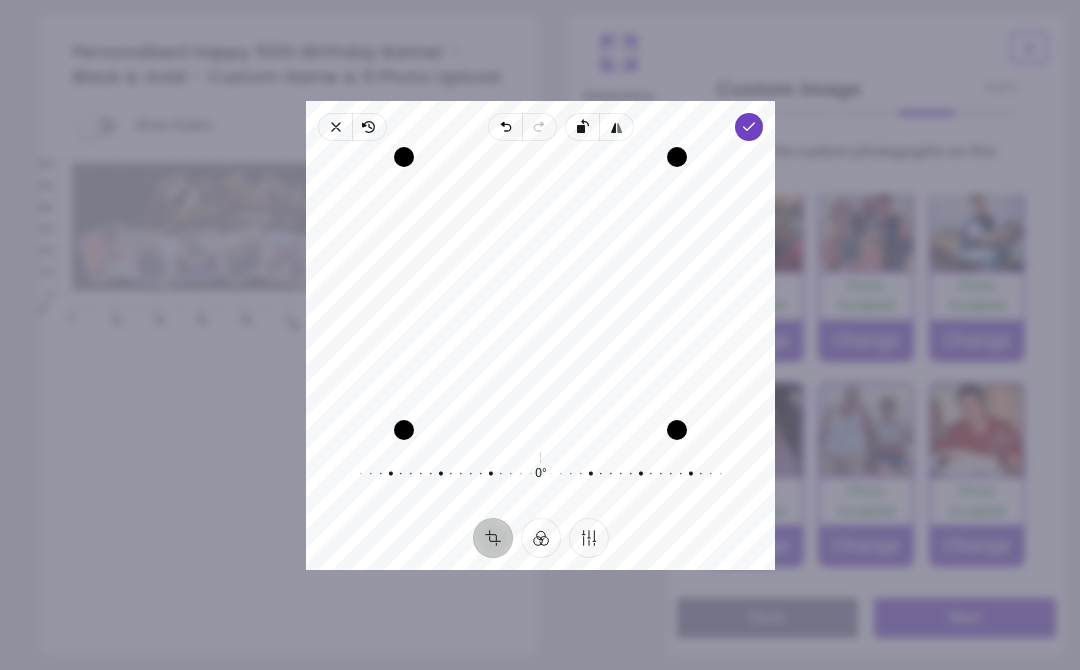 click on "Recenter         0°   Reset" at bounding box center (540, 329) 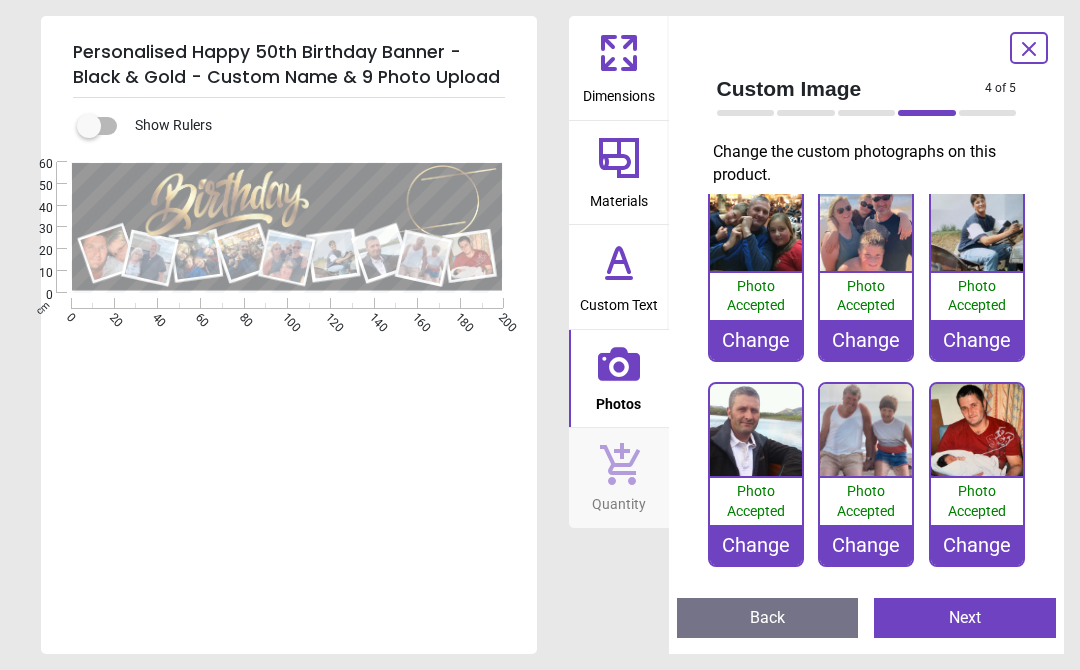 click on "Change" at bounding box center (756, 545) 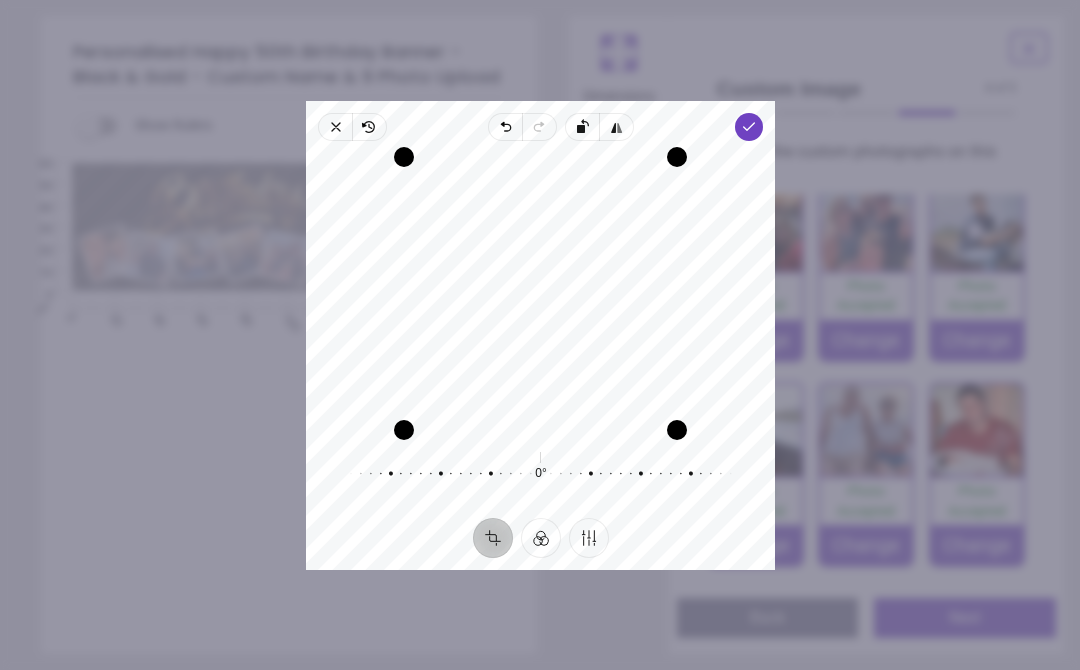 click 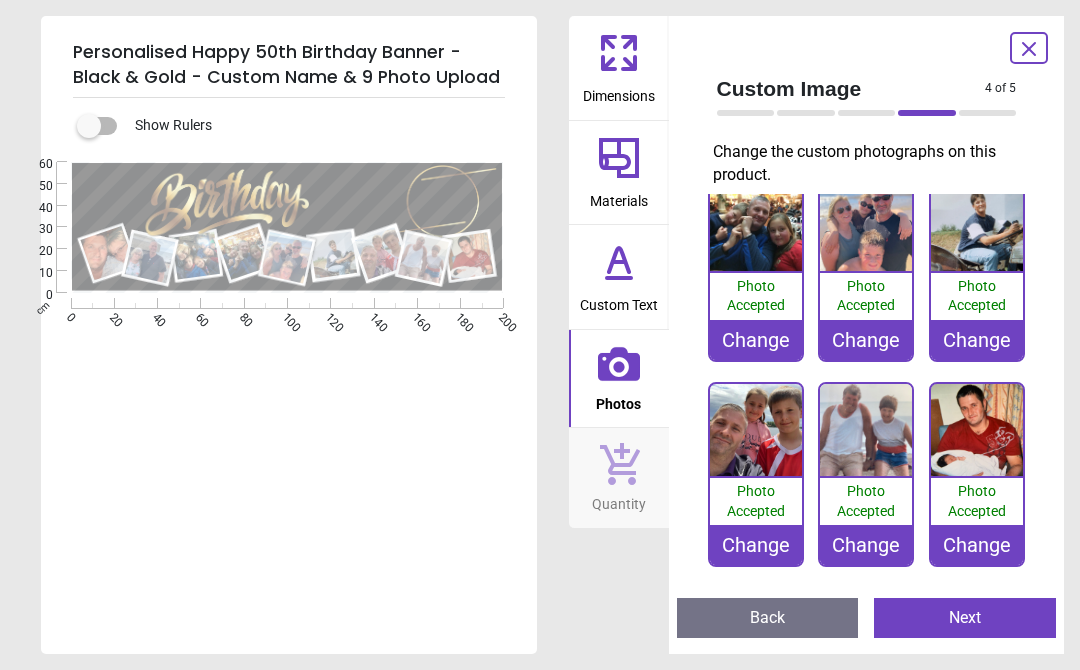 click 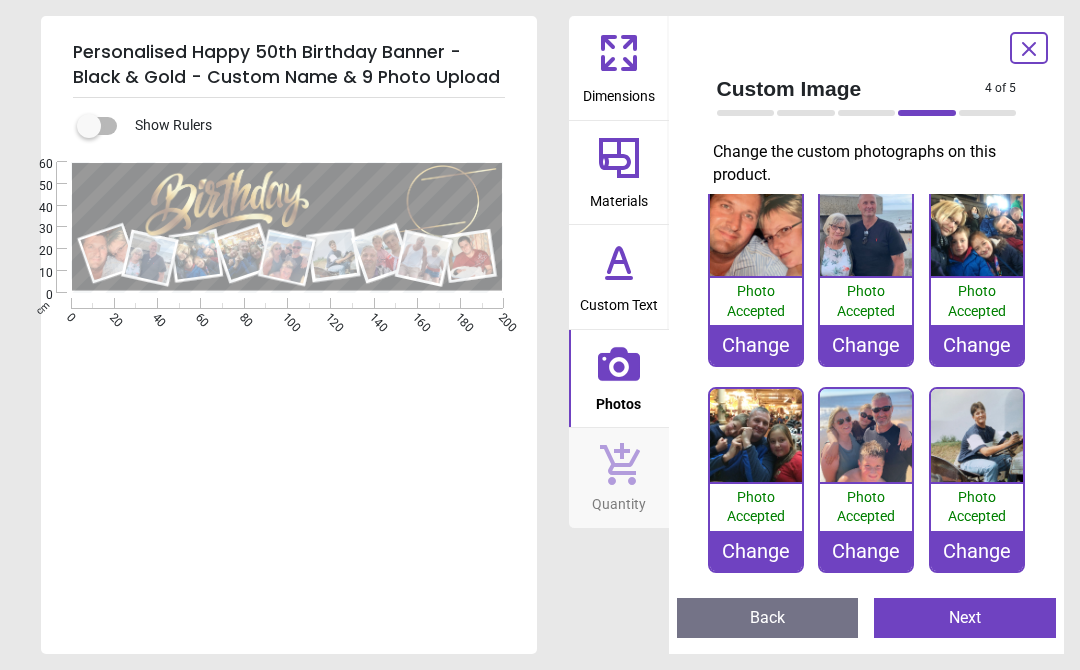 scroll, scrollTop: 20, scrollLeft: 0, axis: vertical 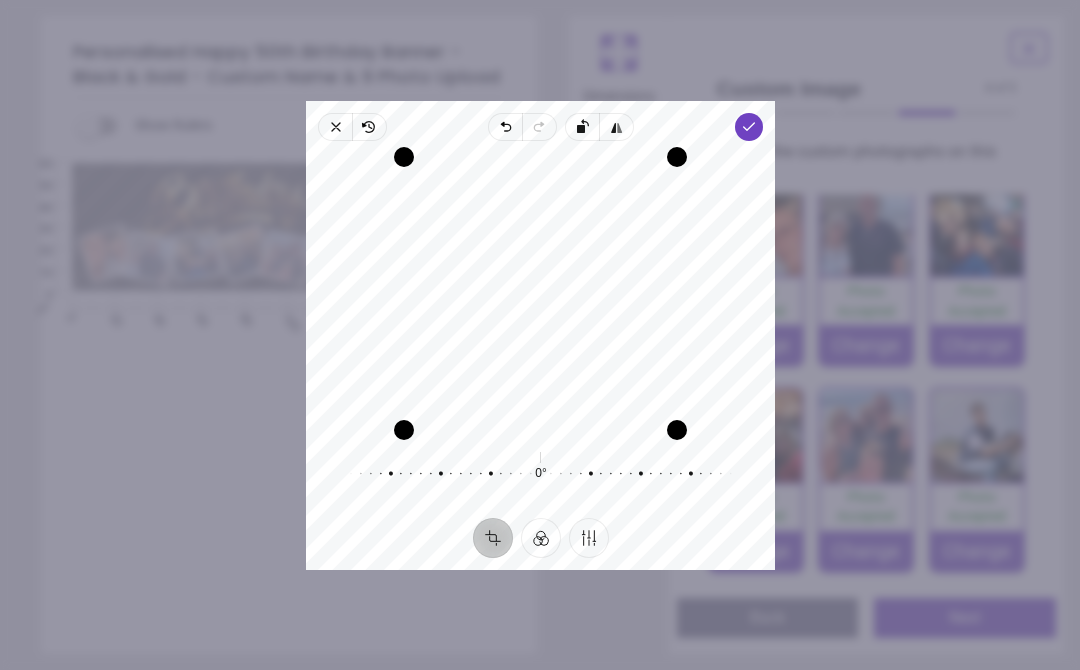 click 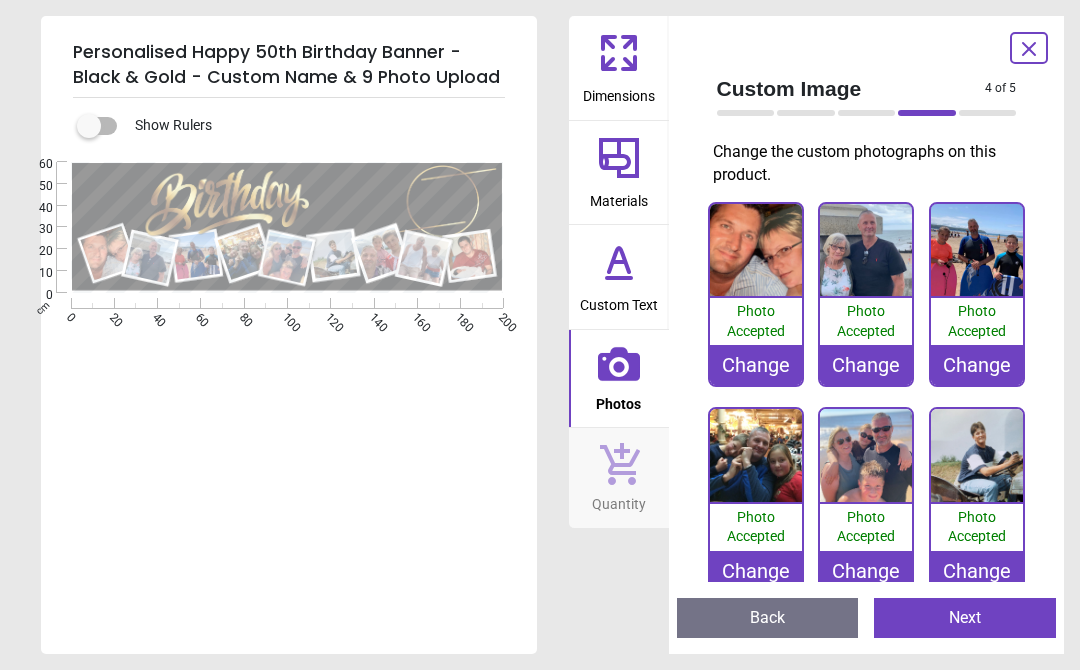 scroll, scrollTop: 0, scrollLeft: 0, axis: both 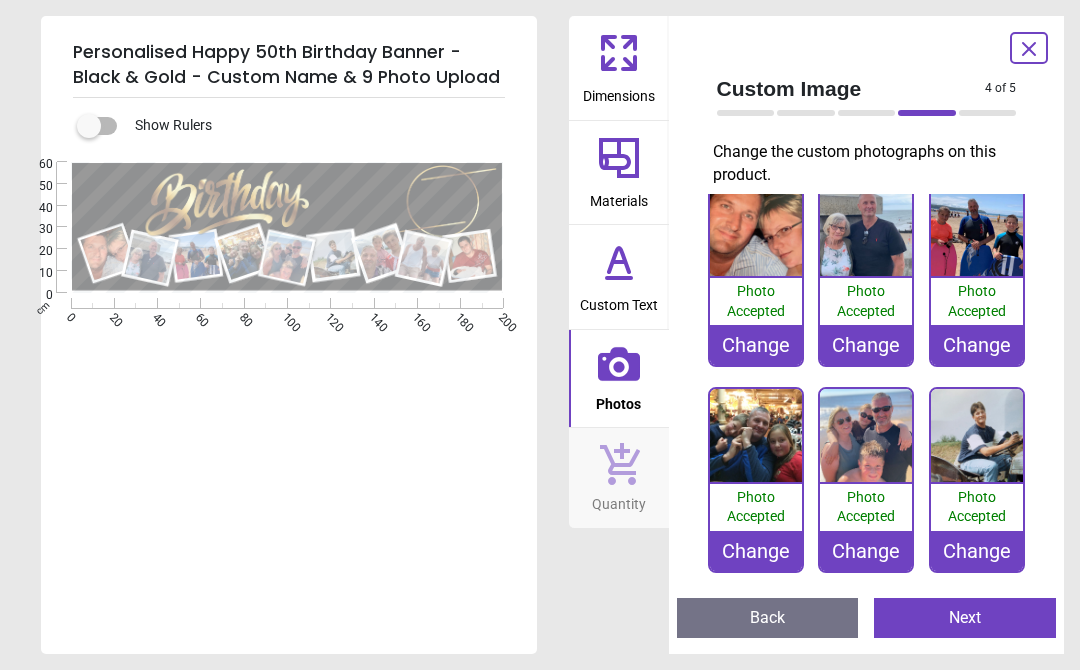click on "Next" at bounding box center [965, 618] 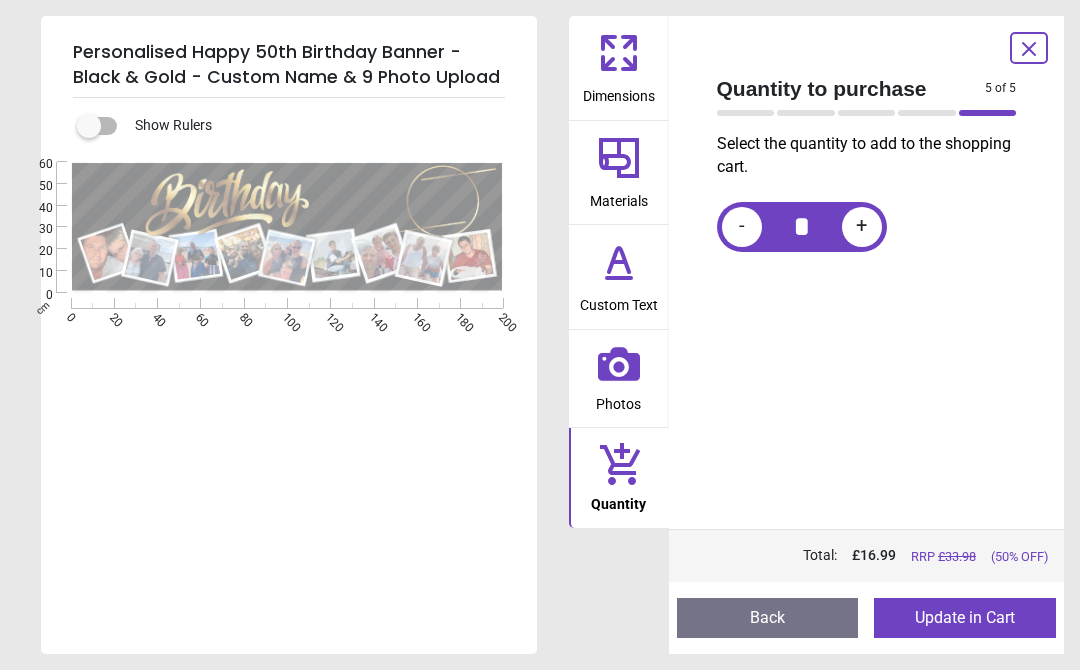 click on "Update in Cart" at bounding box center [965, 618] 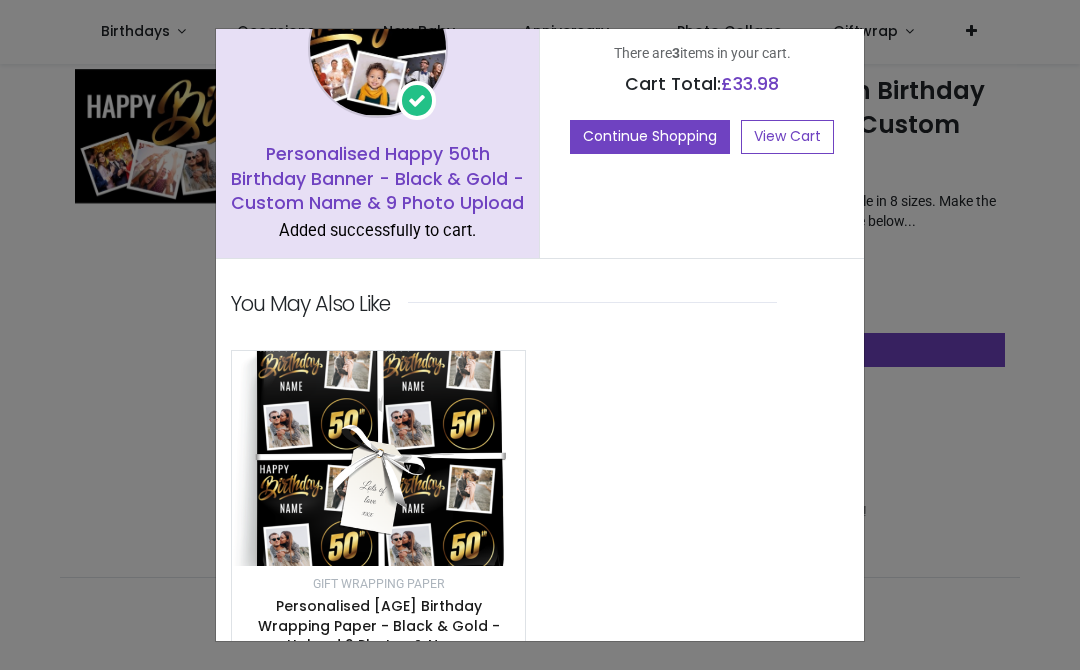 scroll, scrollTop: 63, scrollLeft: 0, axis: vertical 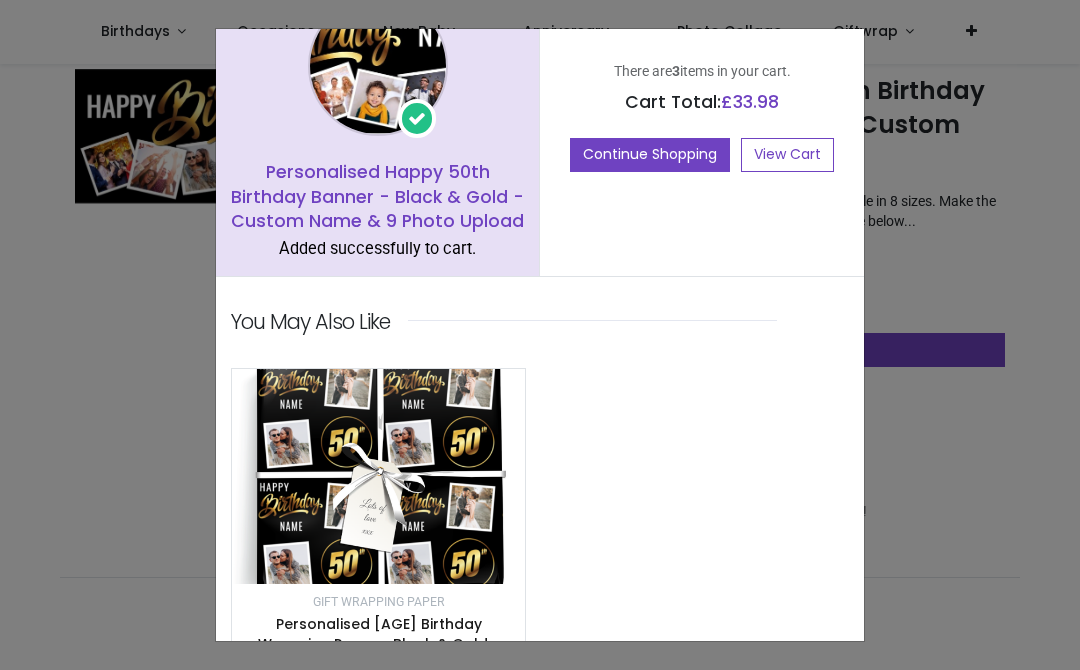click on "View Cart" at bounding box center (787, 155) 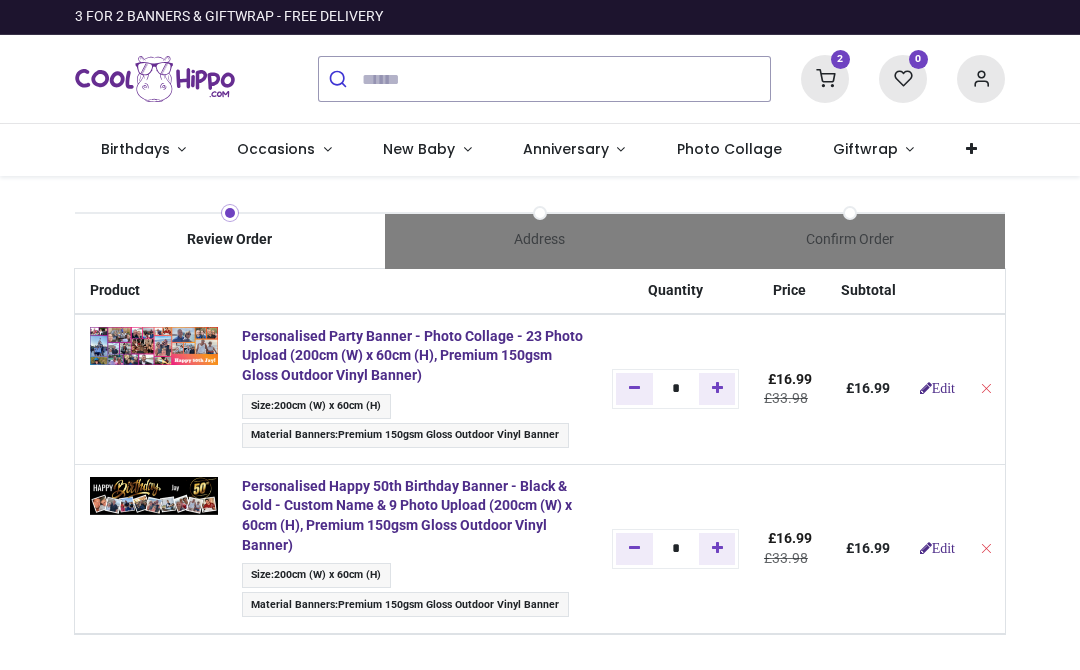 scroll, scrollTop: 0, scrollLeft: 0, axis: both 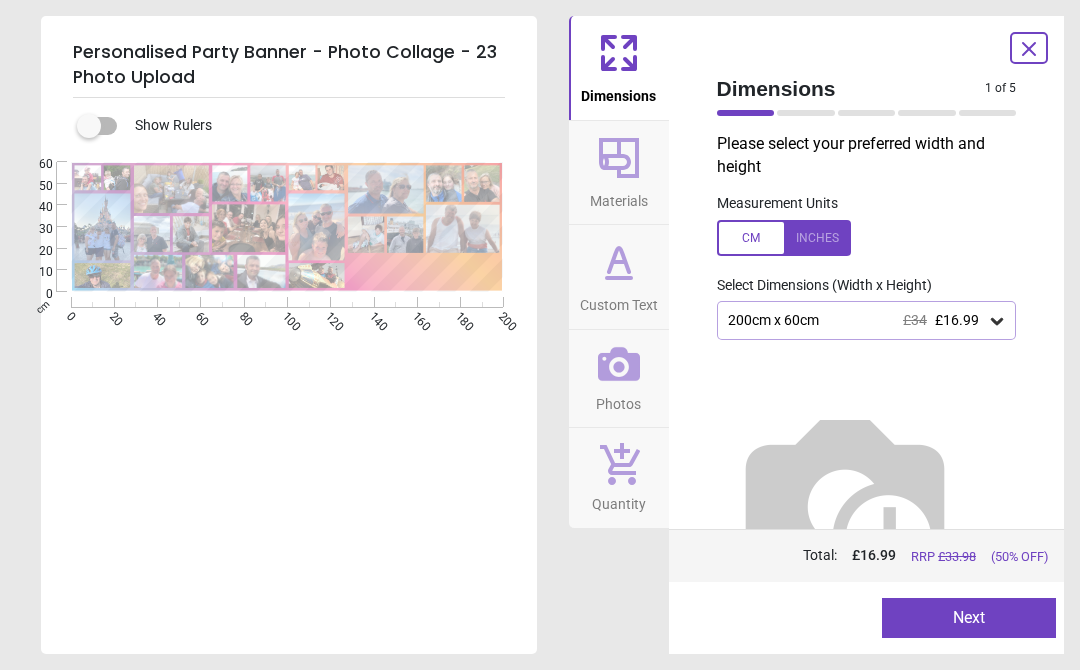 click on "Next" at bounding box center [969, 618] 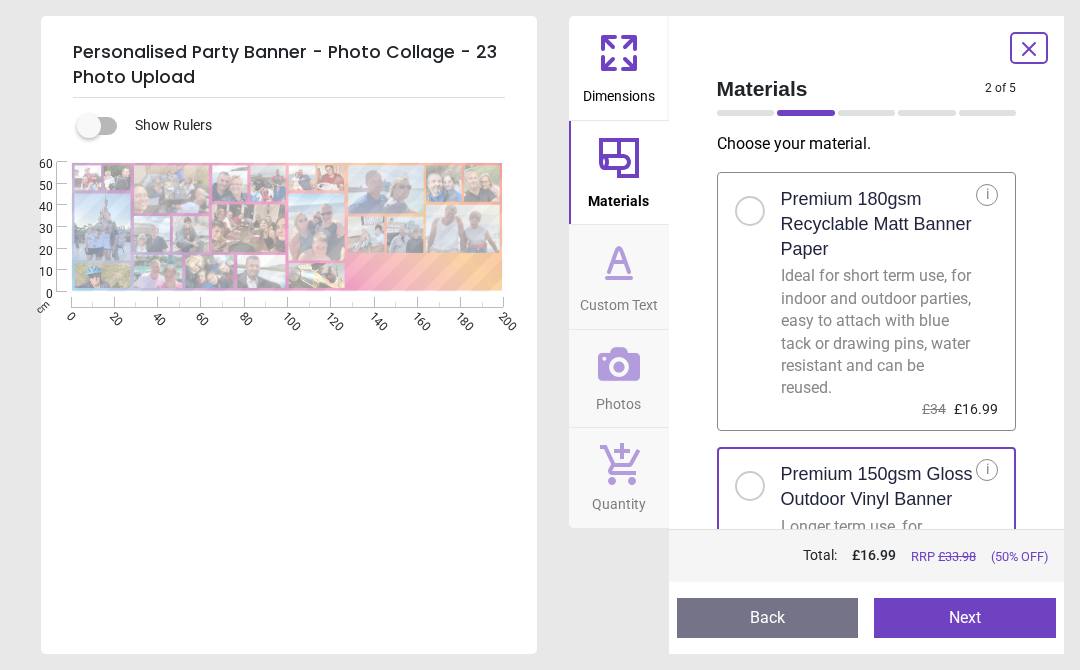 click on "Back" at bounding box center (768, 618) 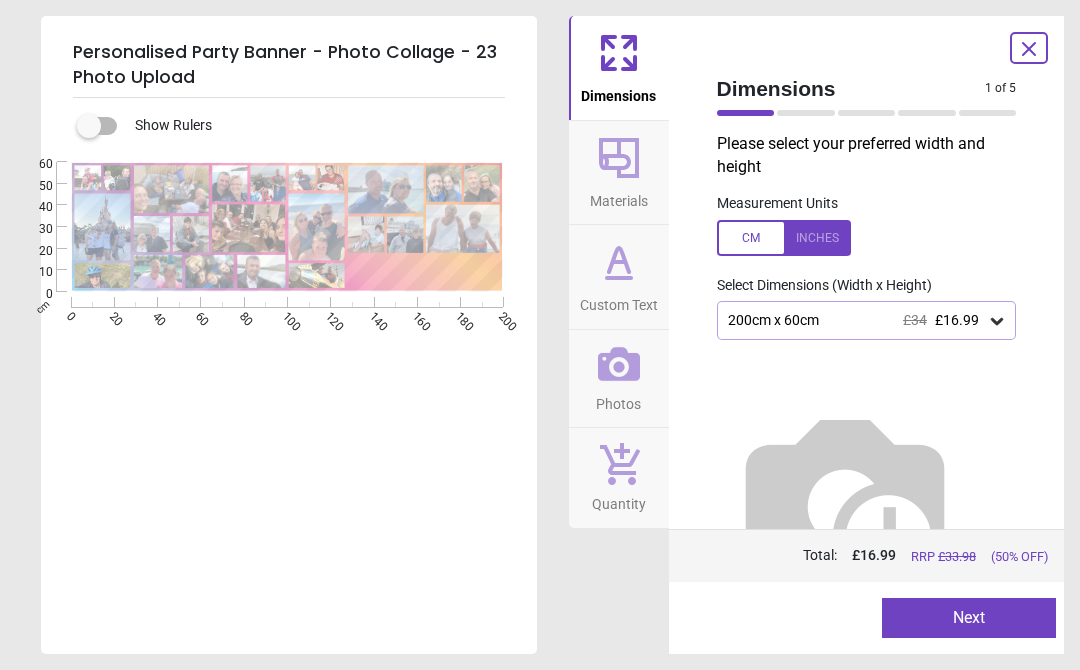 click 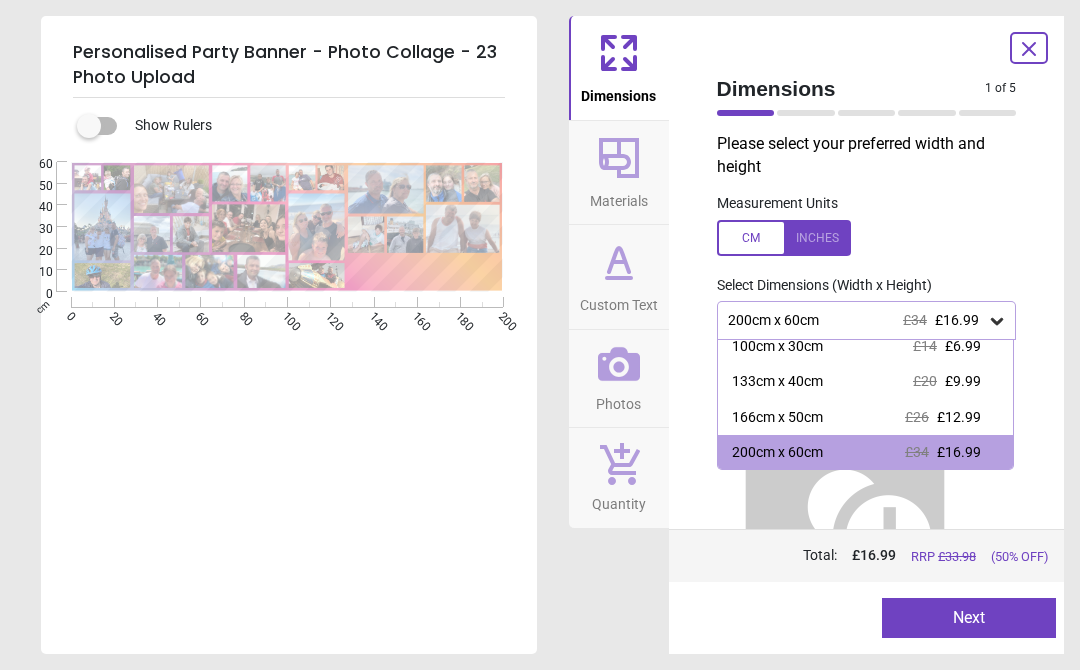 scroll, scrollTop: 11, scrollLeft: 0, axis: vertical 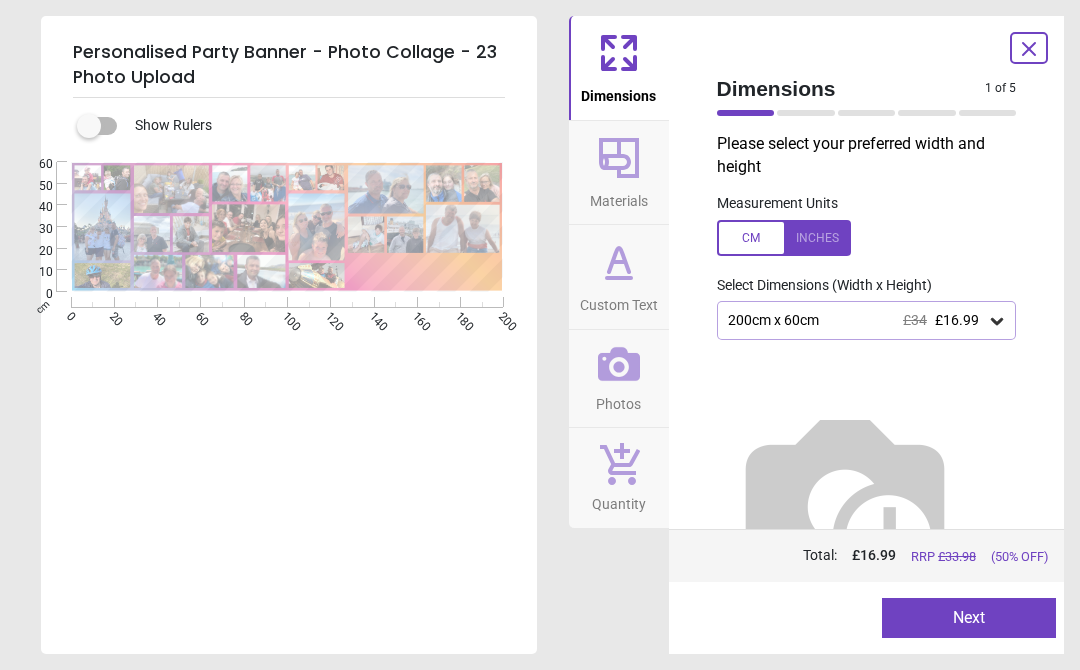 click on "Next" at bounding box center [969, 618] 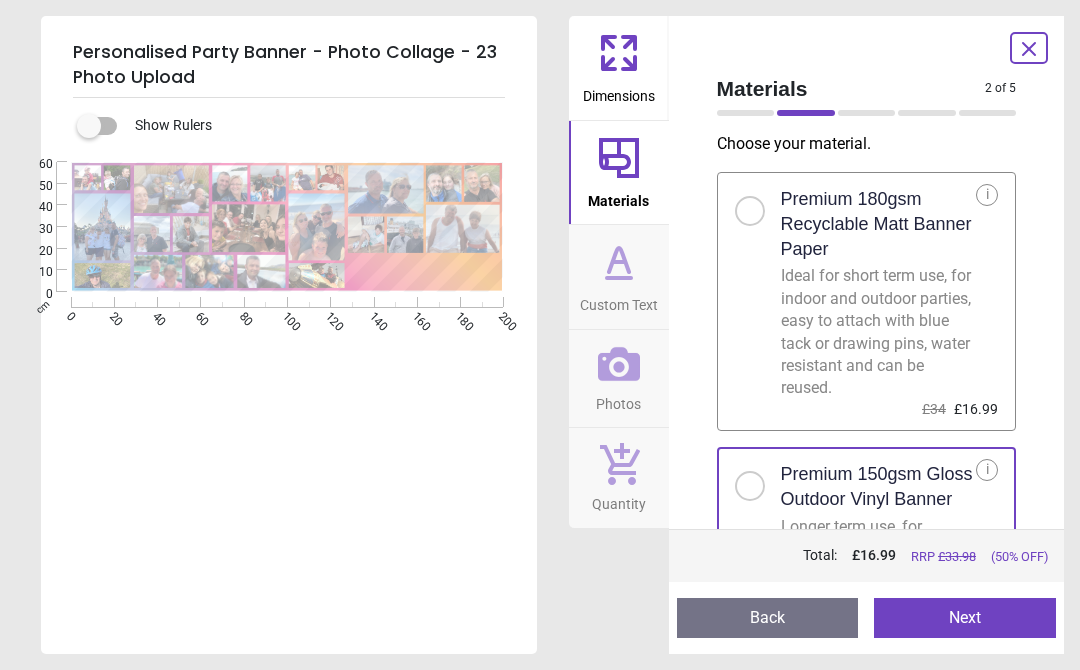 click on "Next" at bounding box center (965, 618) 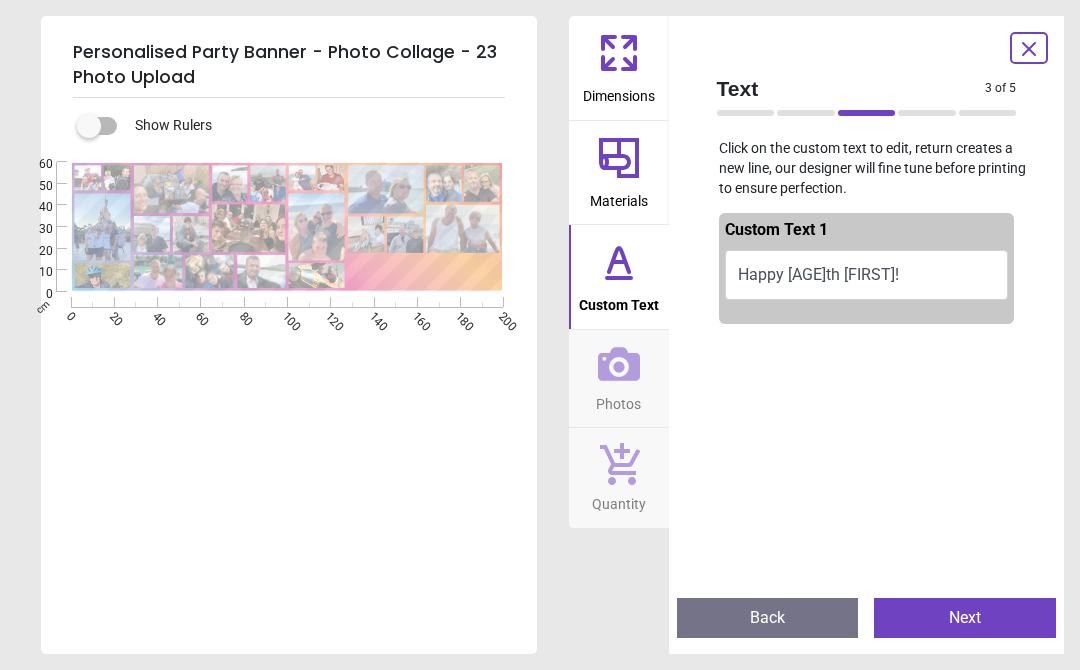 click on "Next" at bounding box center (965, 618) 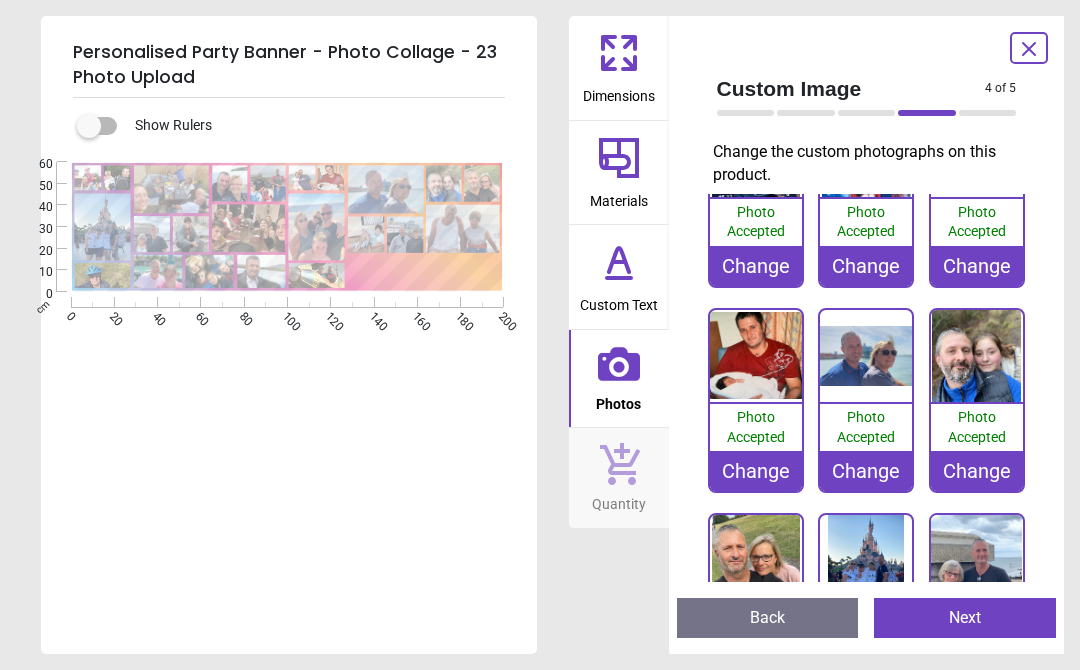 scroll, scrollTop: 302, scrollLeft: 0, axis: vertical 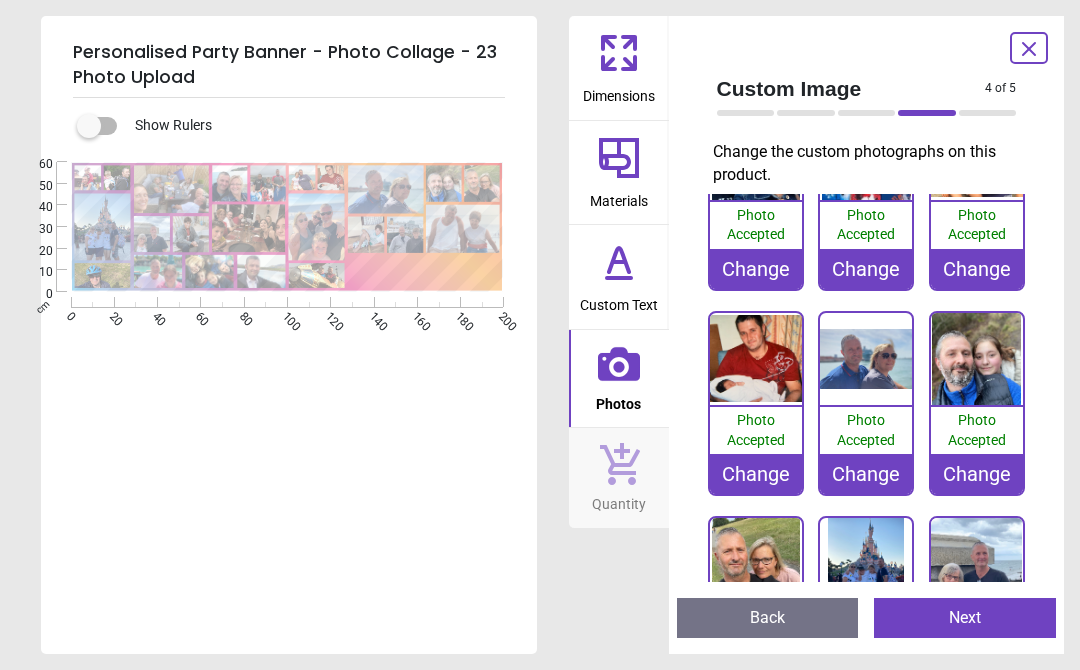 click on "Change" at bounding box center (977, 474) 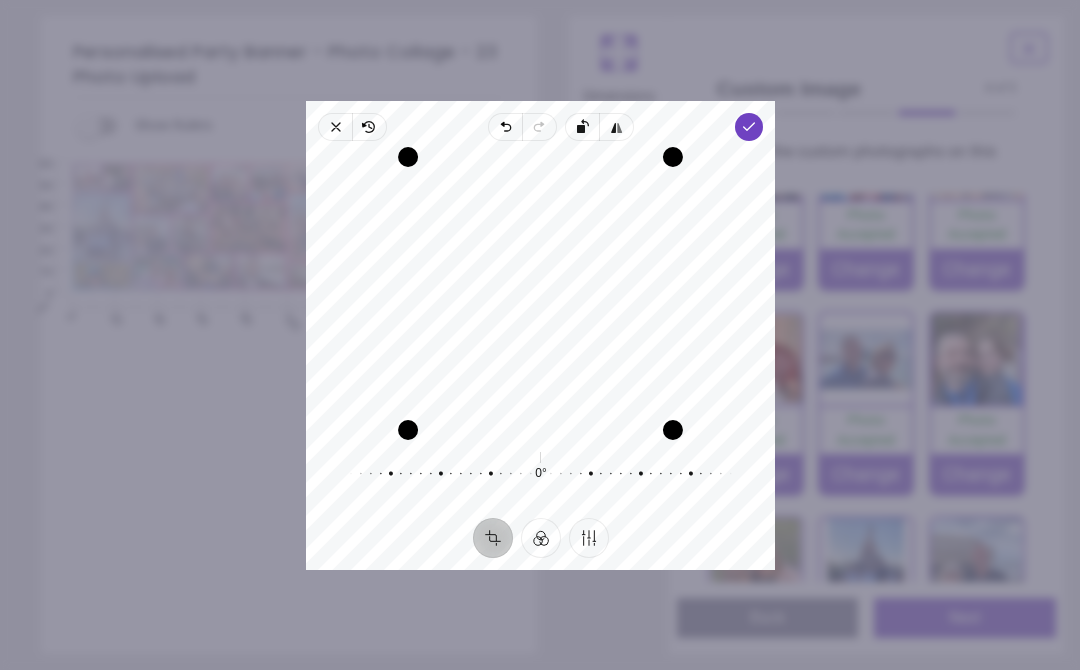 click 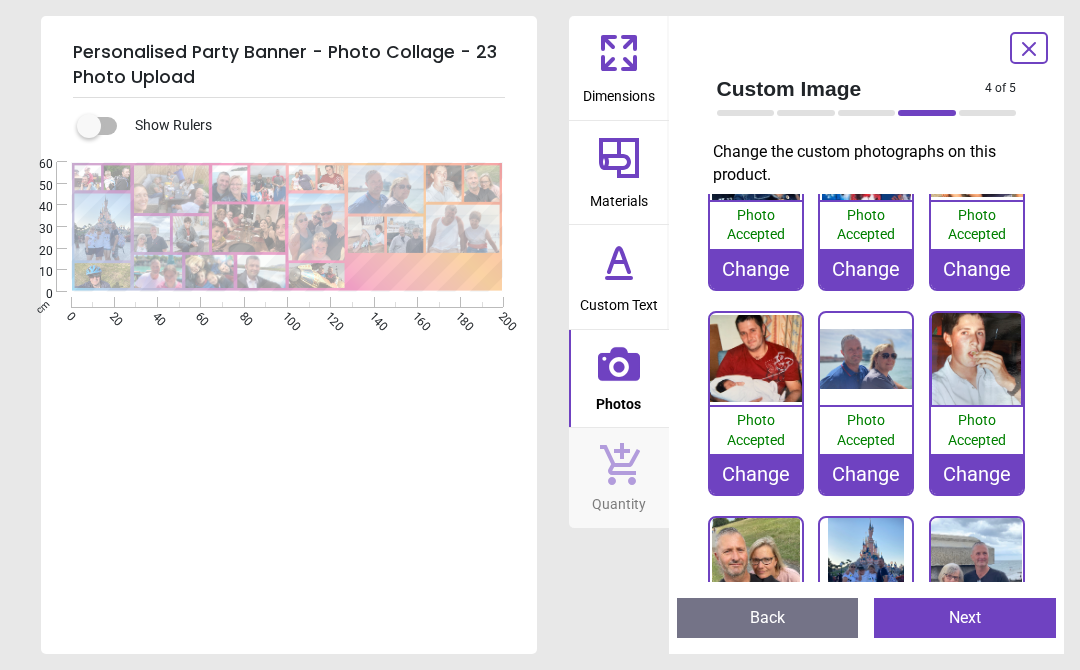 click 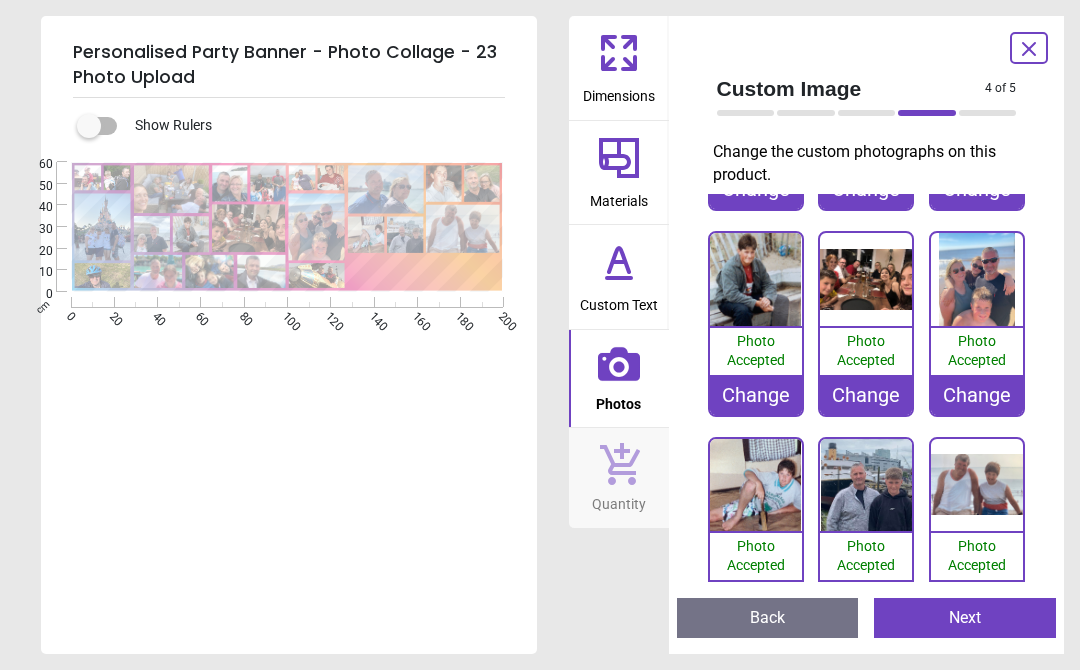 scroll, scrollTop: 827, scrollLeft: 0, axis: vertical 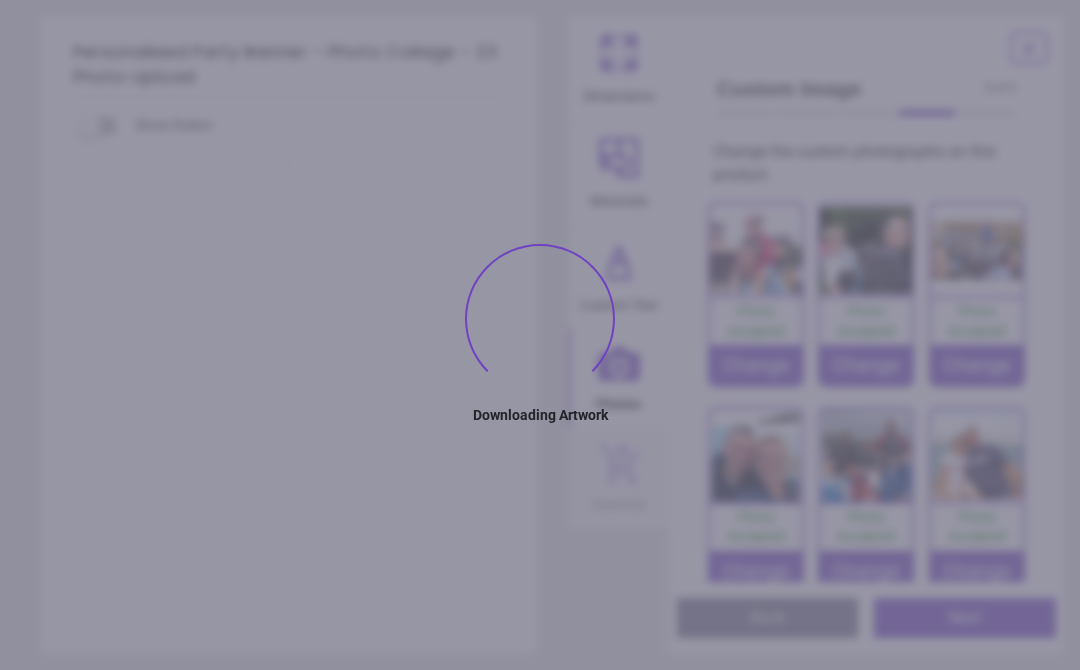 type on "**********" 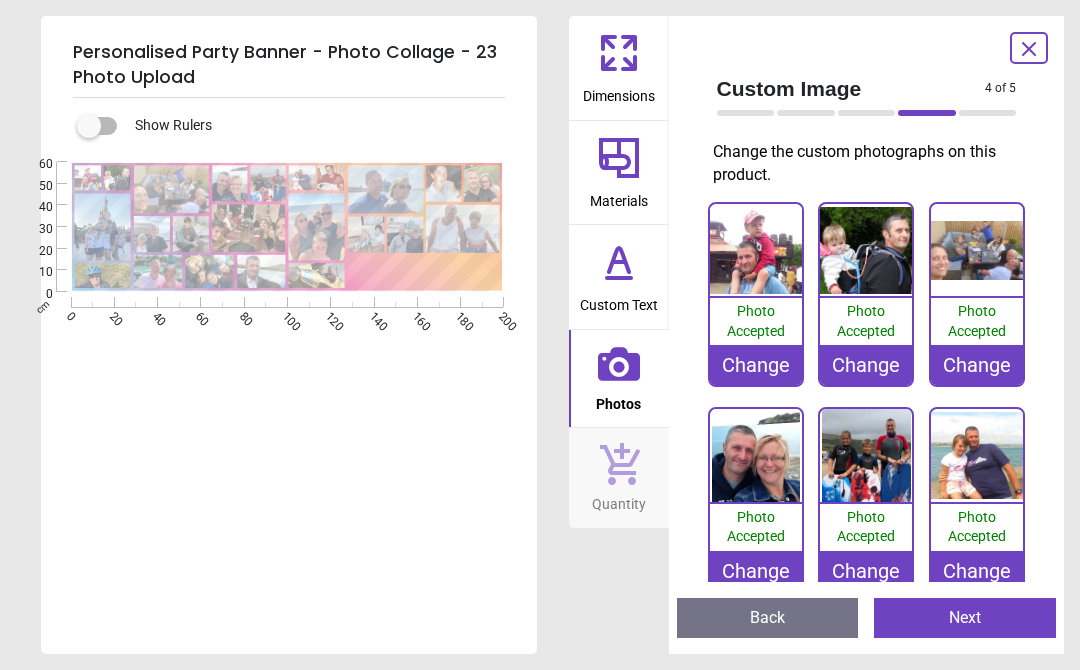 scroll, scrollTop: 0, scrollLeft: 0, axis: both 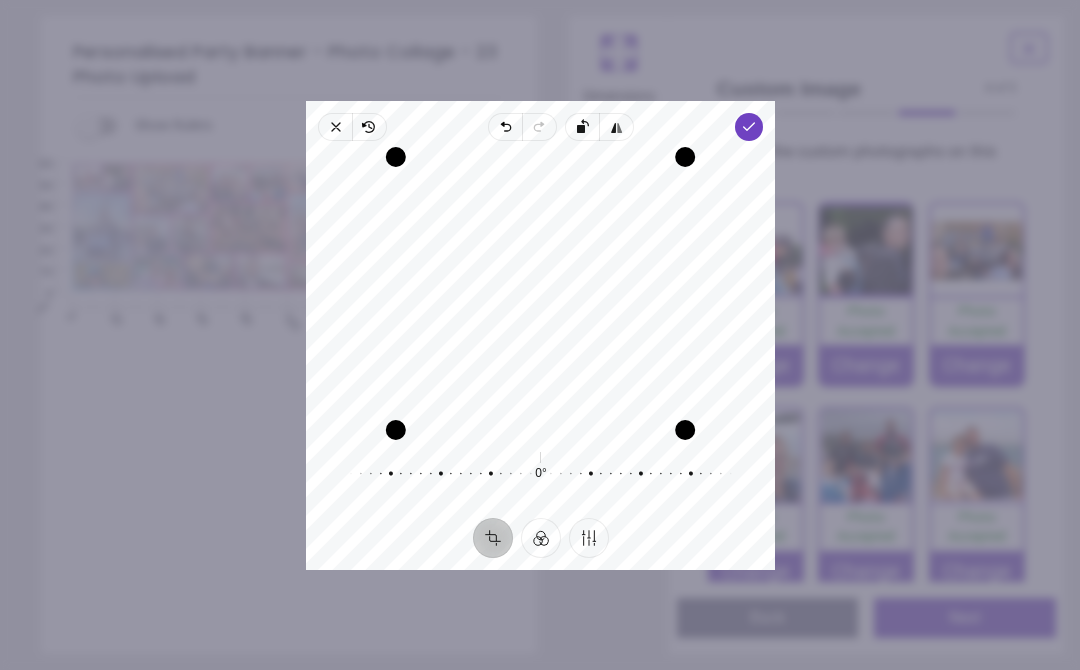 click 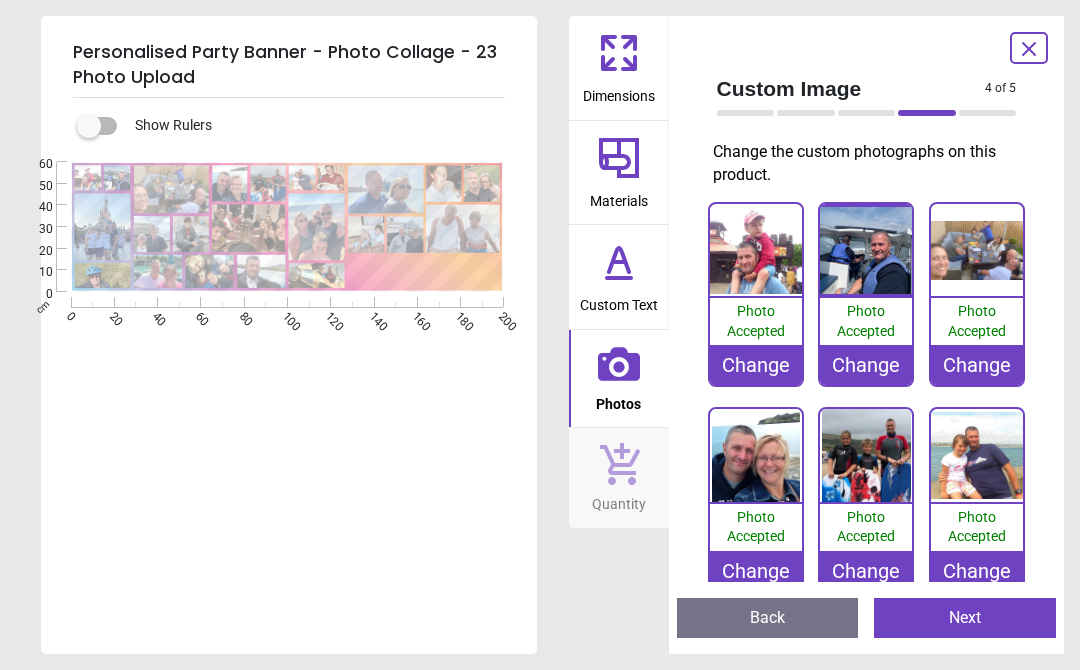click on "Next" at bounding box center [965, 618] 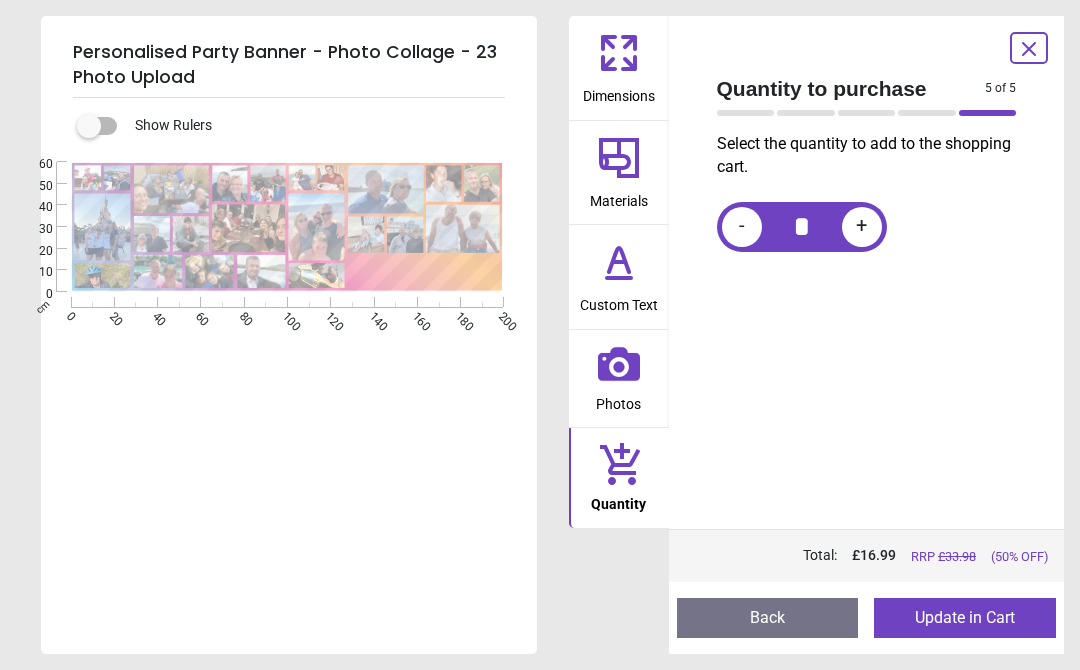 click on "Update in Cart" at bounding box center [965, 618] 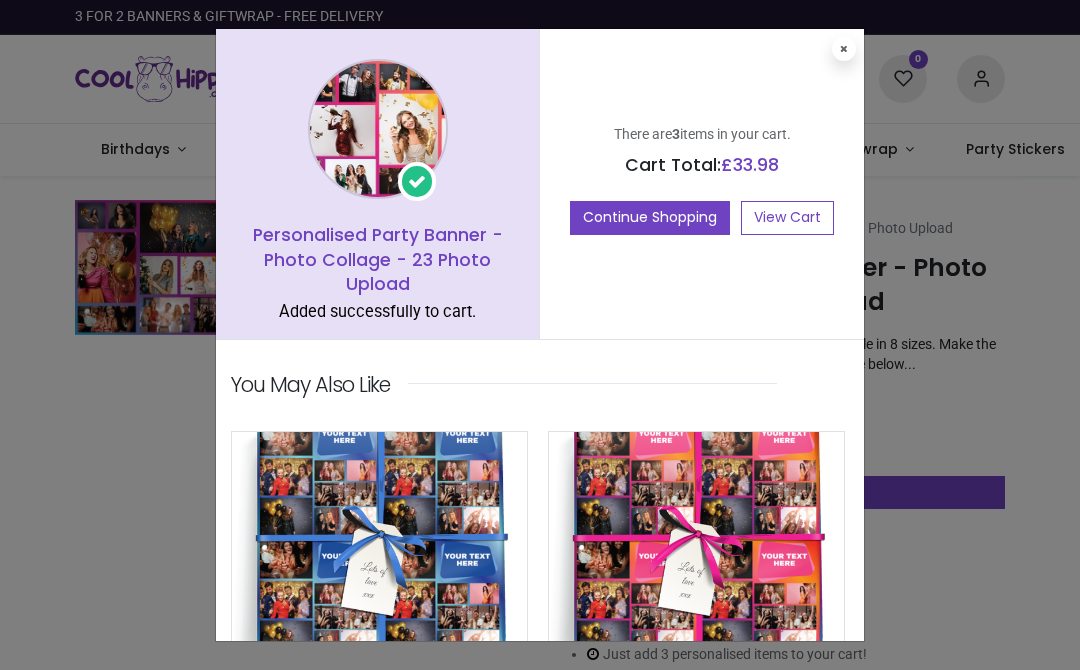 click on "View Cart" at bounding box center [787, 218] 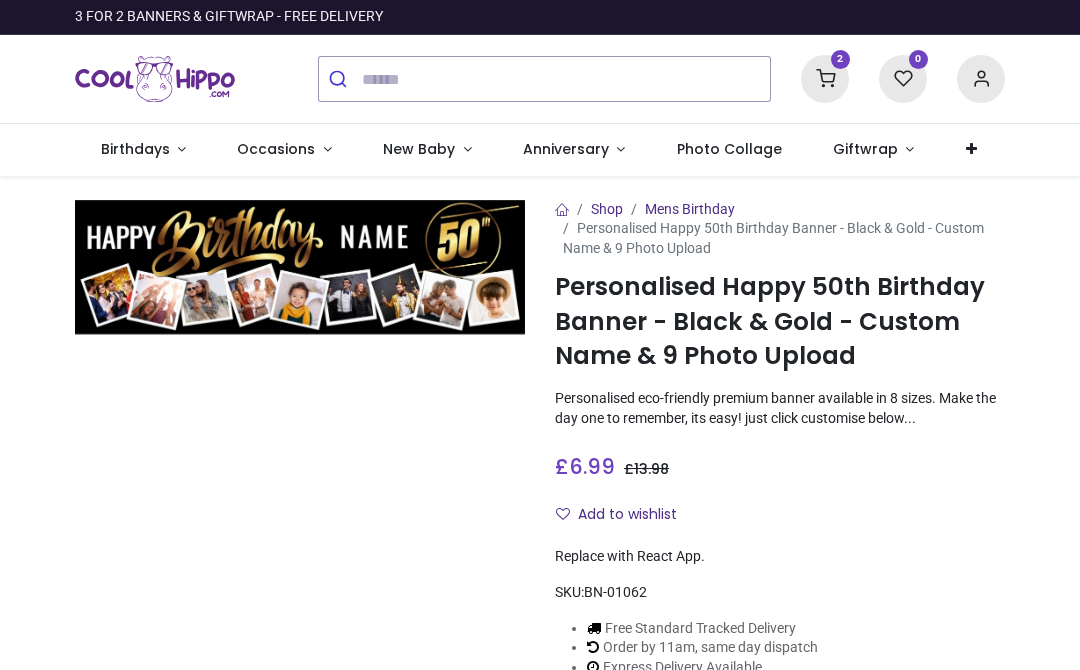 scroll, scrollTop: 0, scrollLeft: 0, axis: both 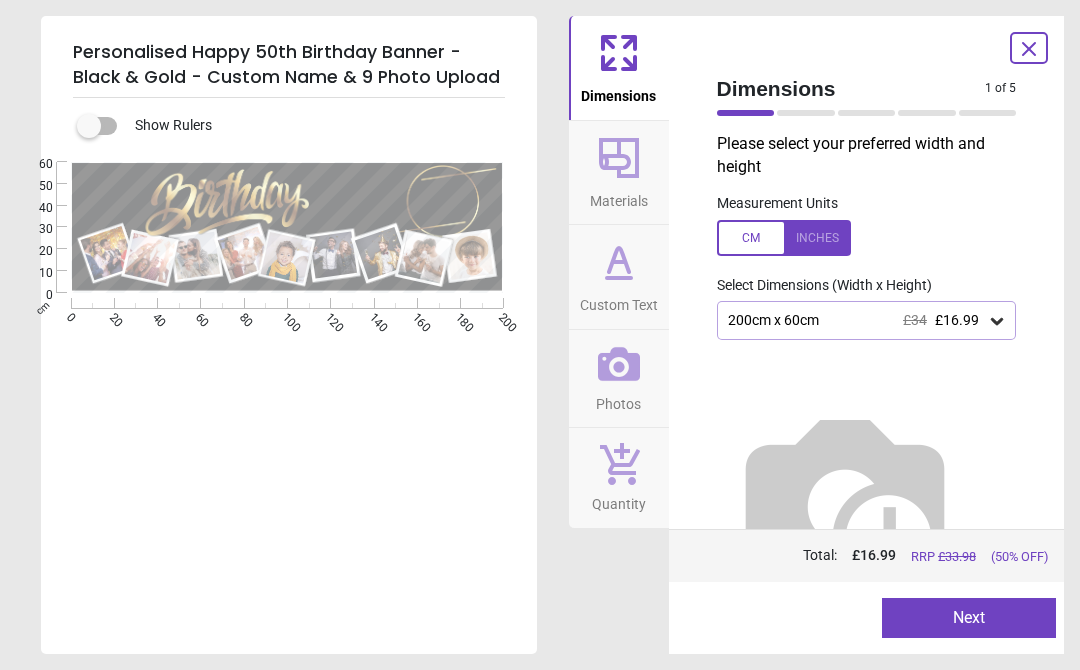 type on "***" 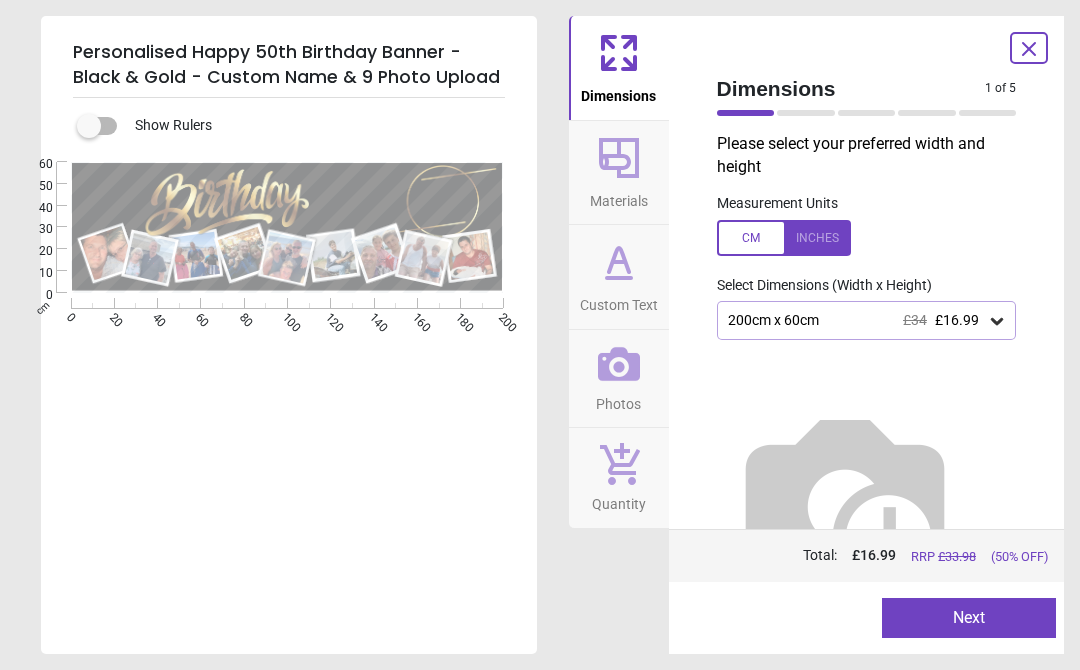 click on "Next" at bounding box center (969, 618) 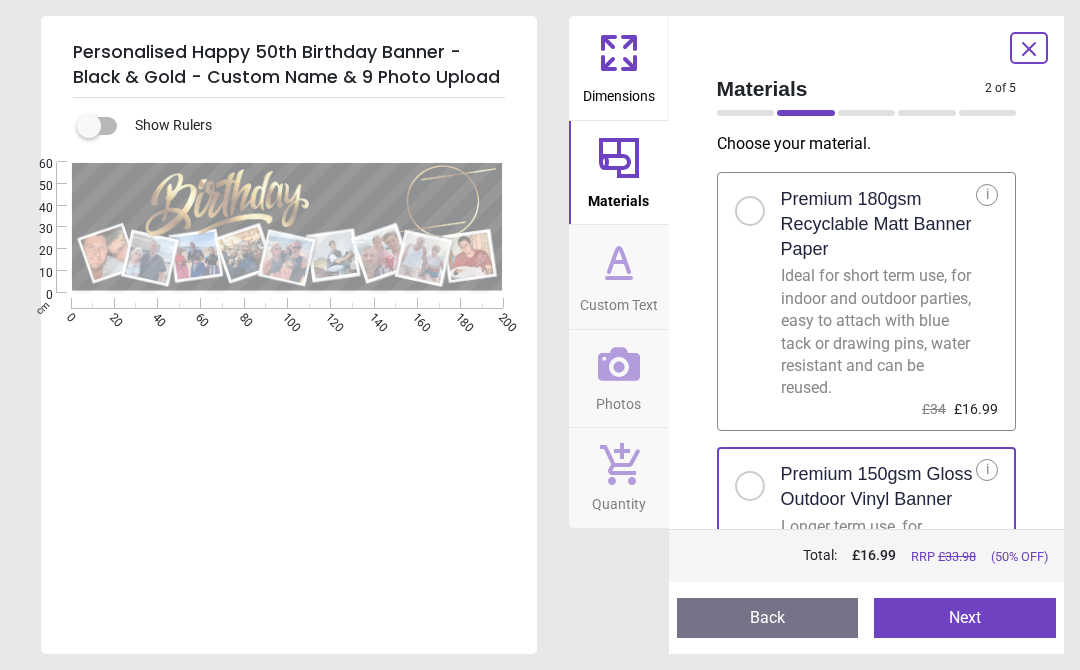click on "Next" at bounding box center (965, 618) 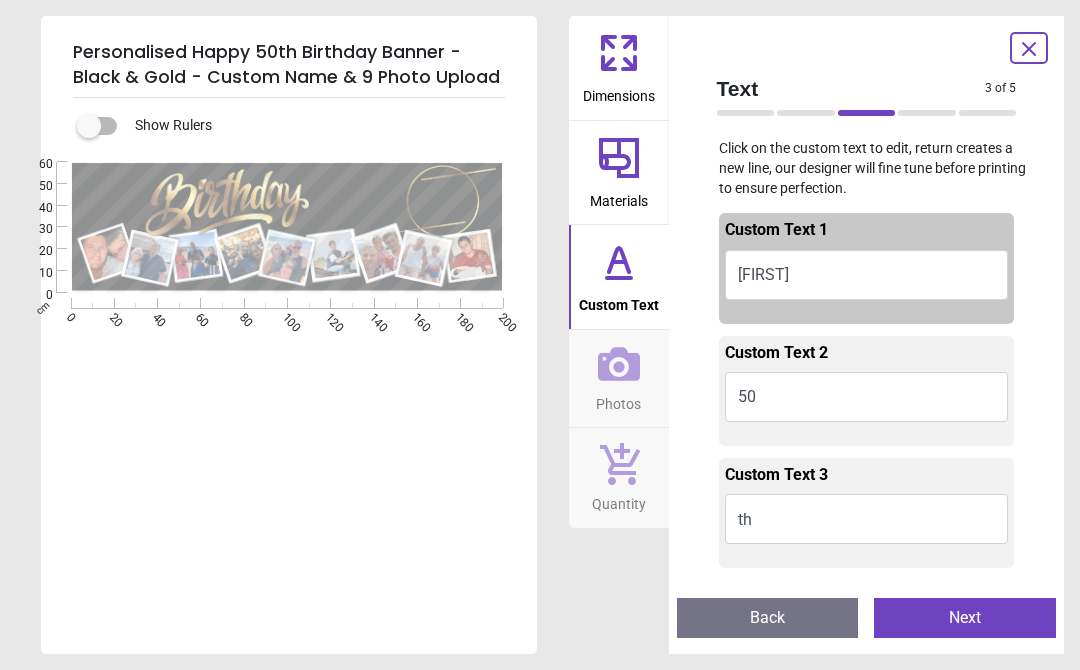 click on "Next" at bounding box center (965, 618) 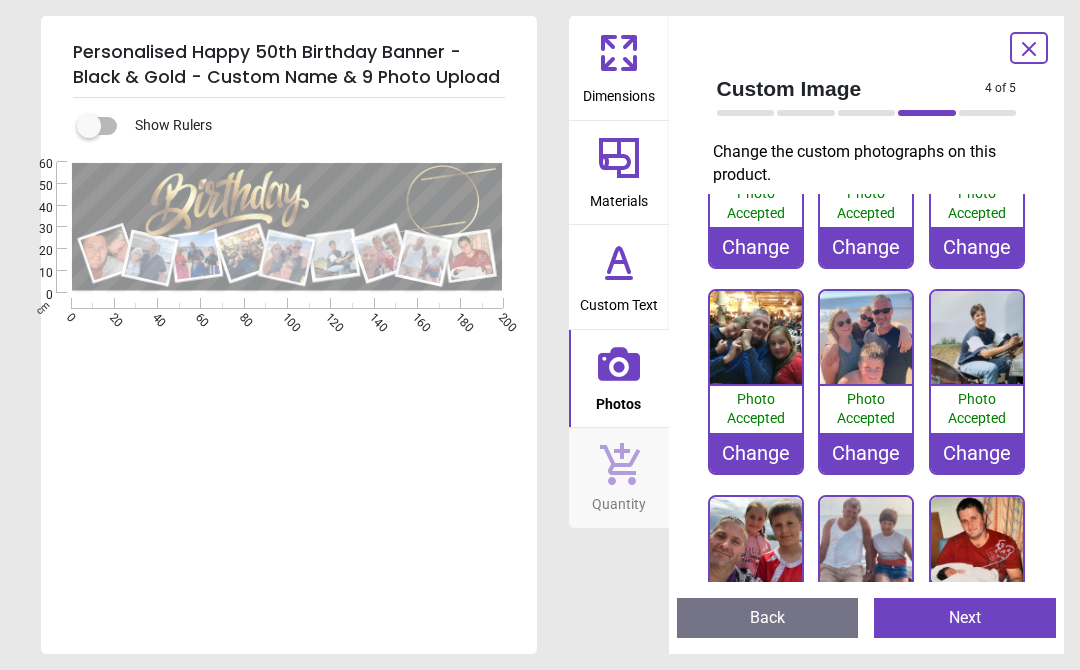 scroll, scrollTop: 119, scrollLeft: 0, axis: vertical 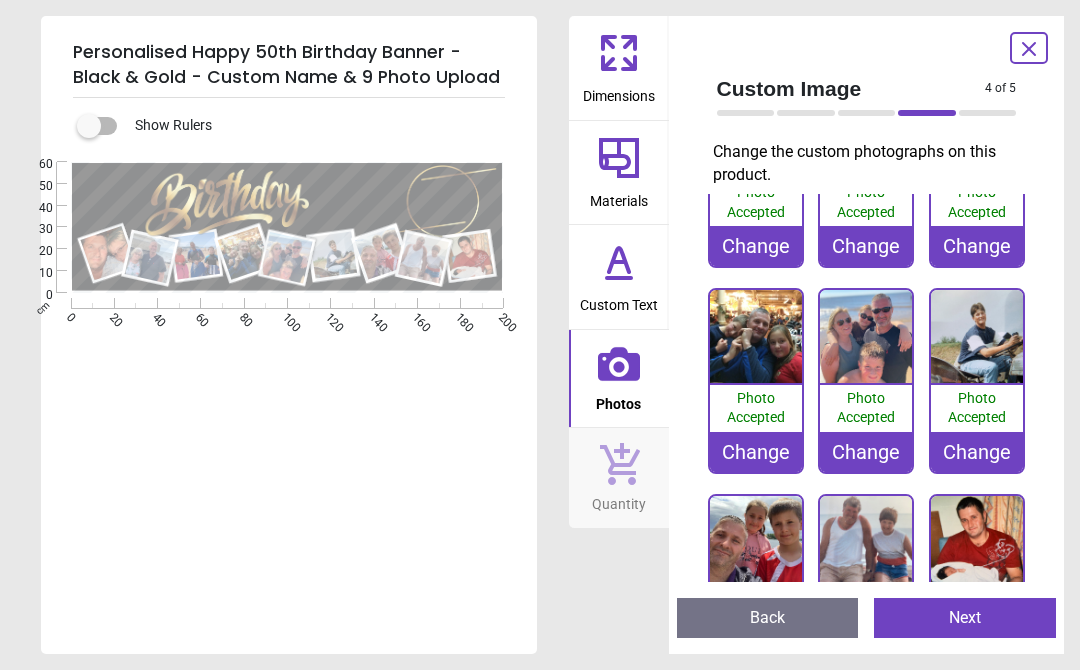 click on "Change" at bounding box center (866, 452) 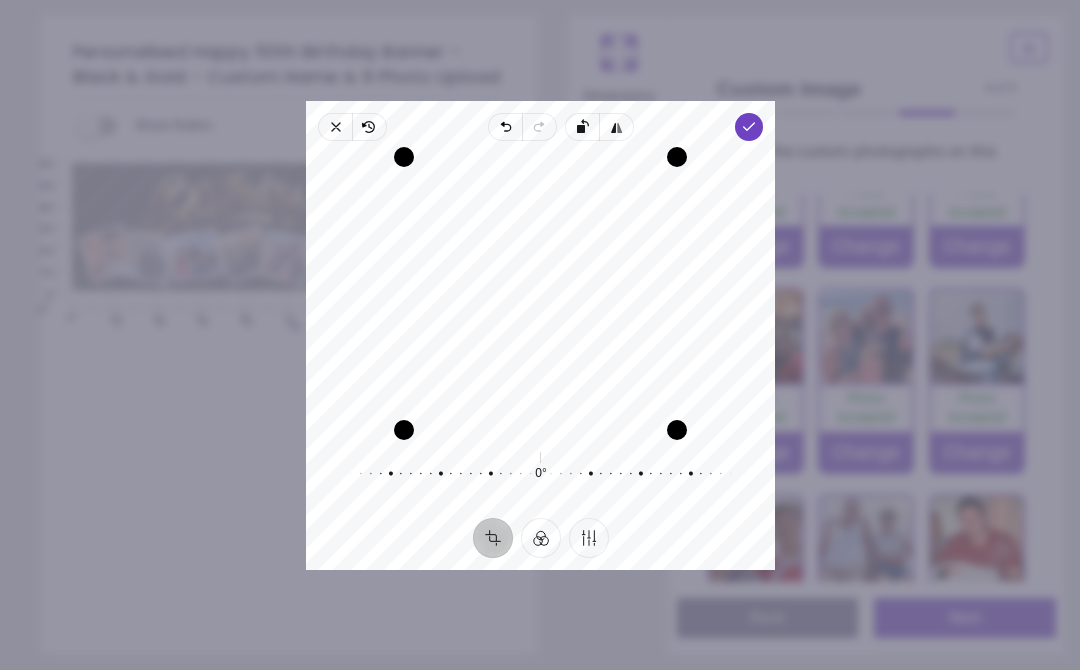 click 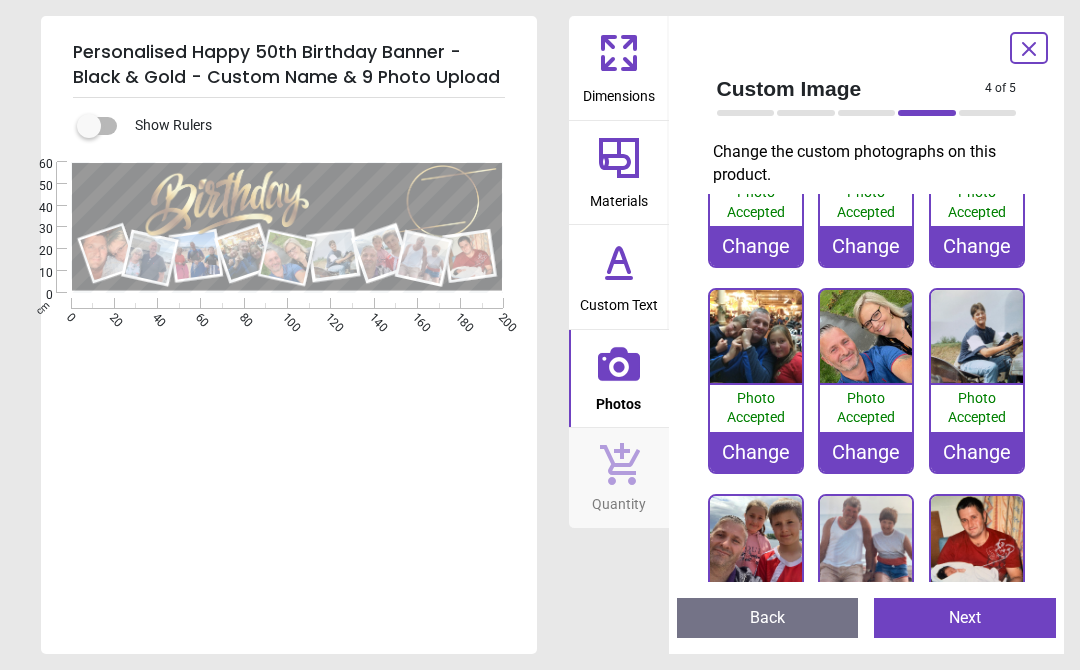 click 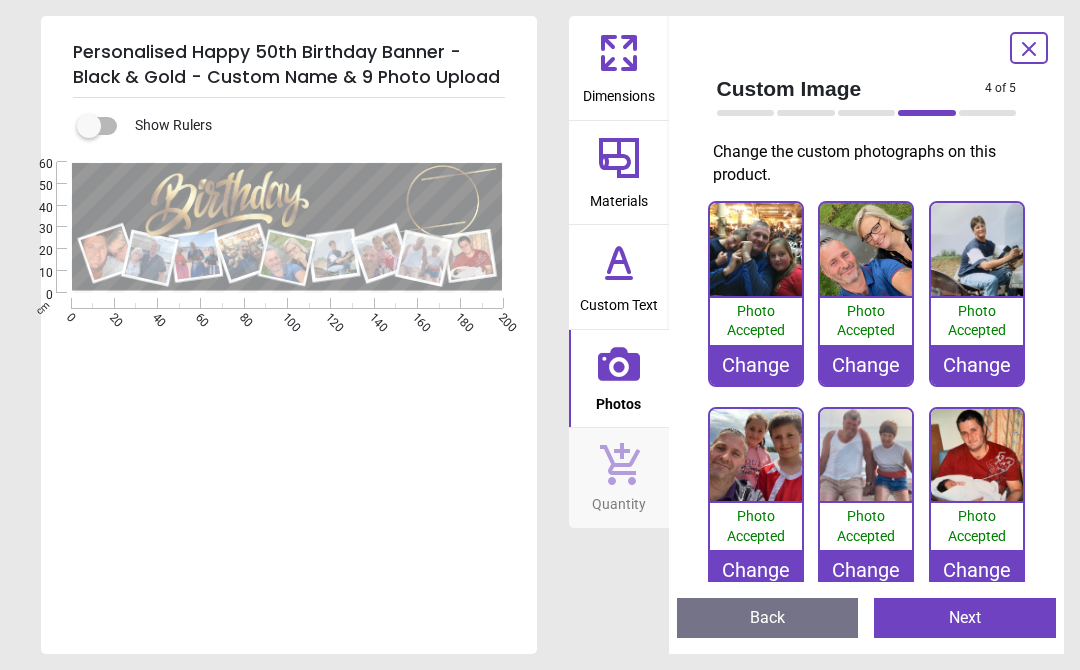 scroll, scrollTop: 231, scrollLeft: 0, axis: vertical 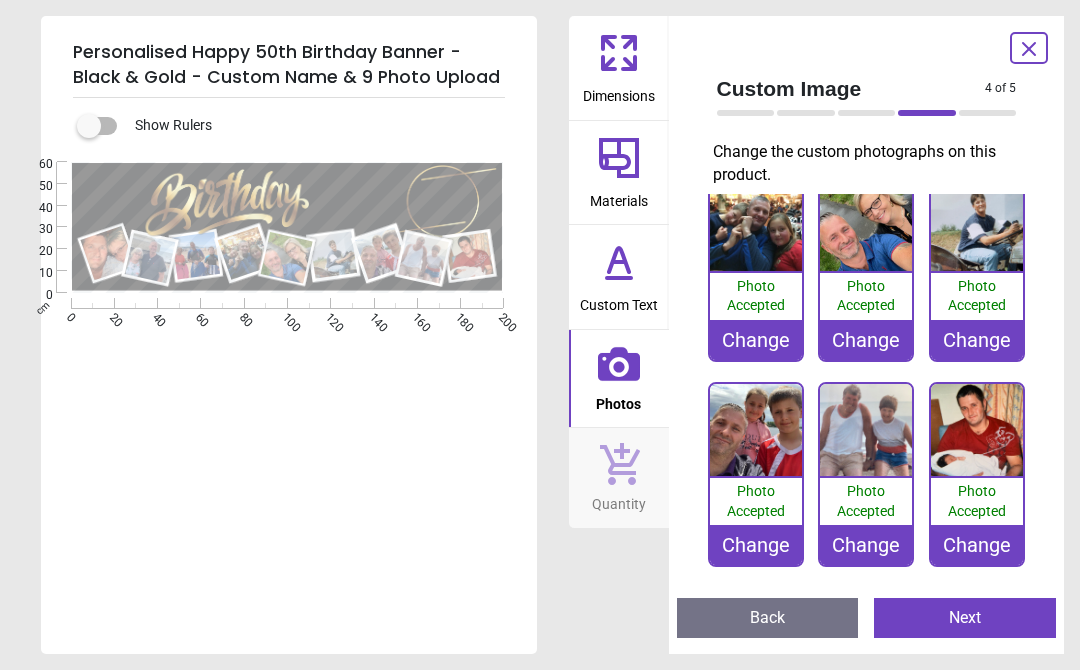 click on "Change" at bounding box center (866, 545) 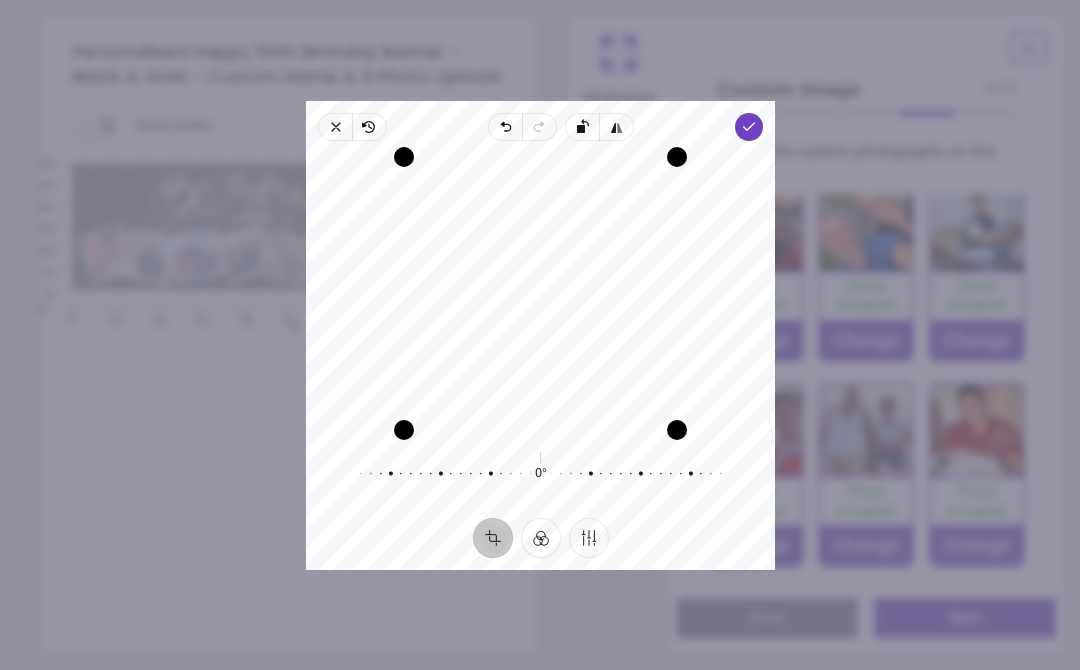 click on "Done" at bounding box center [749, 127] 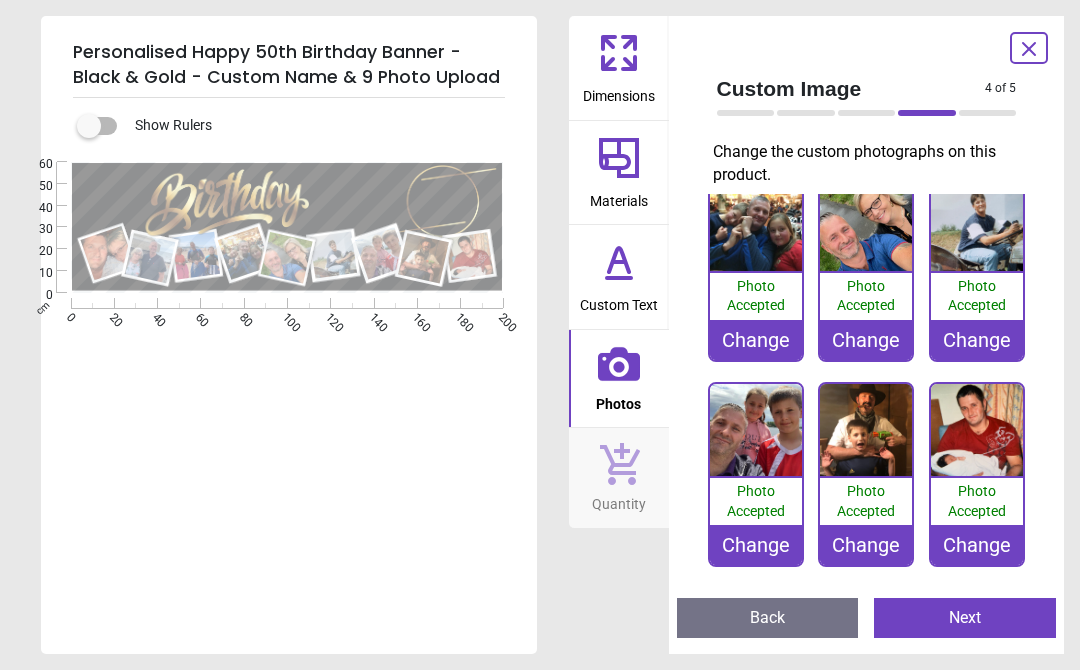 click 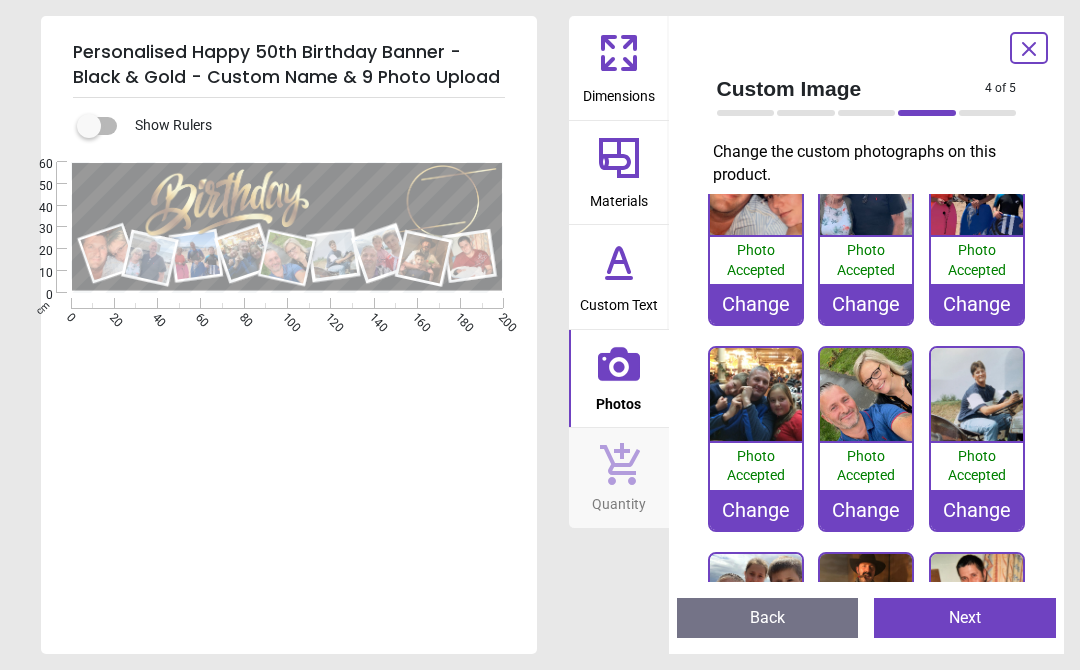 scroll, scrollTop: 10, scrollLeft: 0, axis: vertical 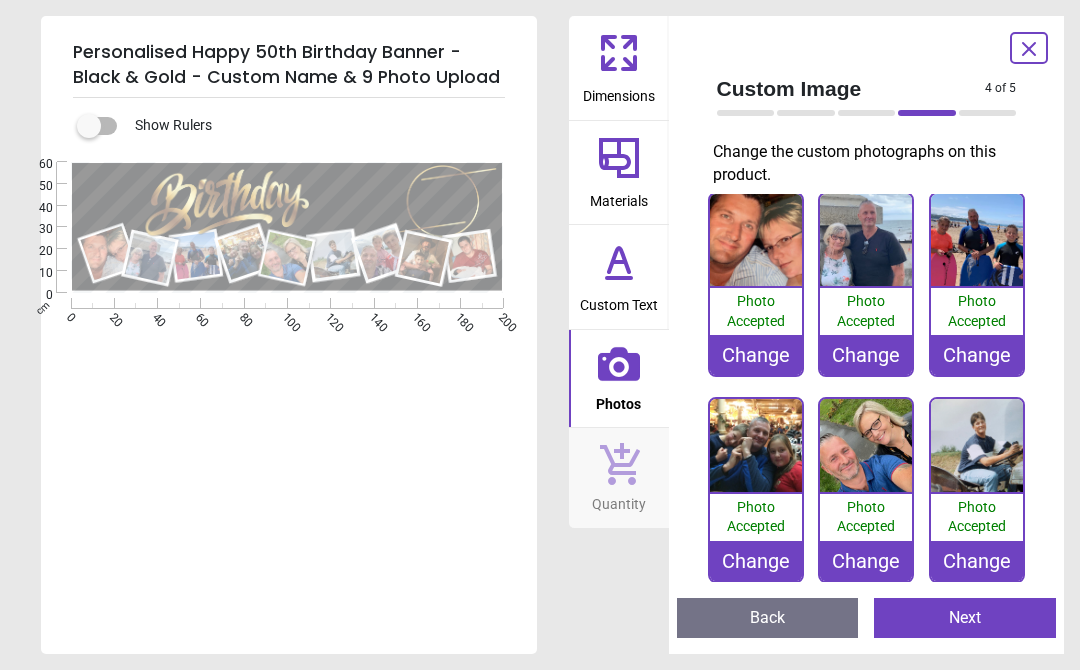 click on "Change" at bounding box center (977, 355) 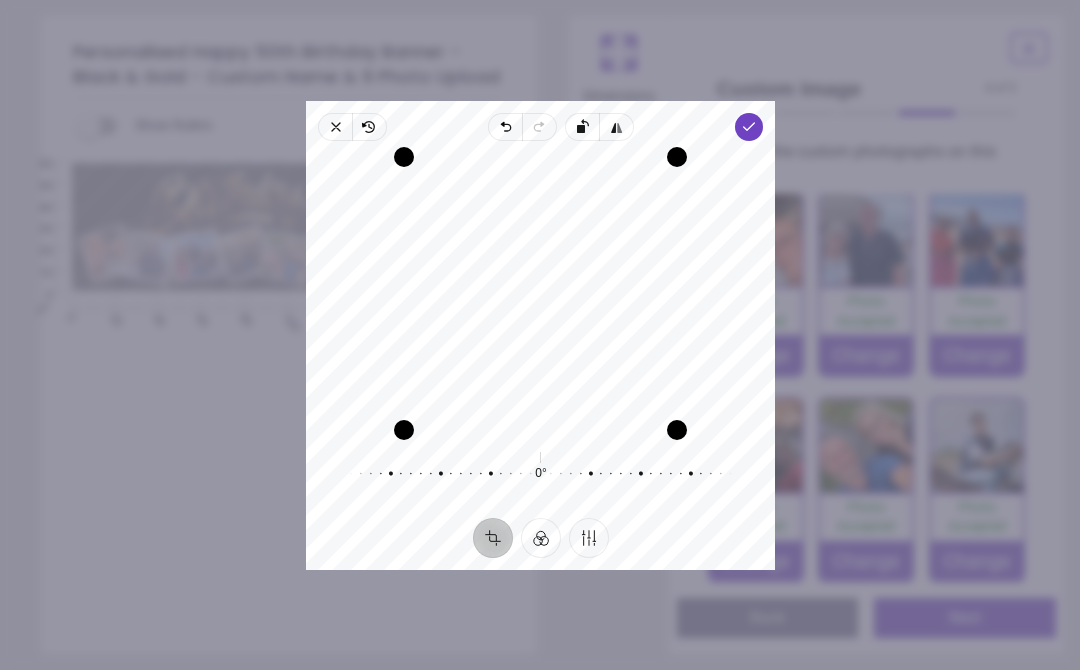 click on "Done" at bounding box center (749, 127) 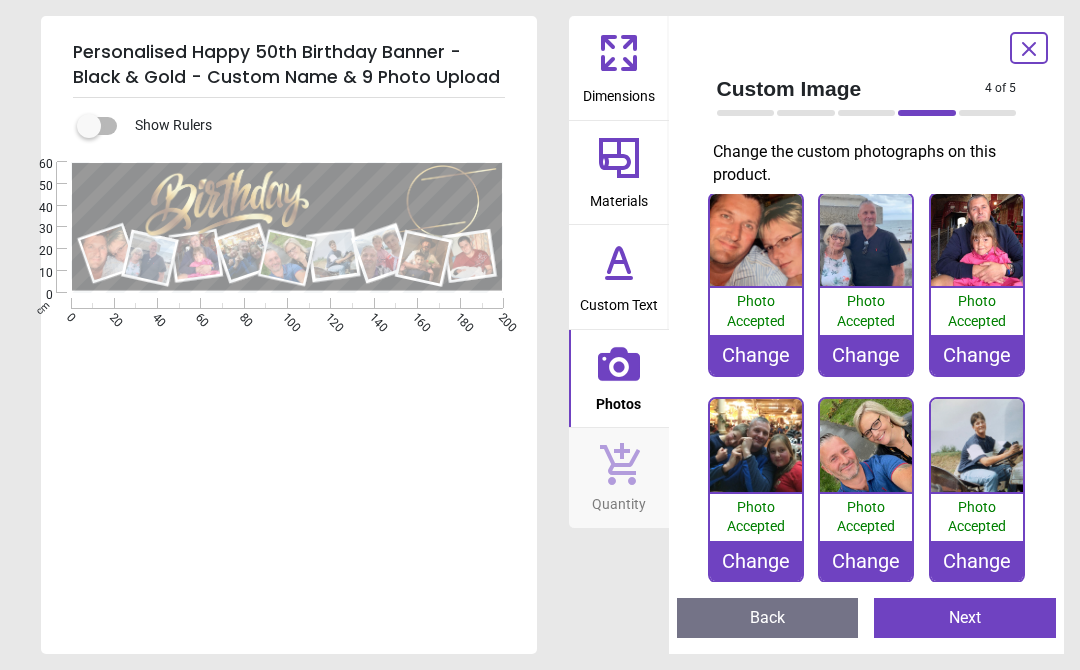 click on "Change" at bounding box center (866, 355) 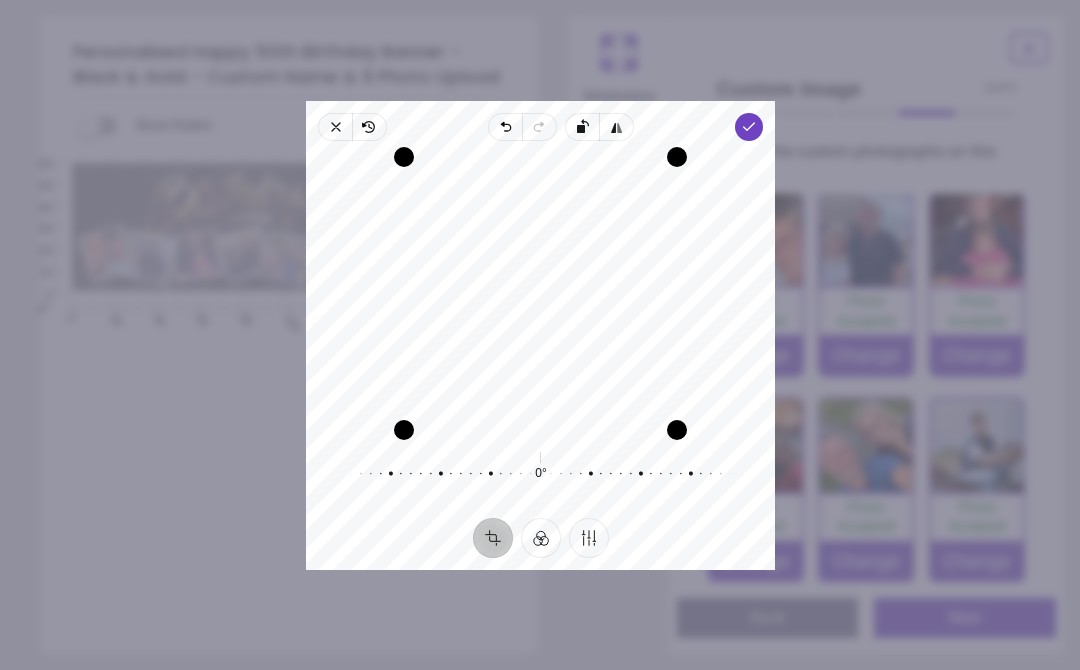 click on "Done" at bounding box center [749, 127] 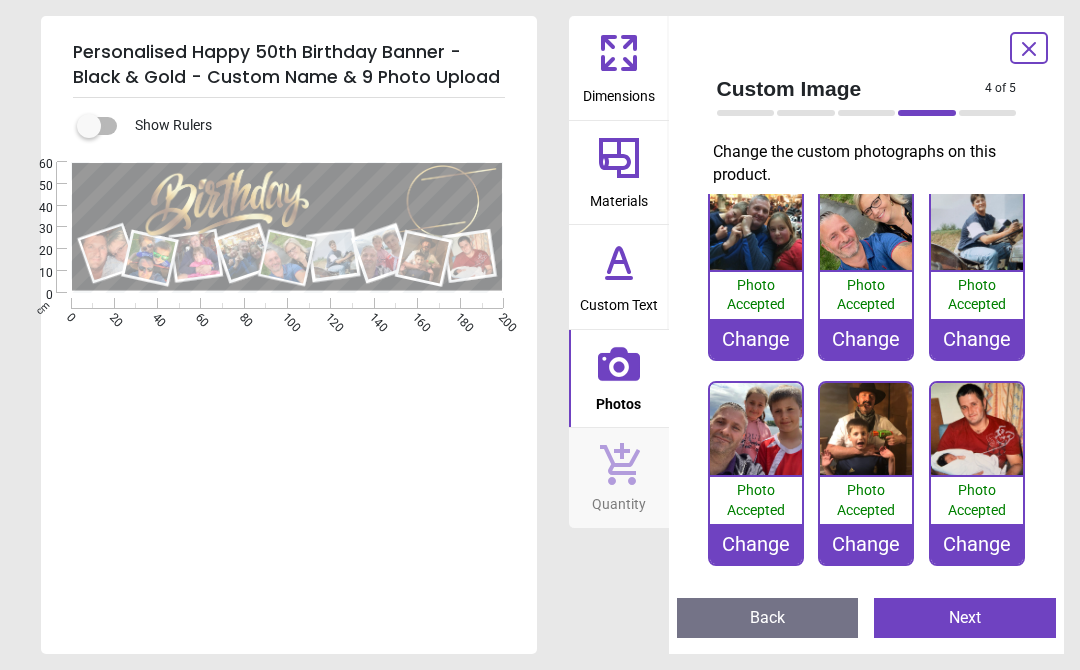 scroll, scrollTop: 231, scrollLeft: 0, axis: vertical 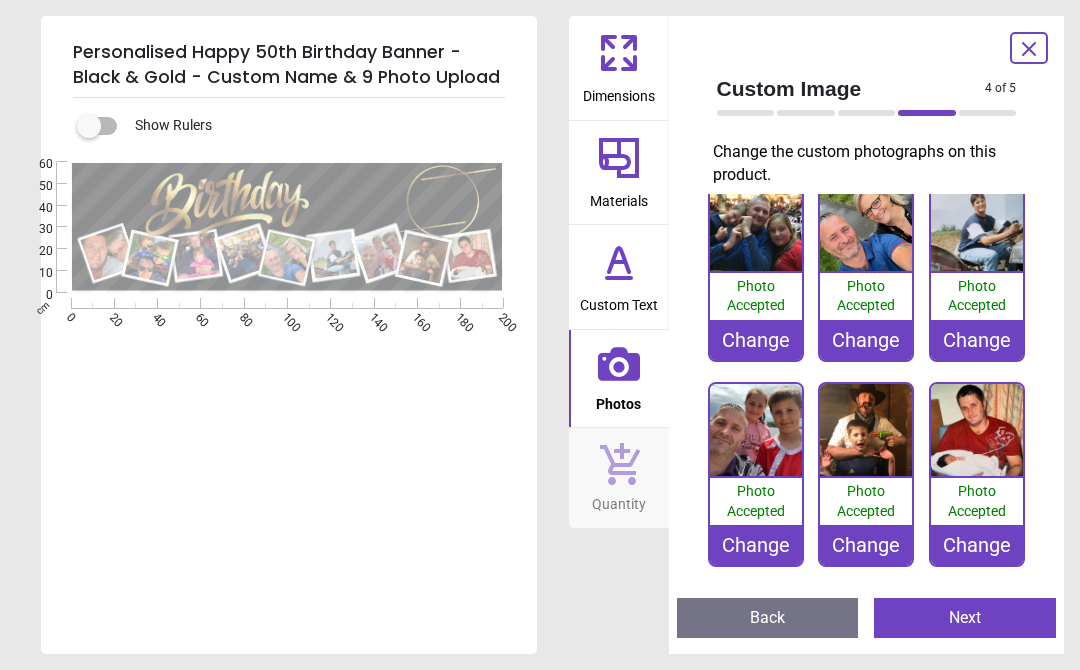click on "Change" at bounding box center (977, 545) 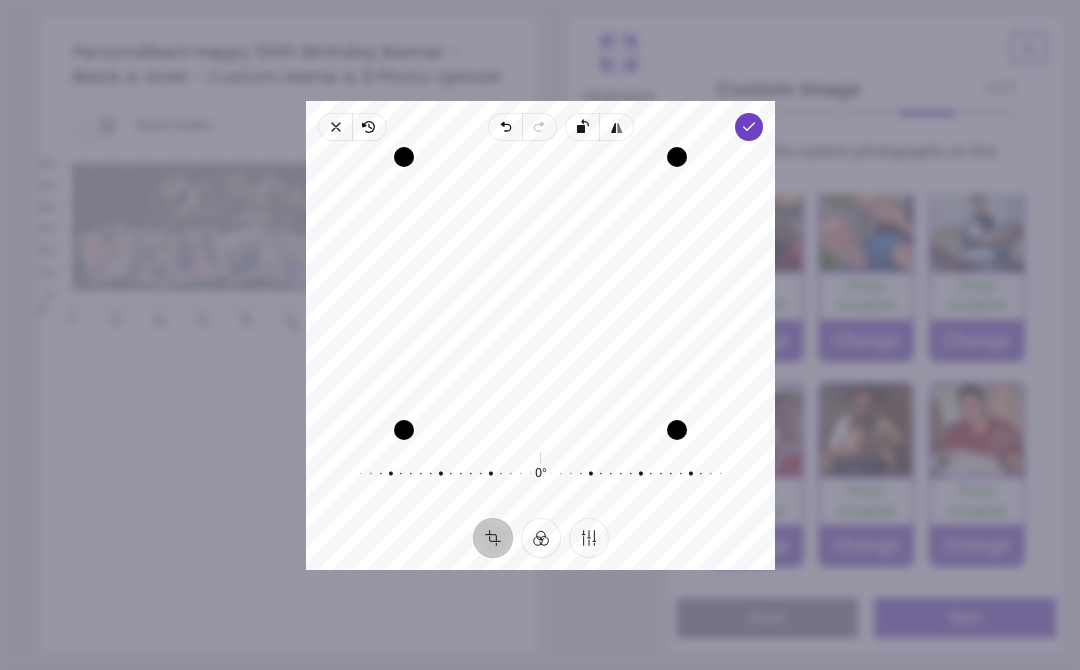 click on "Done" at bounding box center (749, 127) 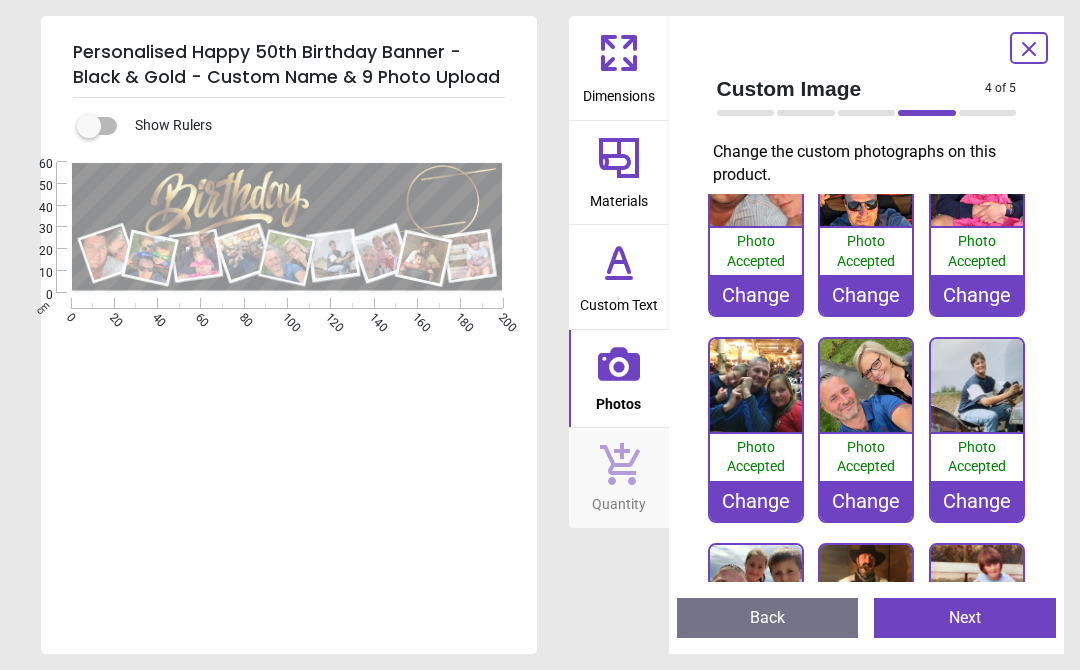 scroll, scrollTop: 50, scrollLeft: 0, axis: vertical 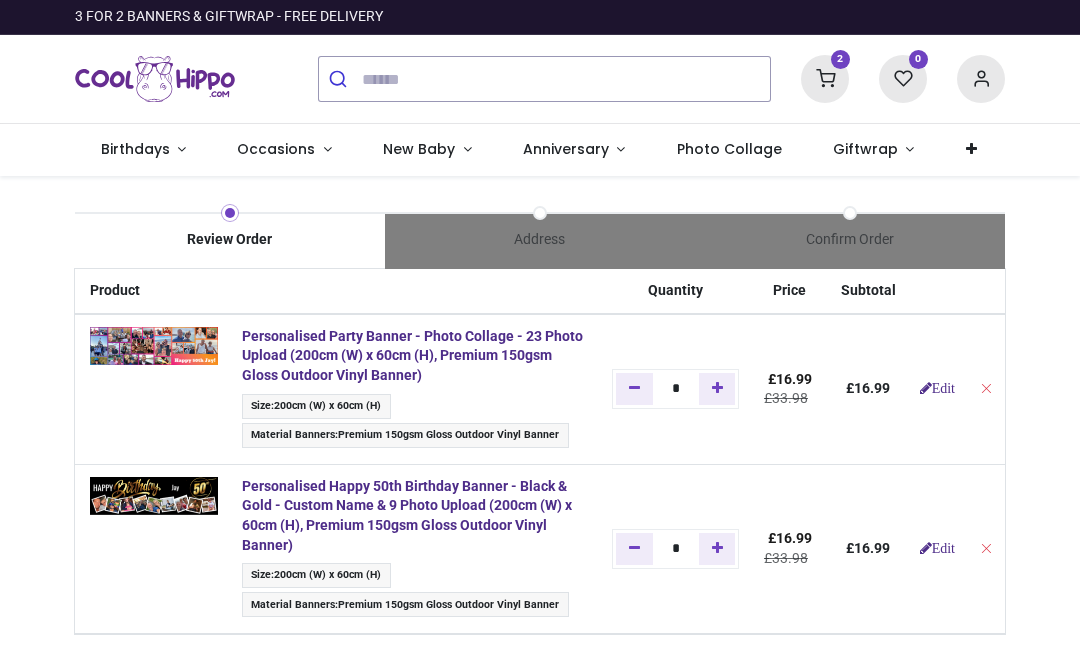 click on "Edit" at bounding box center [937, 388] 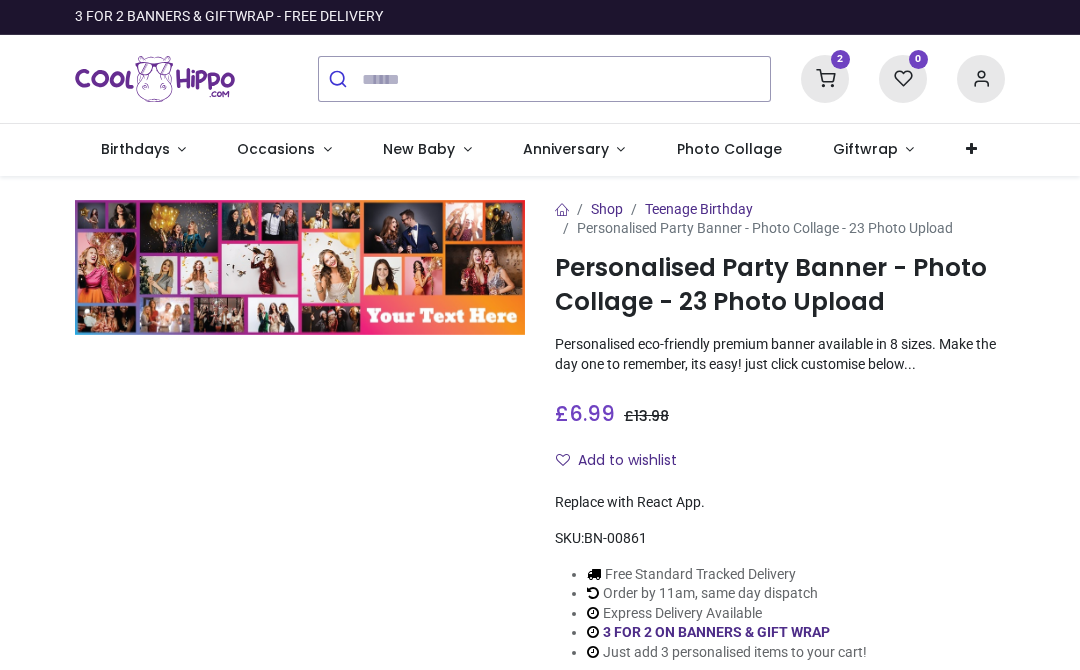 scroll, scrollTop: 0, scrollLeft: 0, axis: both 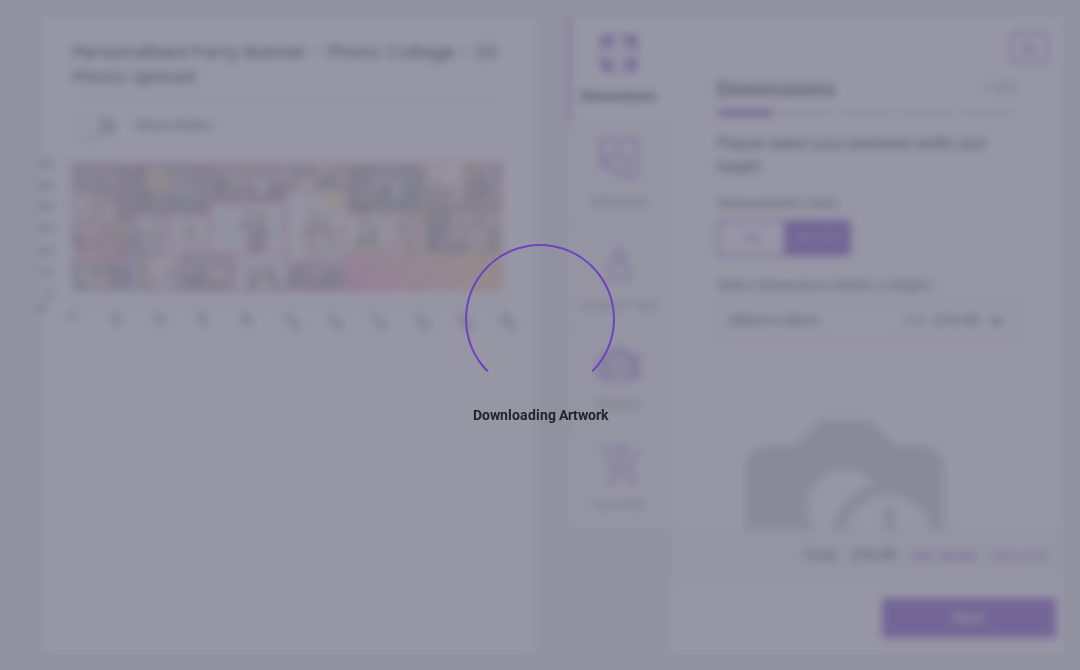 type on "**********" 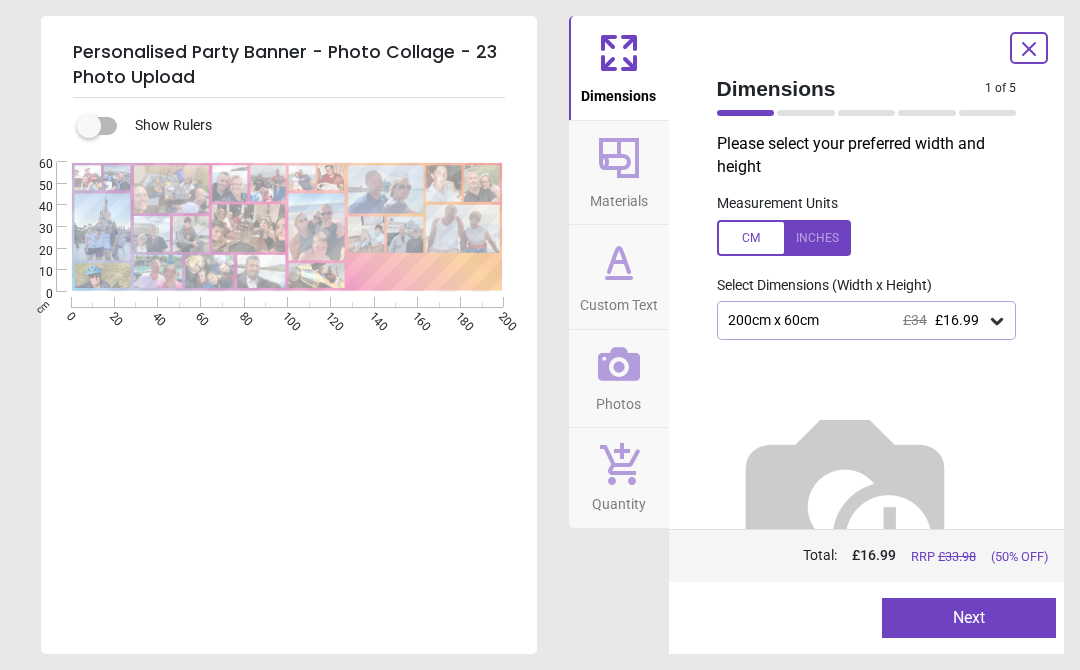 click on "Next" at bounding box center (969, 618) 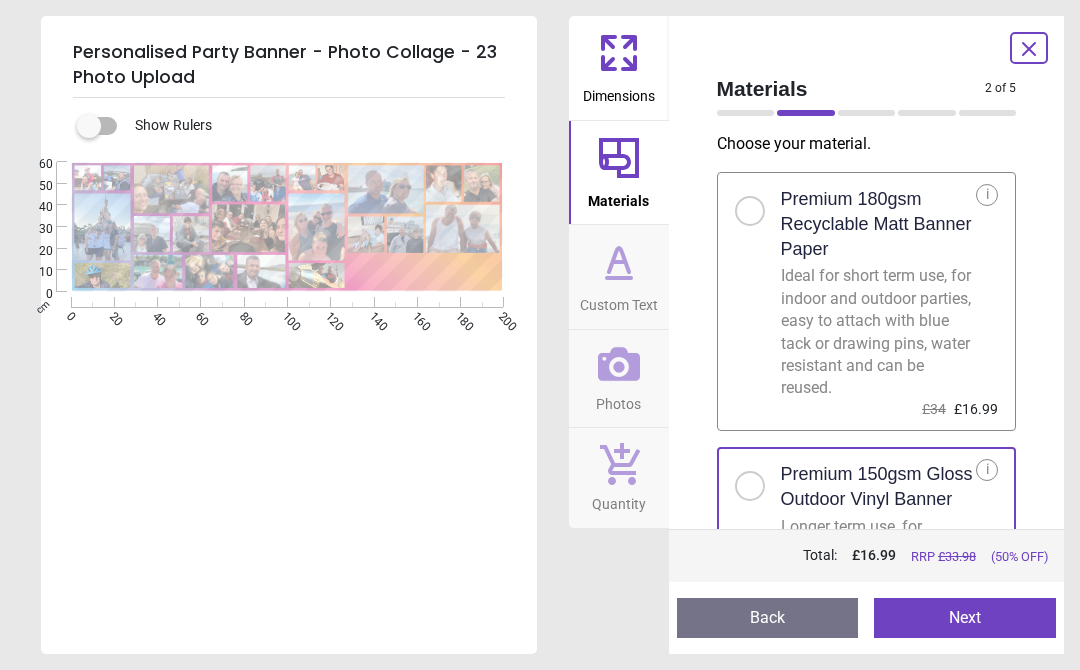 click on "Next" at bounding box center (965, 618) 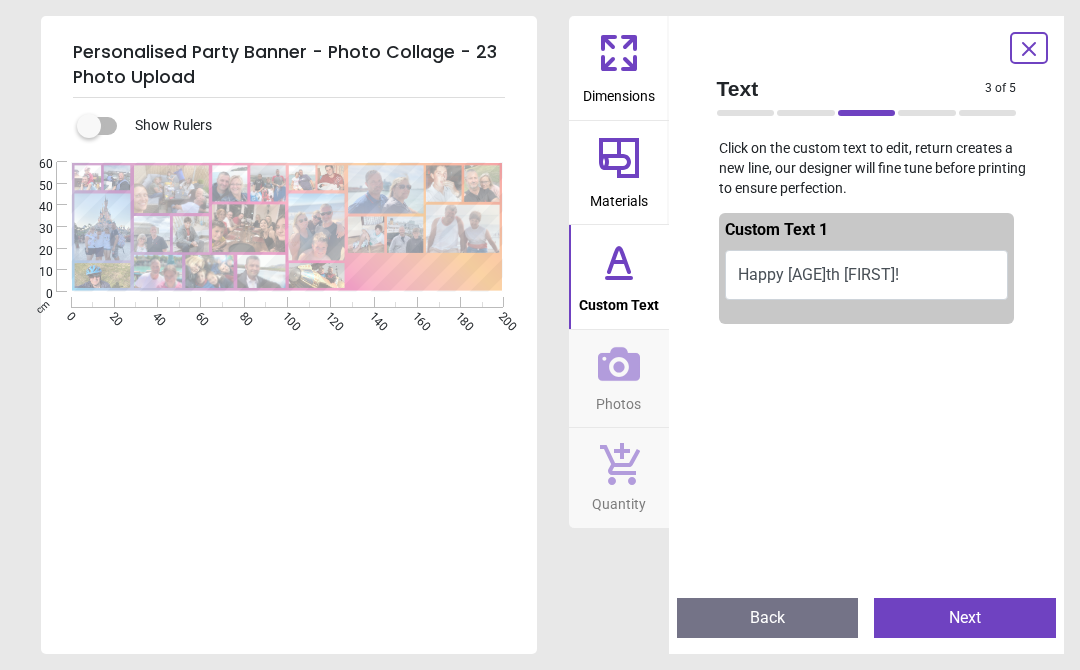 click on "Next" at bounding box center [965, 618] 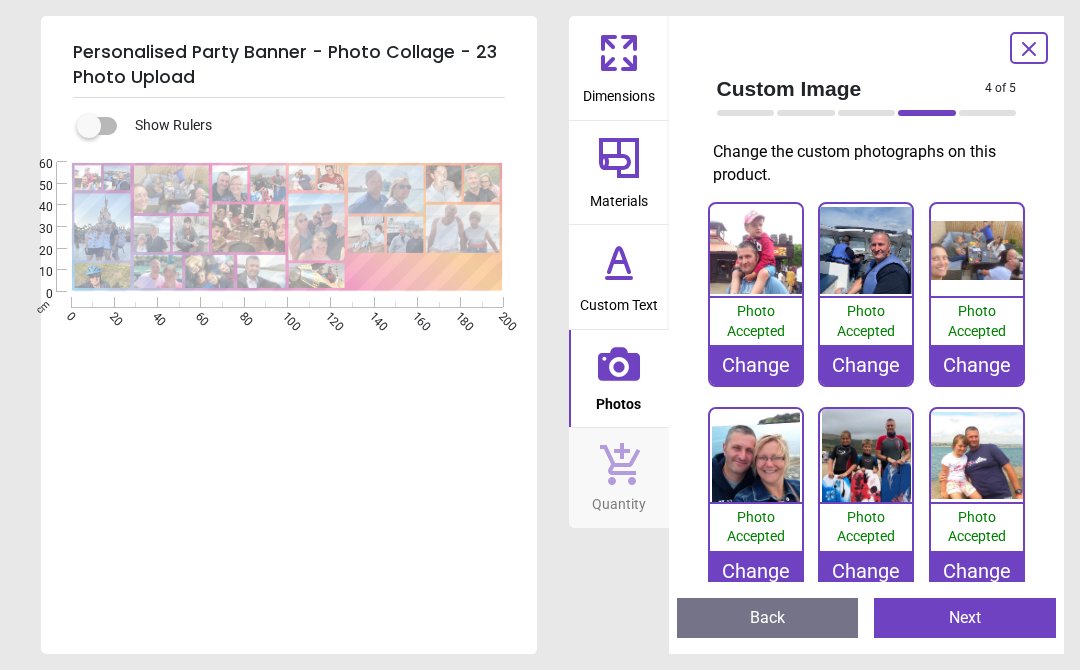 click on "Change" at bounding box center [866, 365] 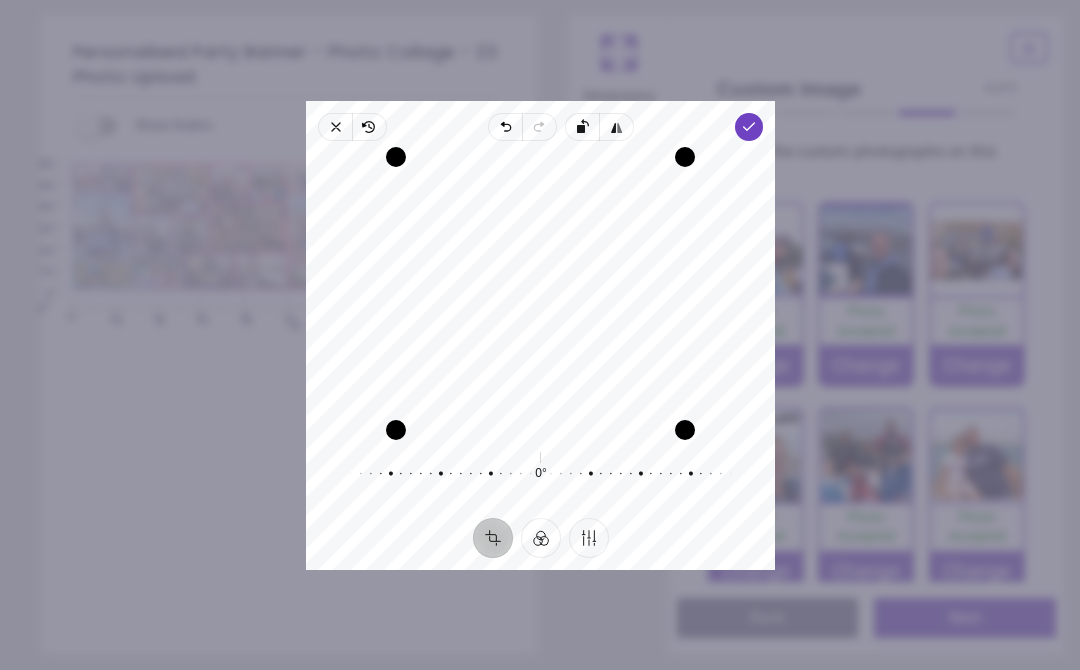 click 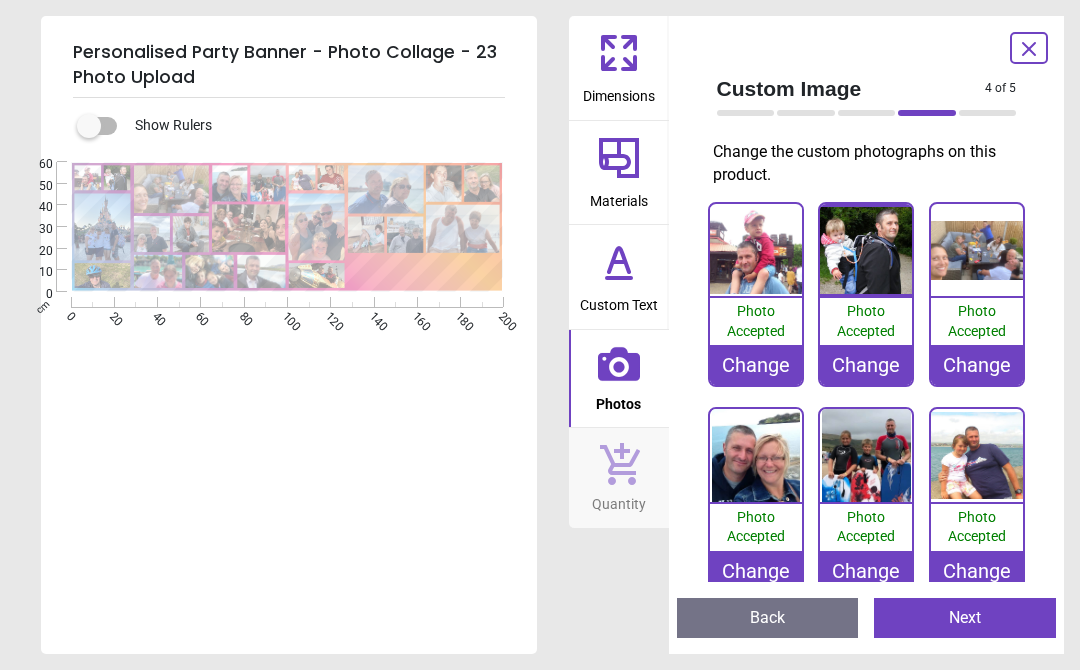 click on "Next" at bounding box center (965, 618) 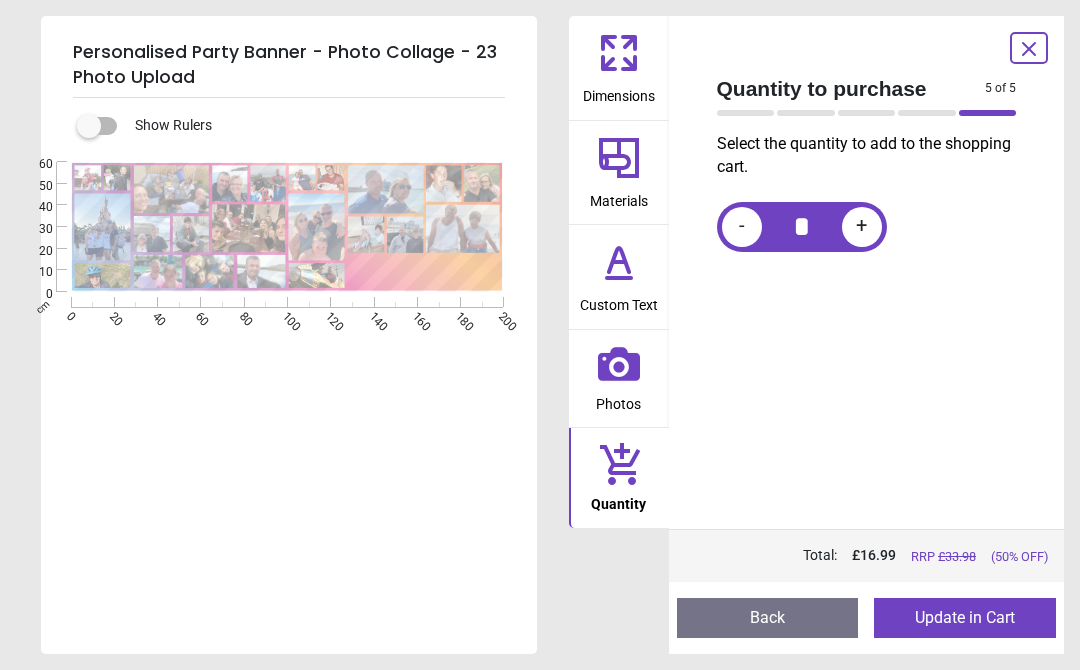 click on "Update in Cart" at bounding box center (965, 618) 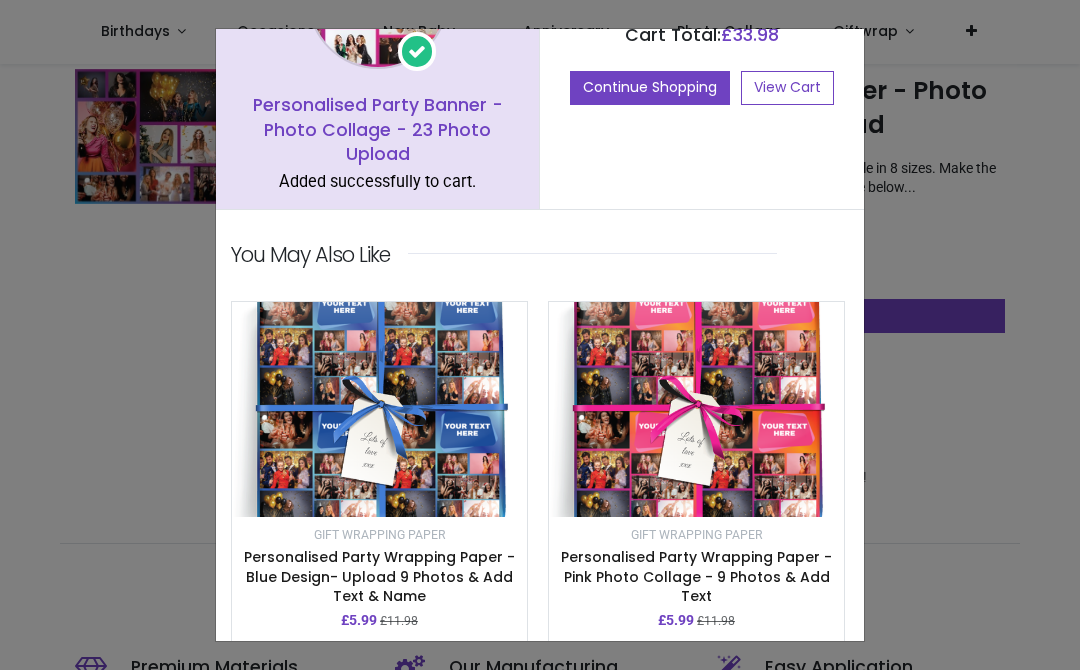 scroll, scrollTop: 171, scrollLeft: 0, axis: vertical 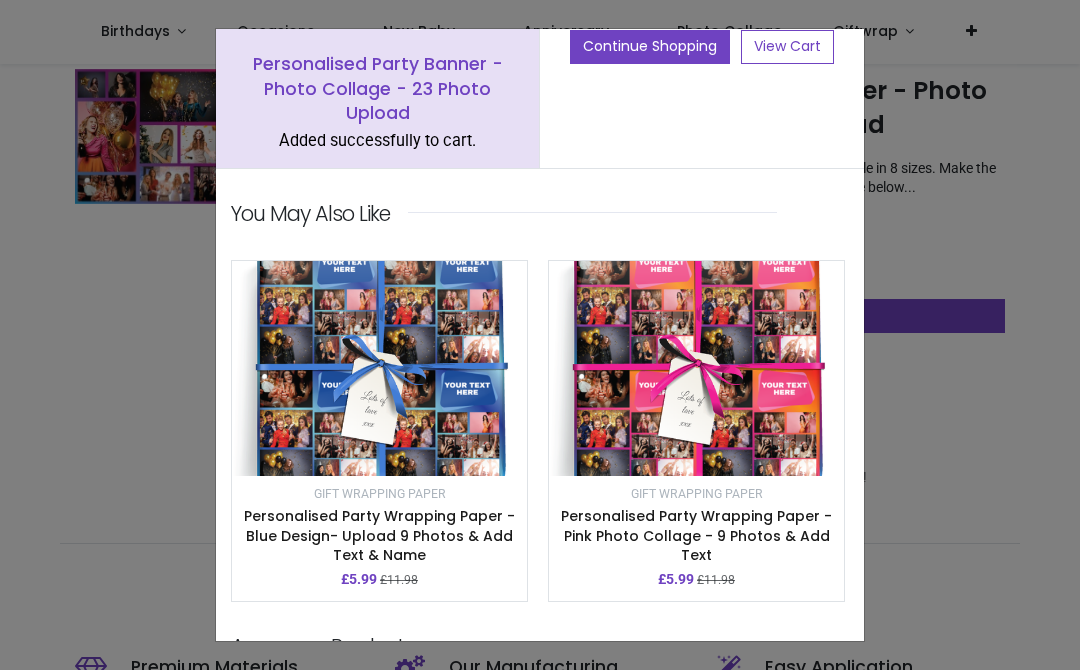 click at bounding box center [696, 368] 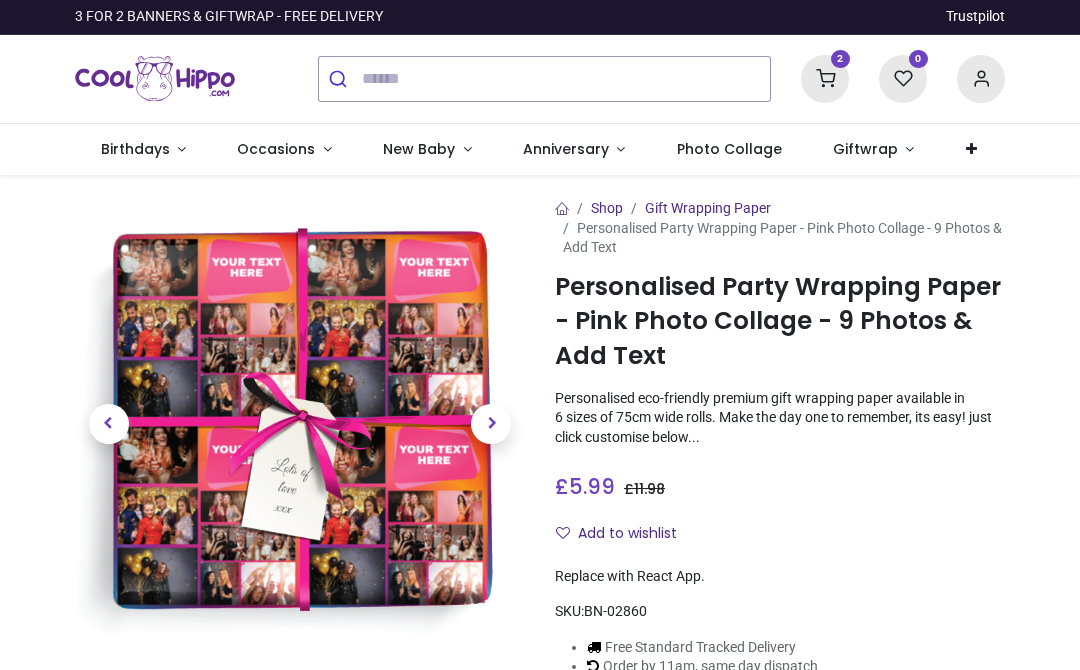 scroll, scrollTop: 0, scrollLeft: 0, axis: both 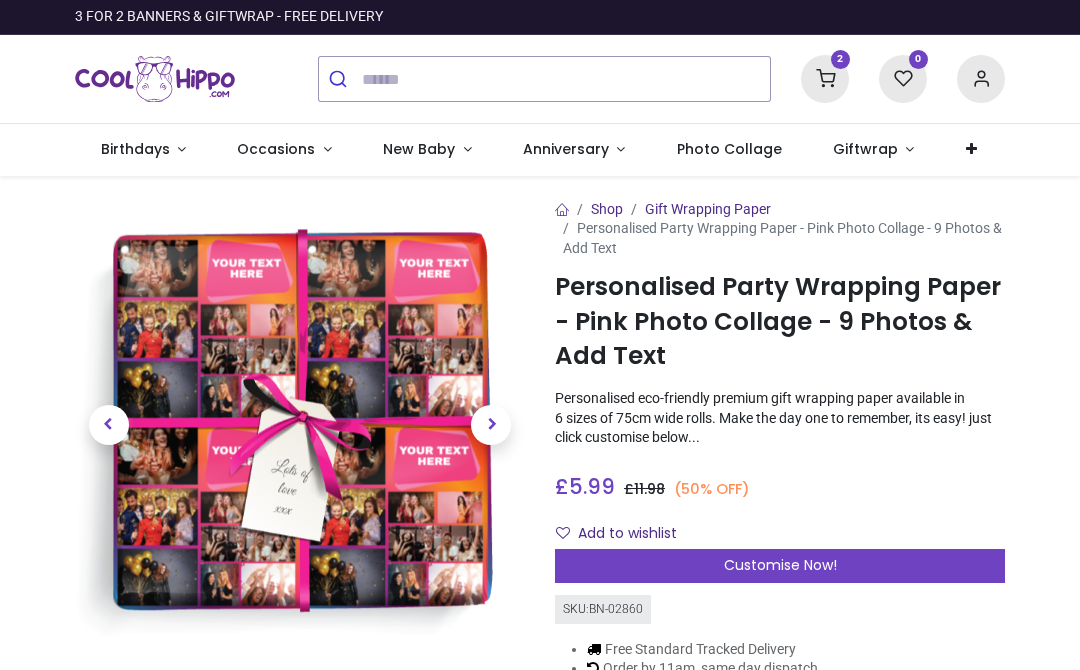 click on "Birthdays" at bounding box center [135, 149] 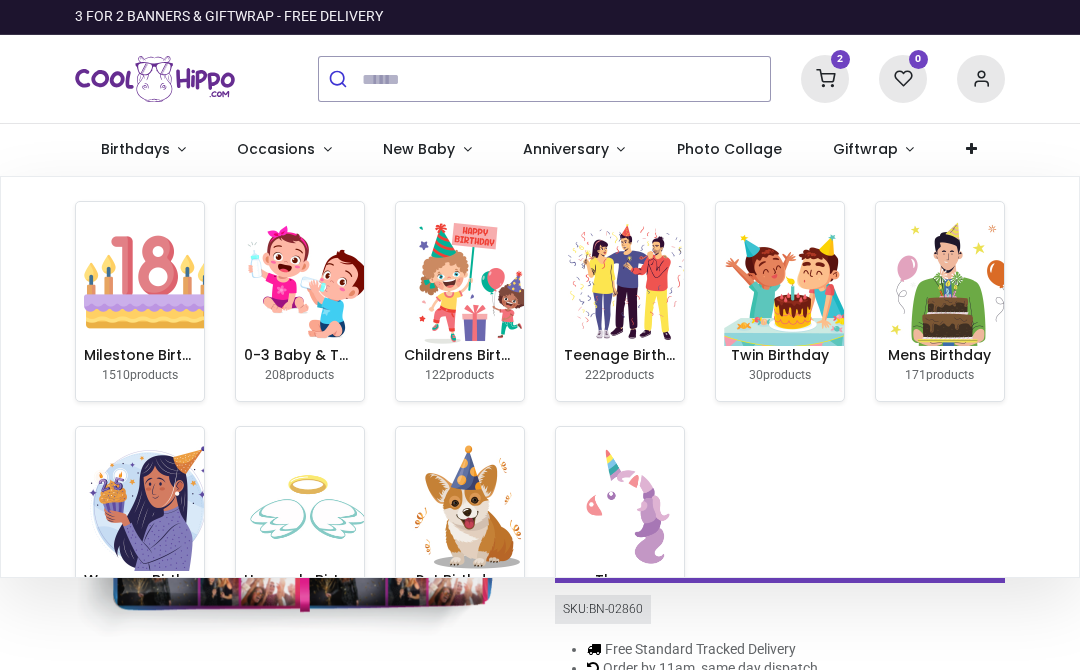 click at bounding box center [148, 282] 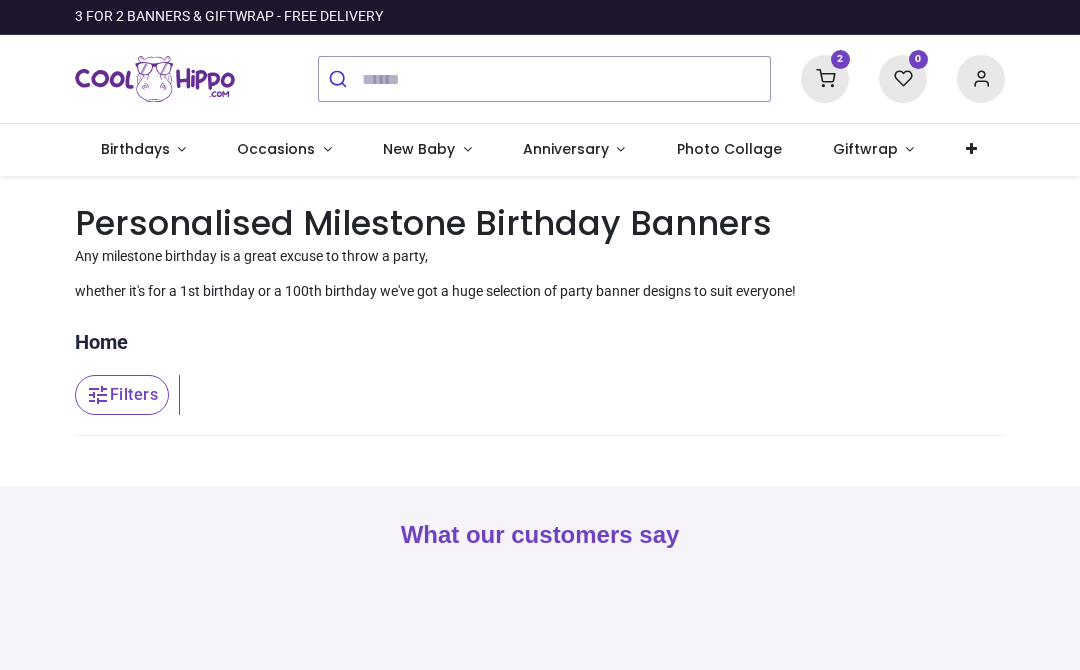 scroll, scrollTop: 0, scrollLeft: 0, axis: both 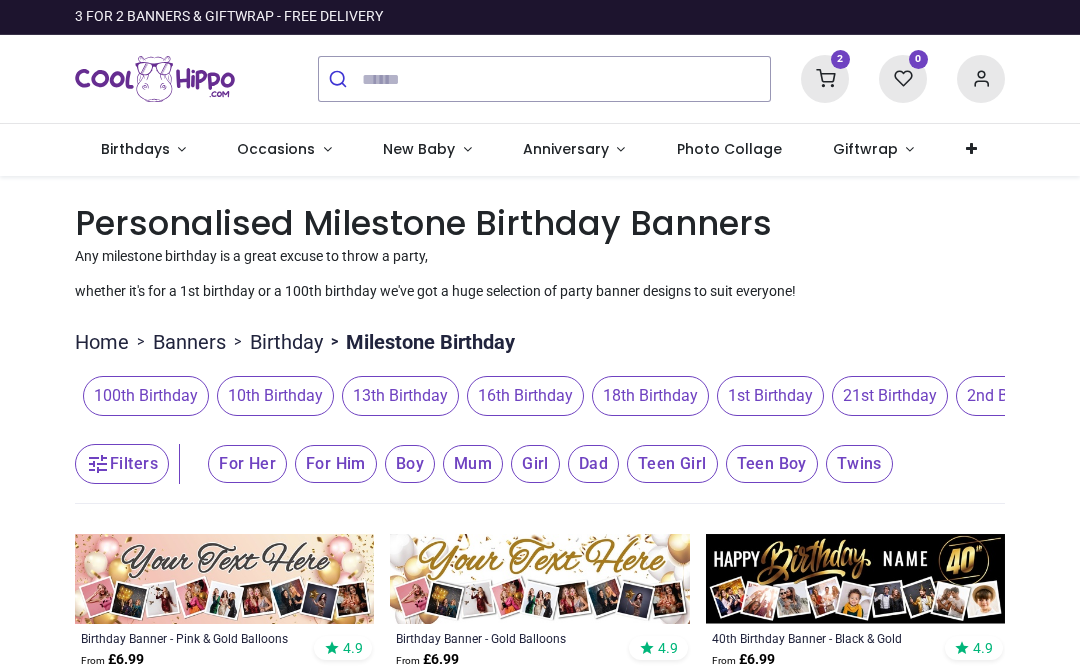 click on "13th Birthday" at bounding box center [400, 396] 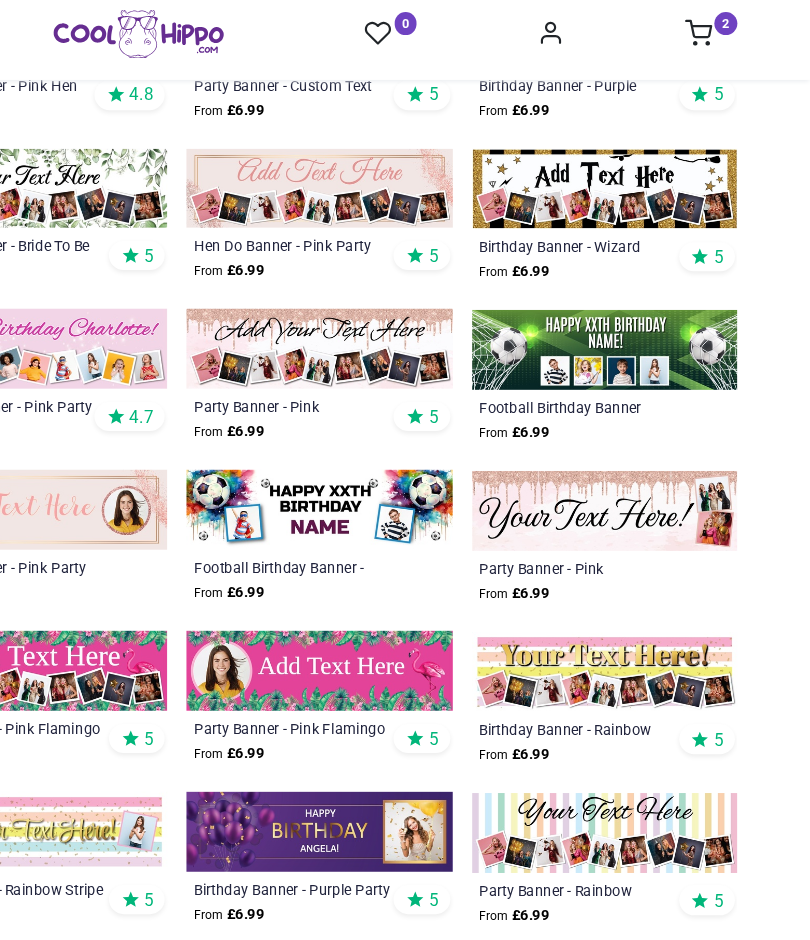 scroll, scrollTop: 531, scrollLeft: 0, axis: vertical 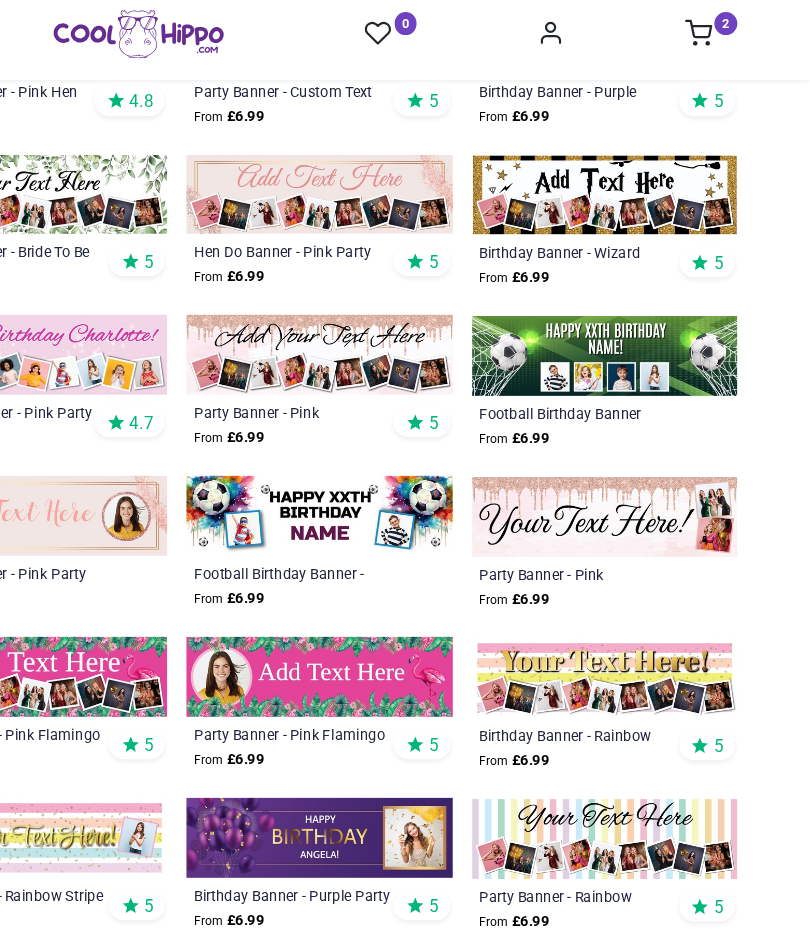 click at bounding box center [640, 294] 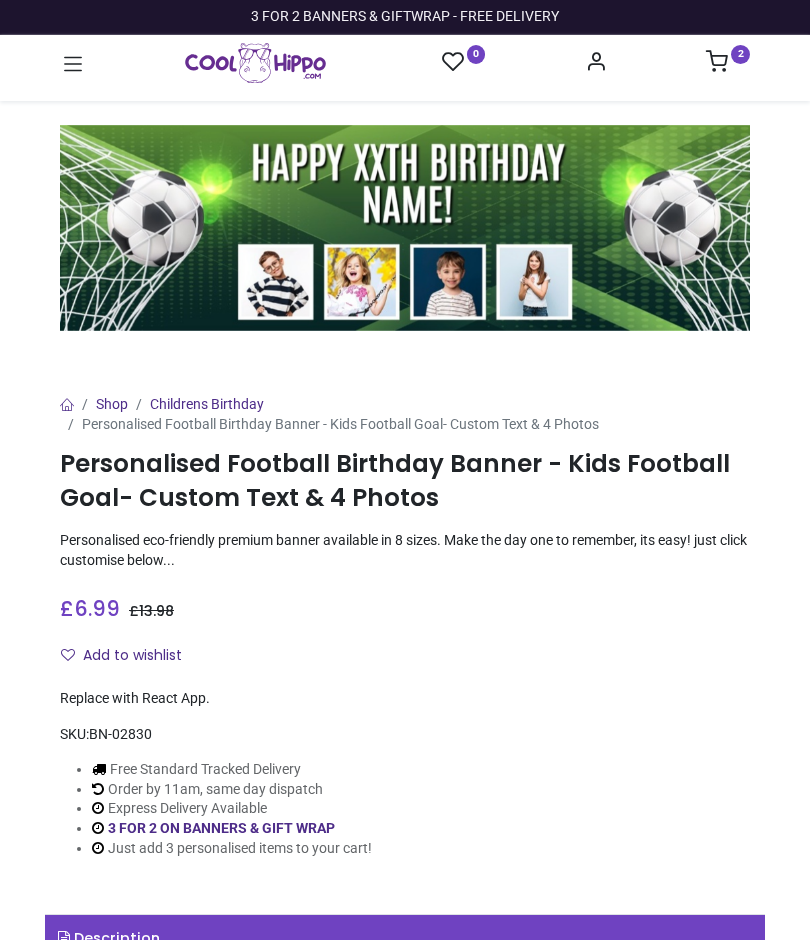 scroll, scrollTop: 0, scrollLeft: 0, axis: both 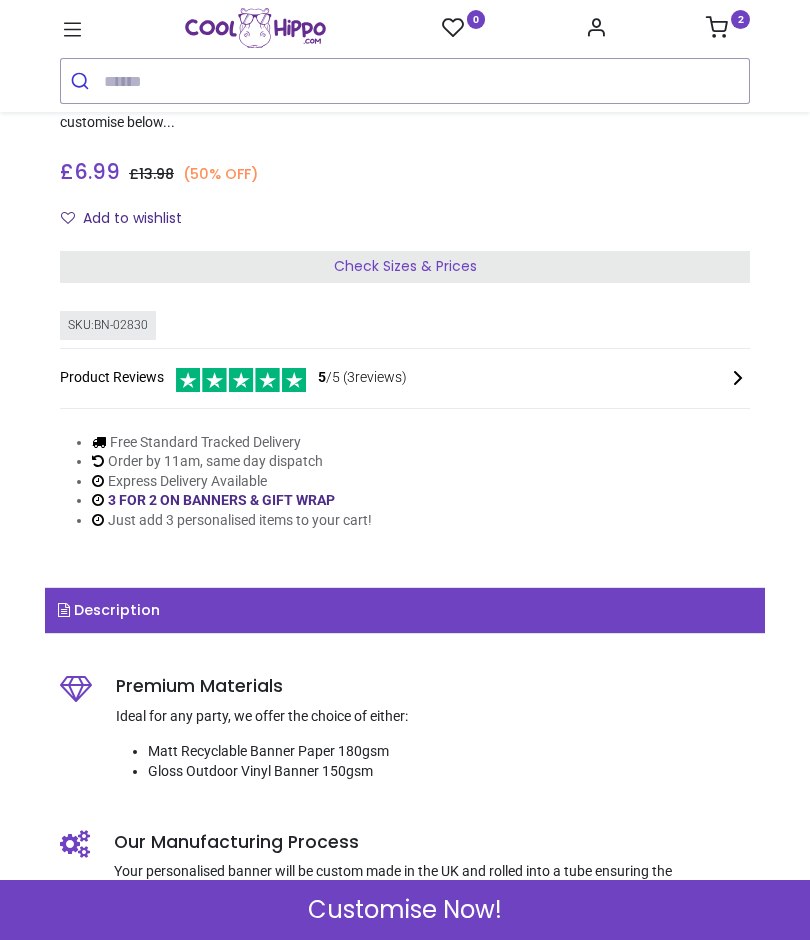 click on "Customise Now!" at bounding box center [405, 910] 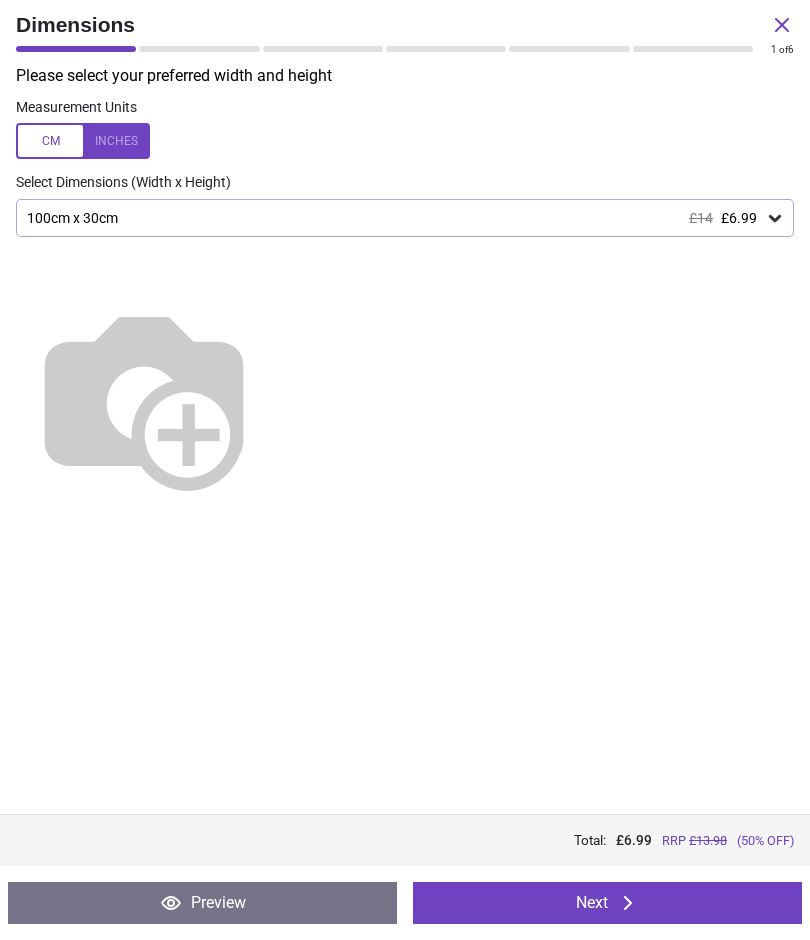 click 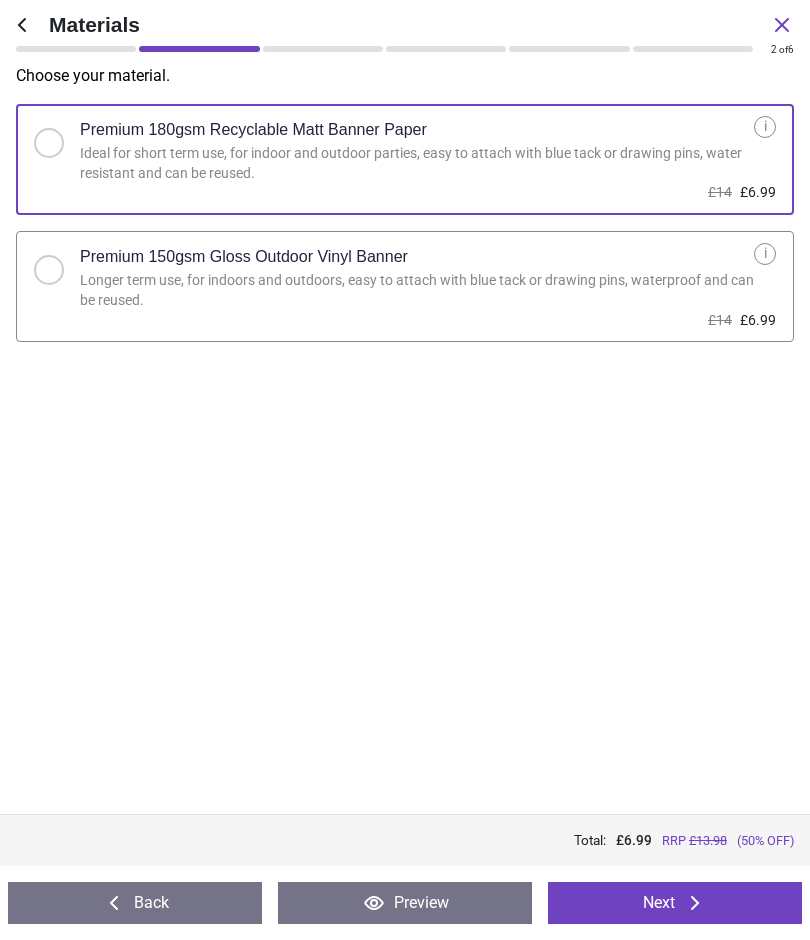click on "i" at bounding box center (765, 254) 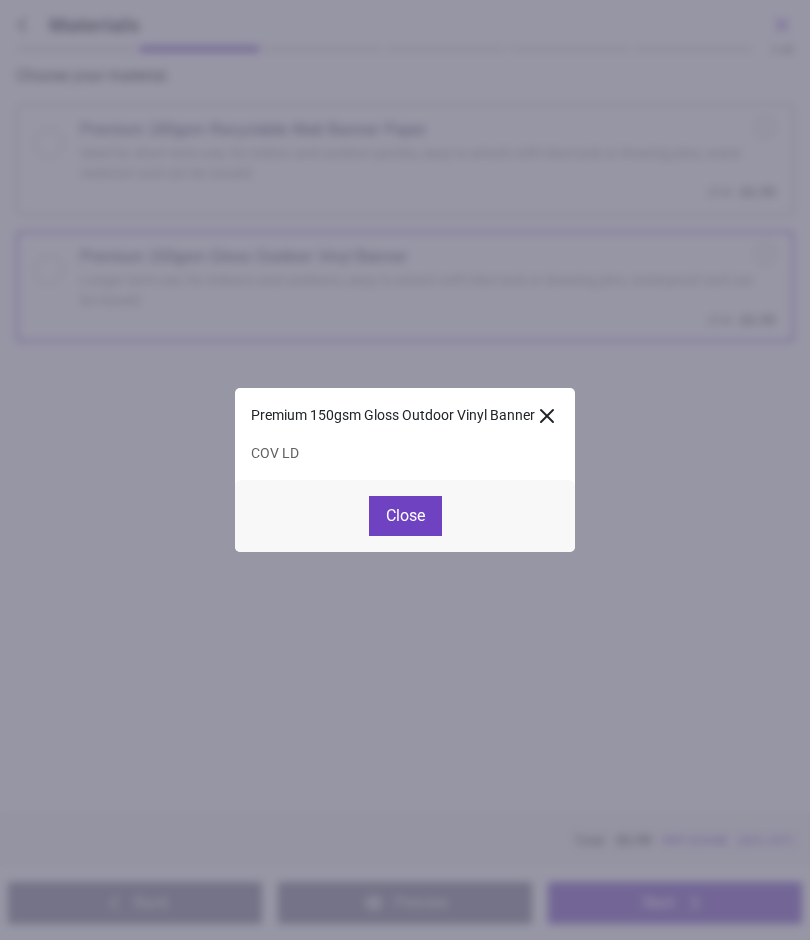 click on "Close" at bounding box center [405, 516] 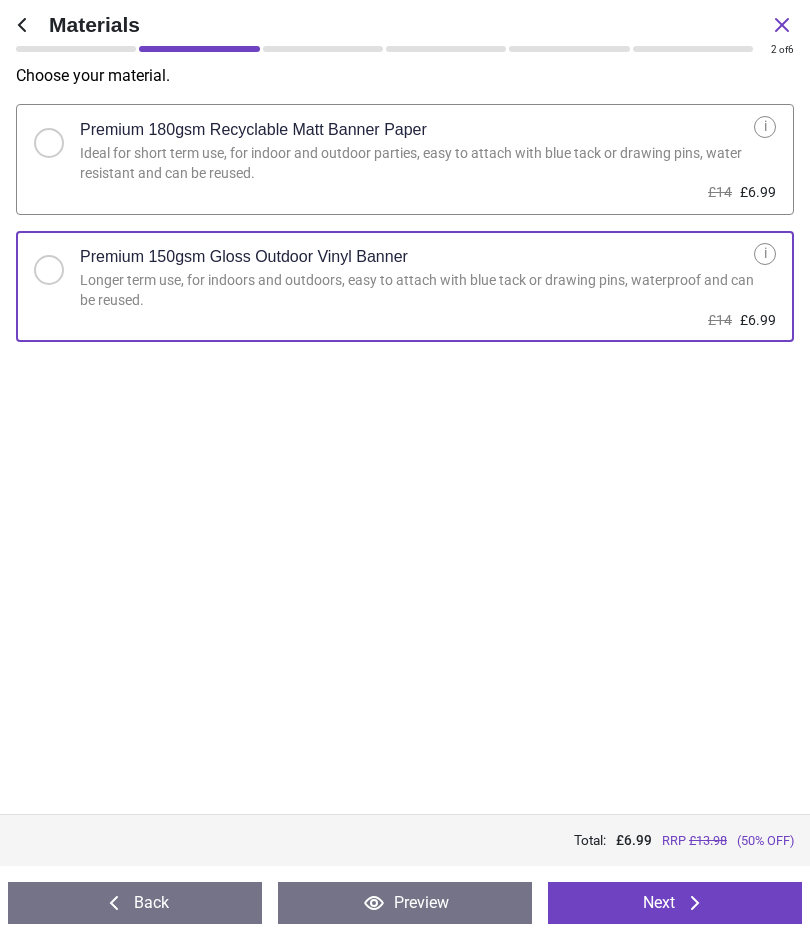 click on "Next" at bounding box center [675, 903] 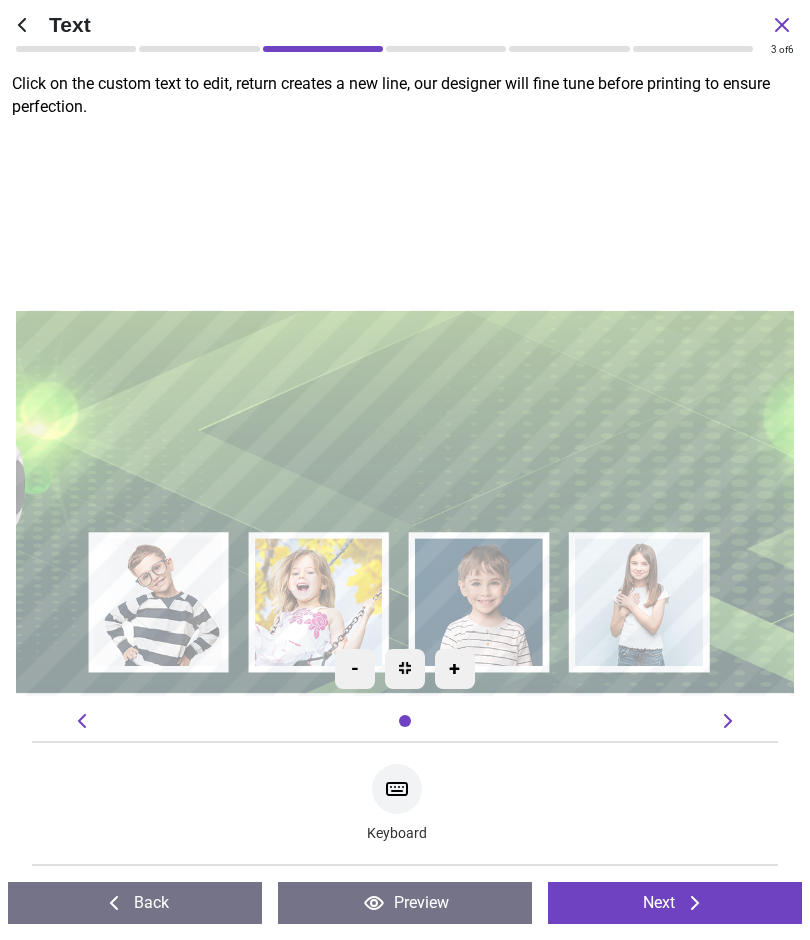 click at bounding box center [405, 412] 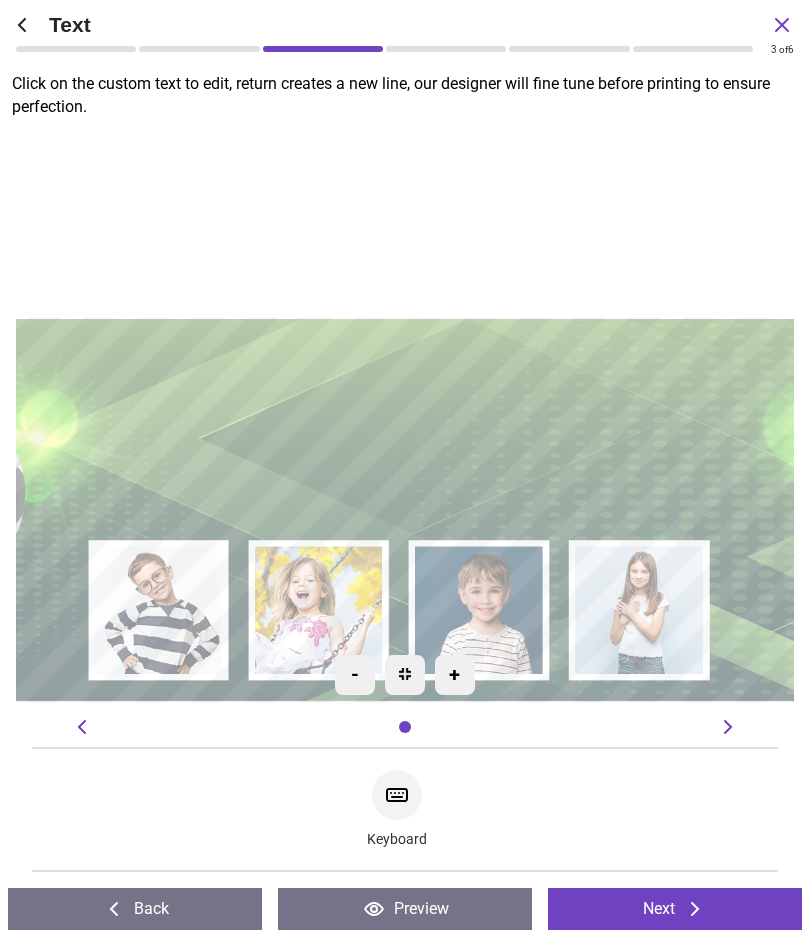 scroll, scrollTop: 0, scrollLeft: 0, axis: both 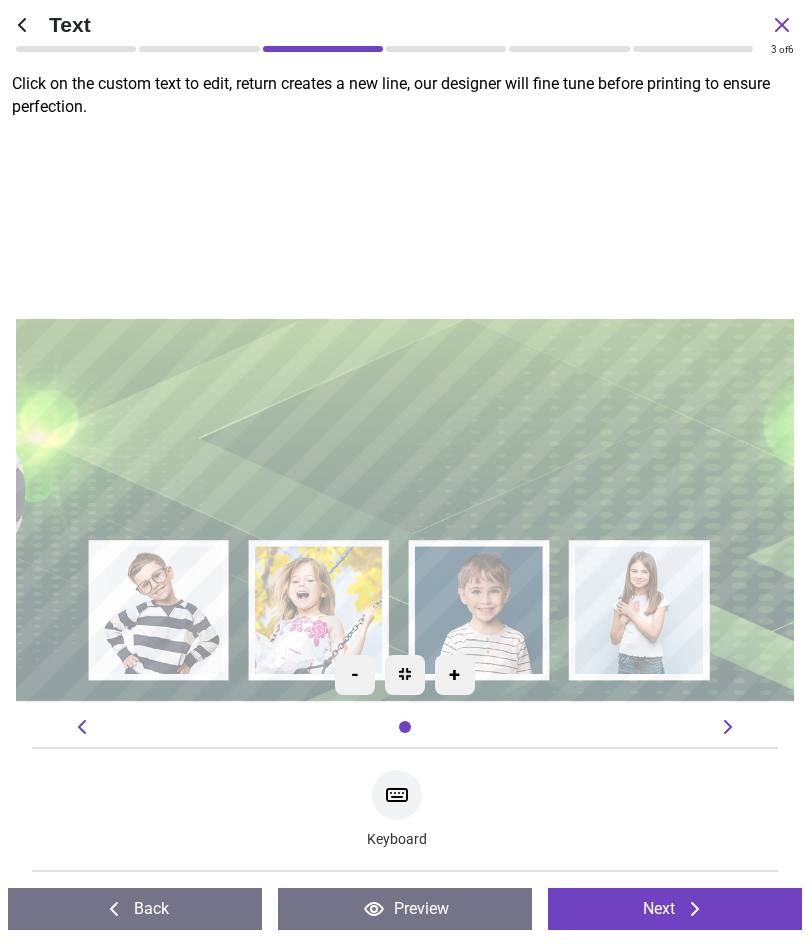 click on "**********" at bounding box center (405, 415) 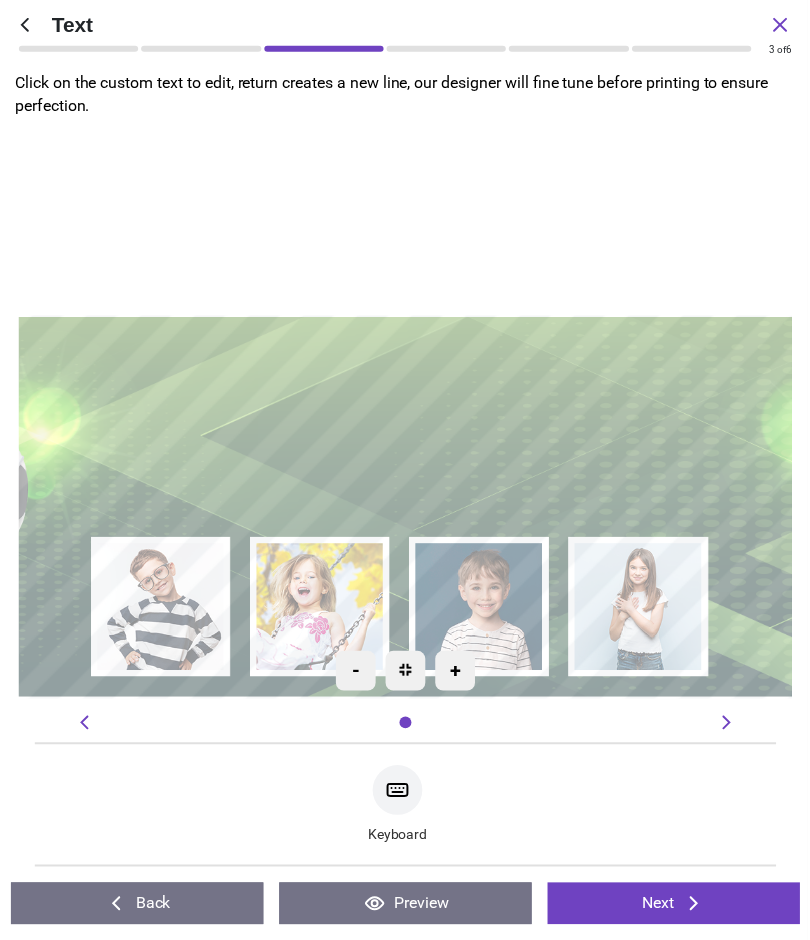scroll, scrollTop: 0, scrollLeft: 0, axis: both 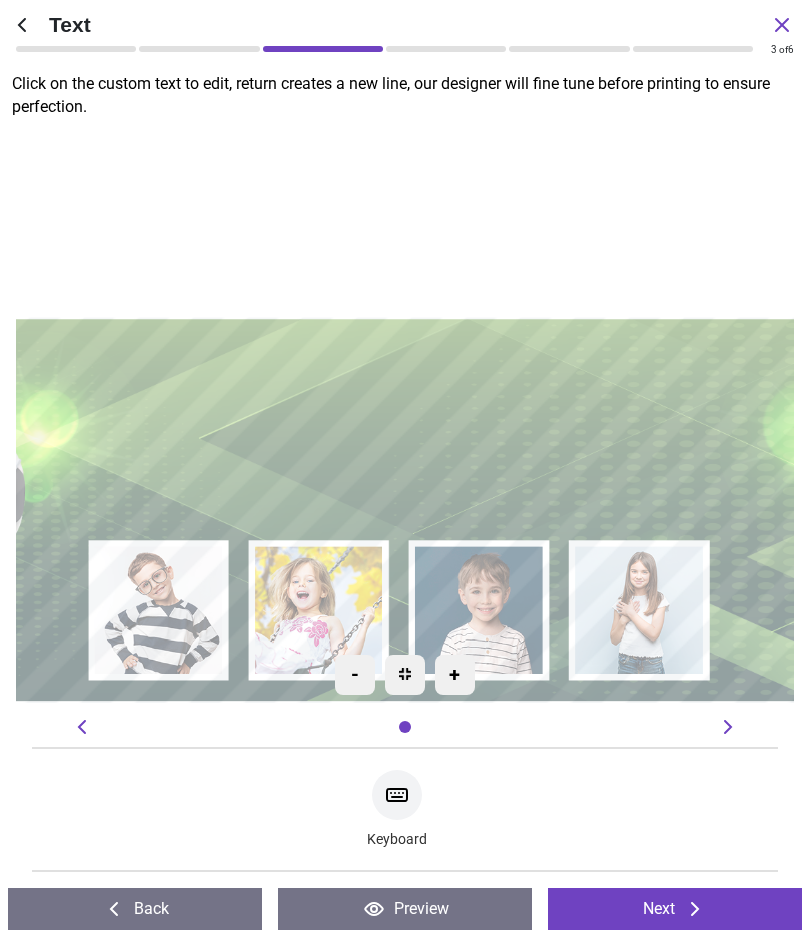 type on "**********" 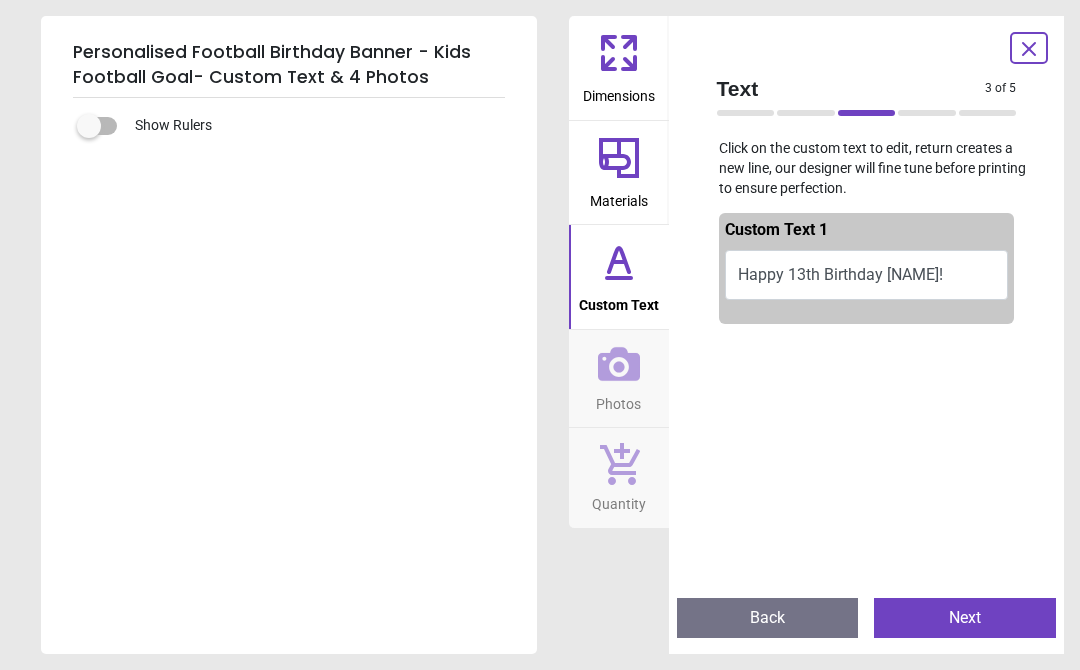 click on "Next" at bounding box center [965, 618] 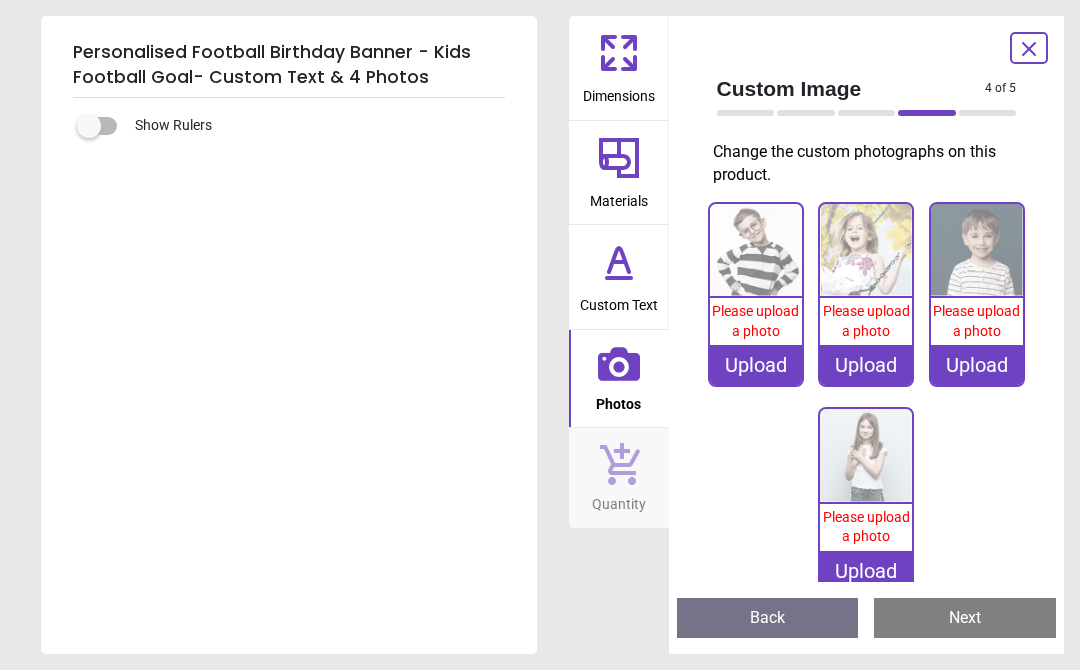 click on "Upload" at bounding box center (756, 365) 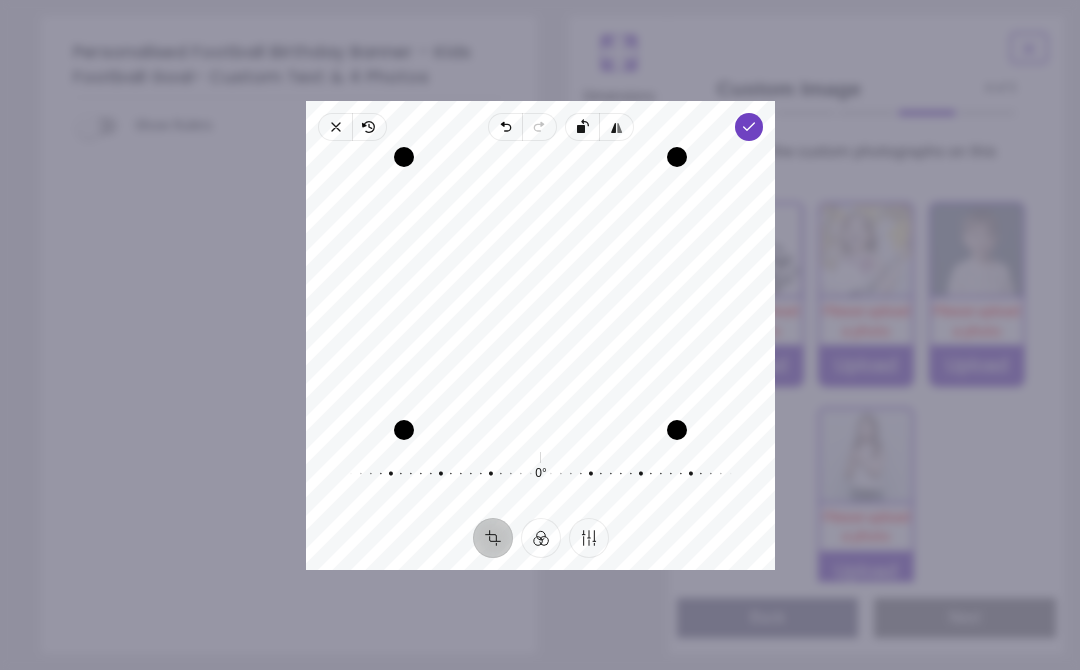 click 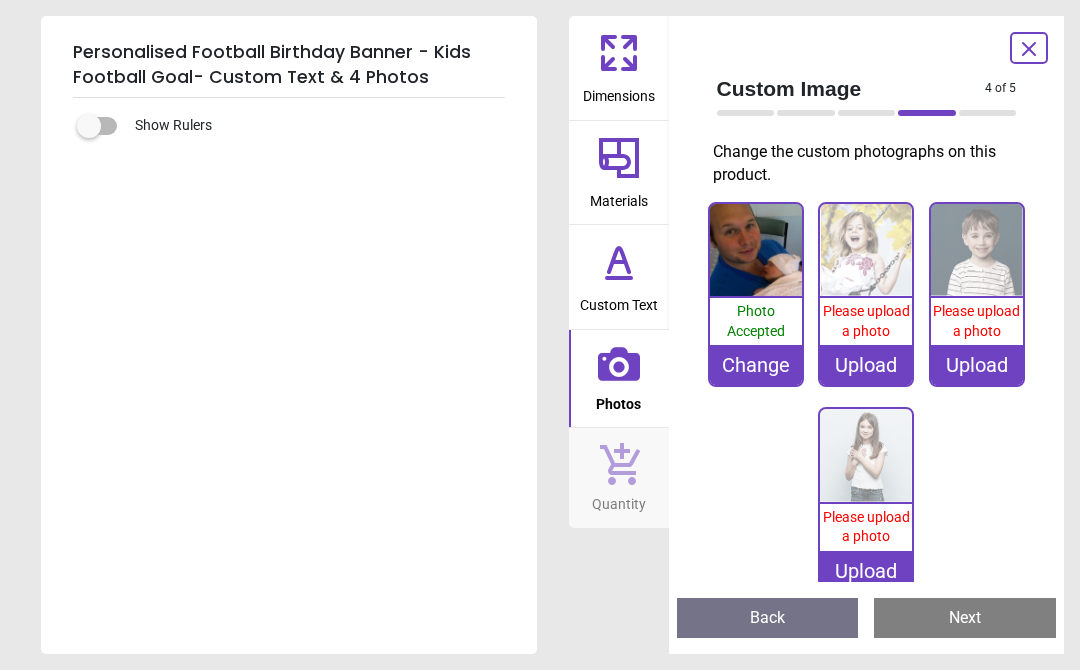 click on "Upload" at bounding box center (866, 365) 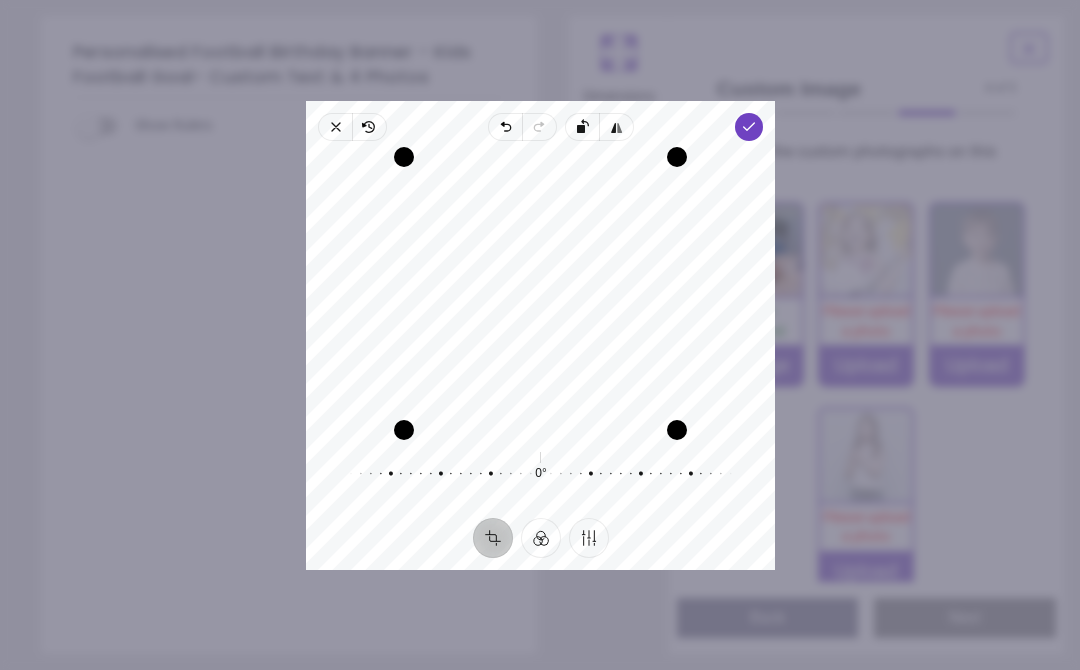 click 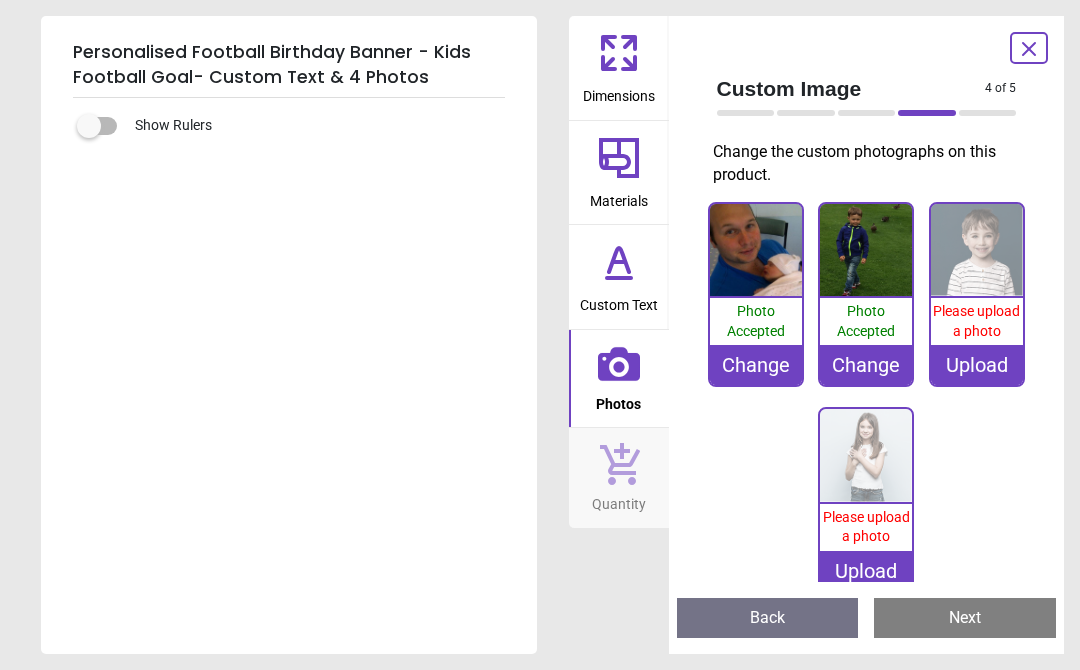 click on "Upload" at bounding box center [977, 365] 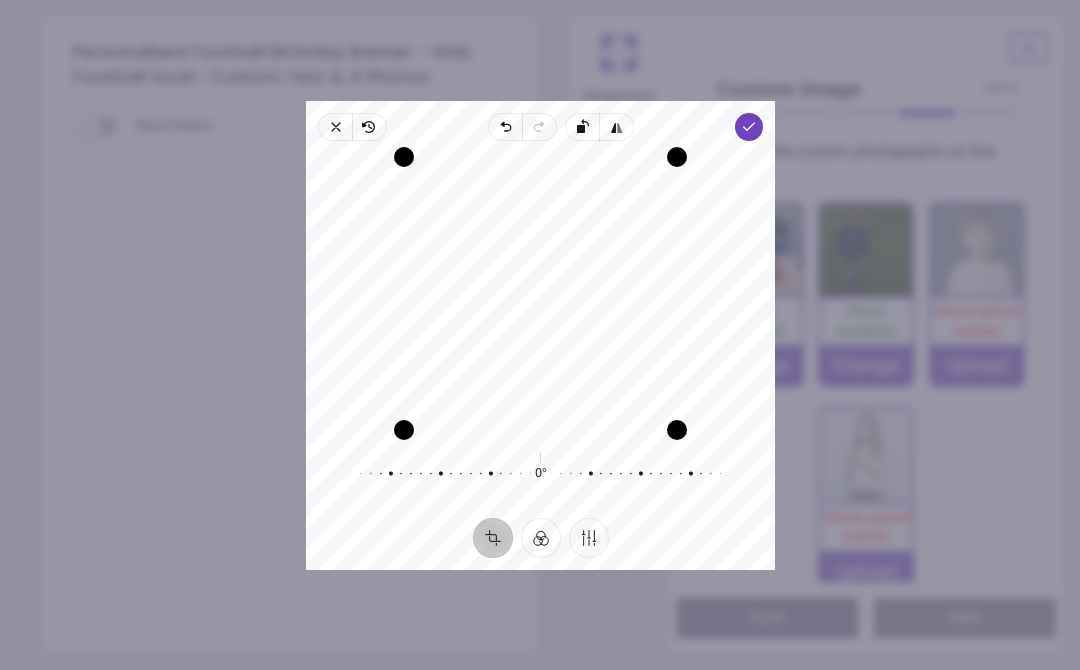click on "Done" at bounding box center [749, 127] 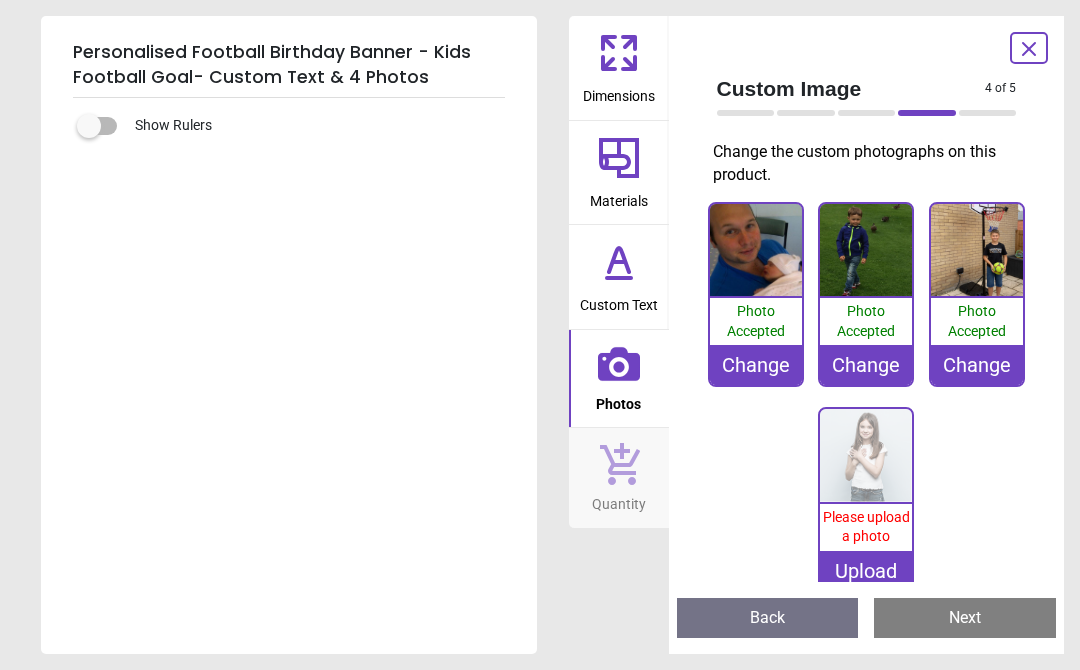 click on "Upload" at bounding box center [866, 571] 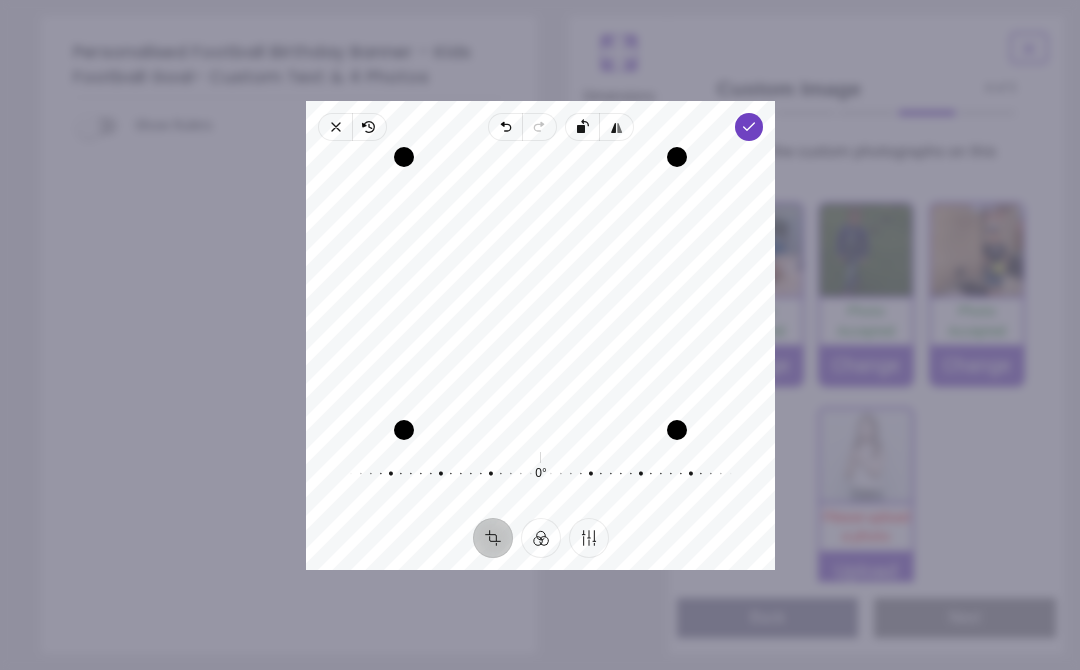 click on "Done" at bounding box center (749, 127) 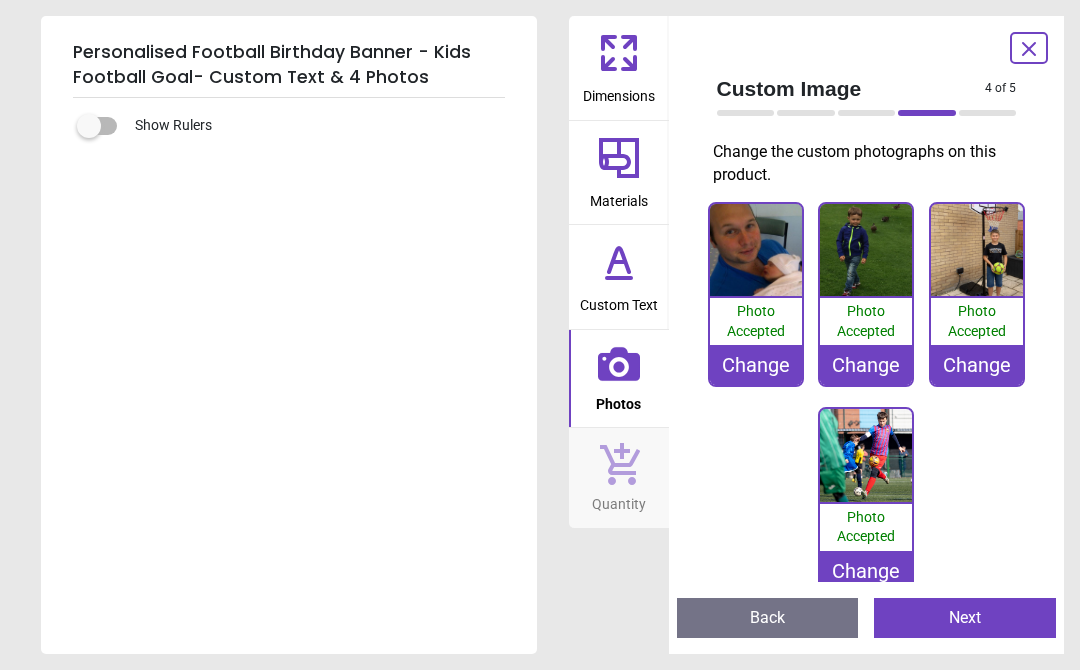 click on "Next" at bounding box center [965, 618] 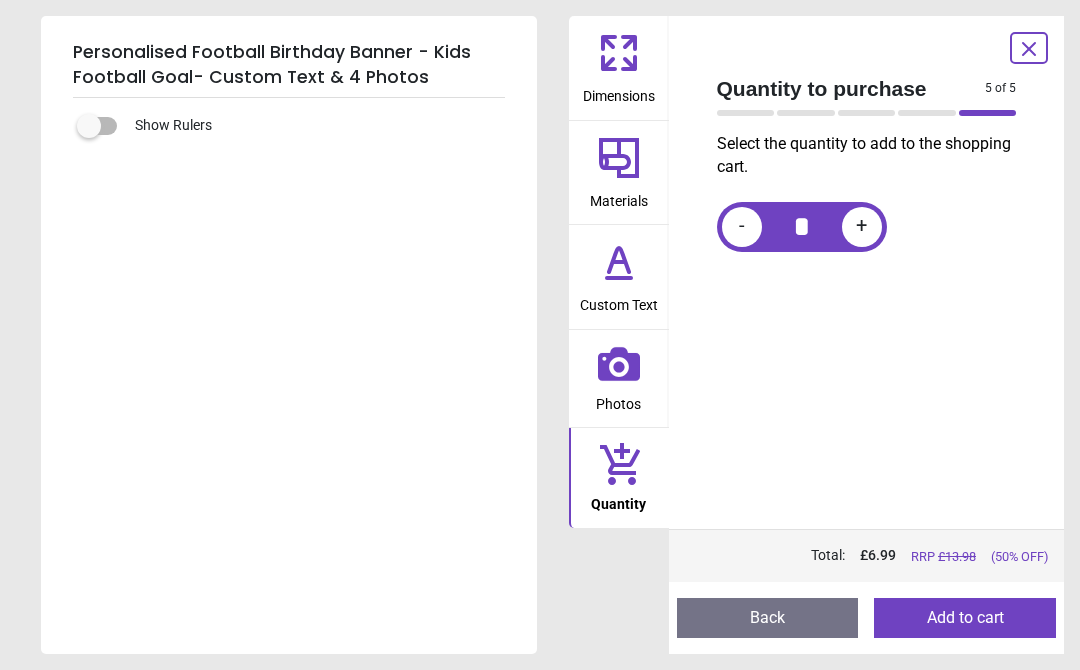 click on "Add to cart" at bounding box center [965, 618] 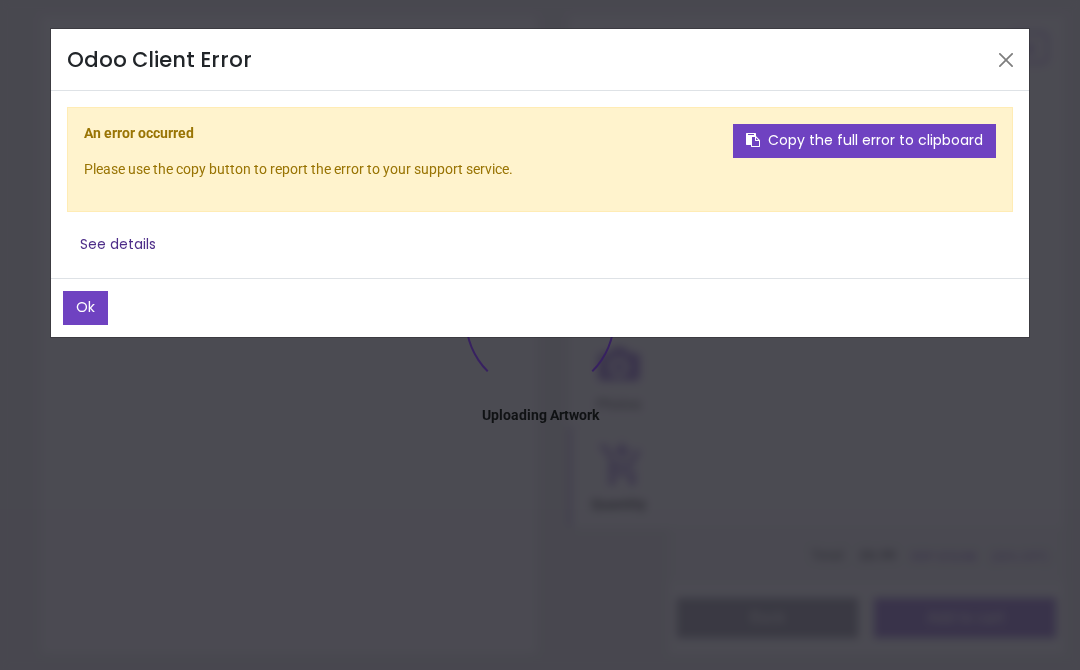 click on "Ok" 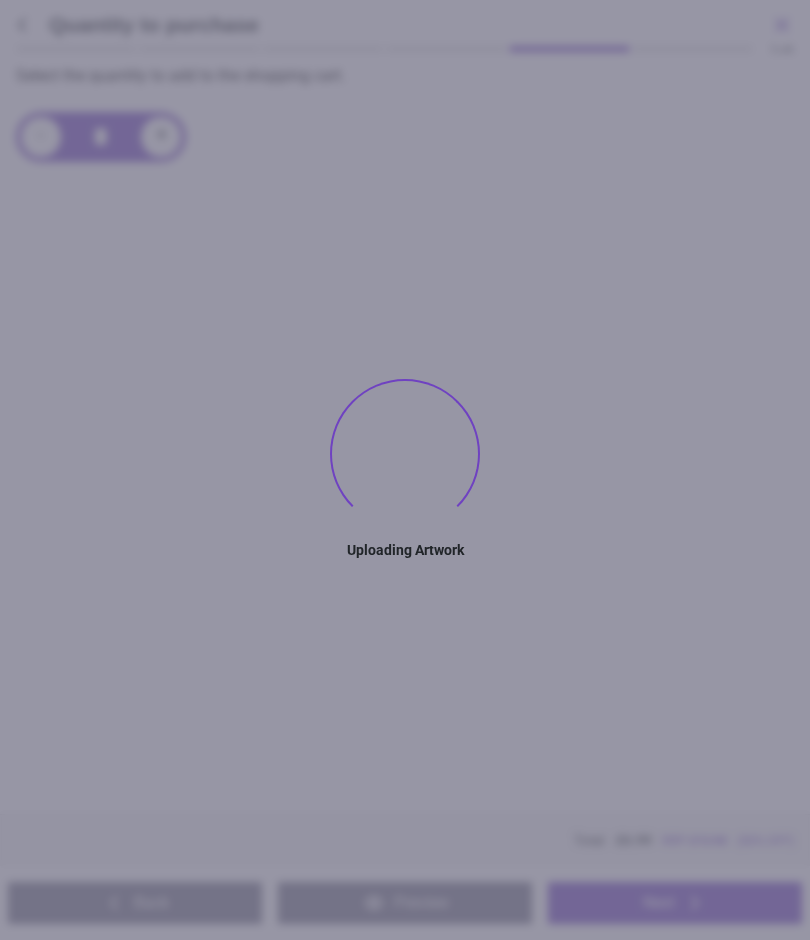 click on "Select the quantity to add to the shopping cart. - * +" at bounding box center [405, 439] 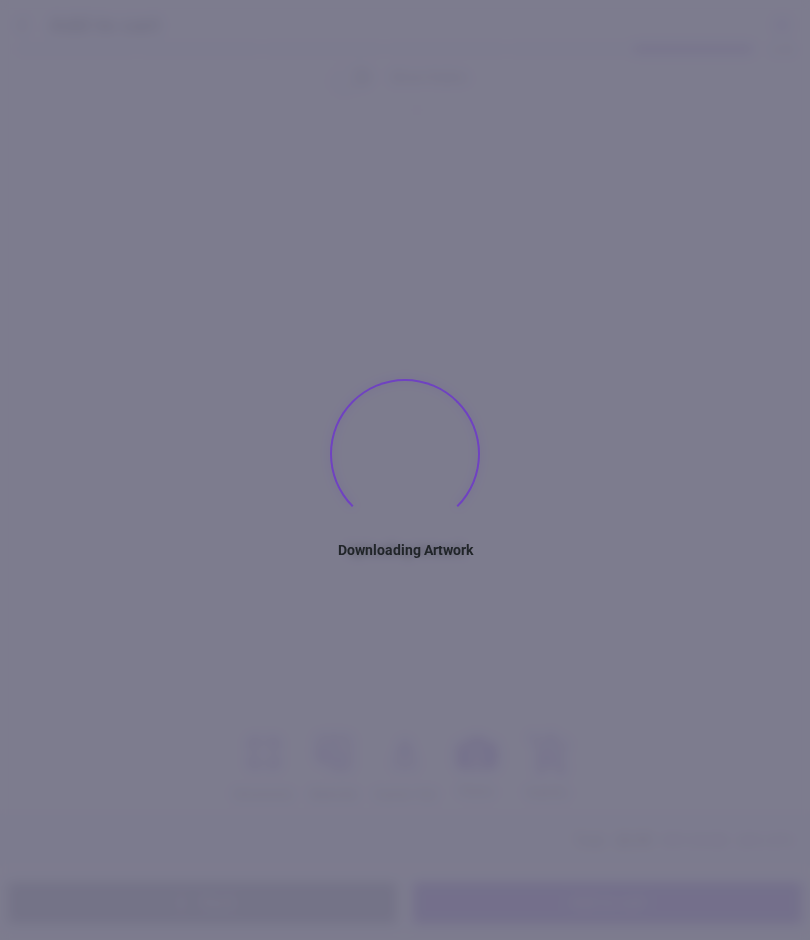 type on "**********" 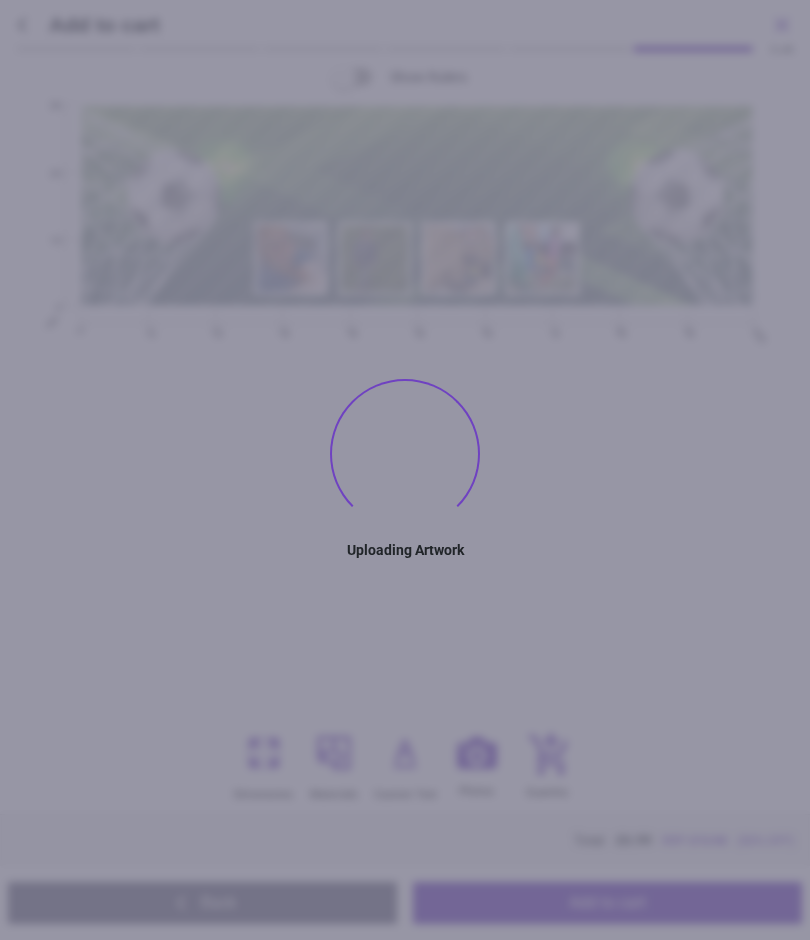 scroll, scrollTop: 0, scrollLeft: 0, axis: both 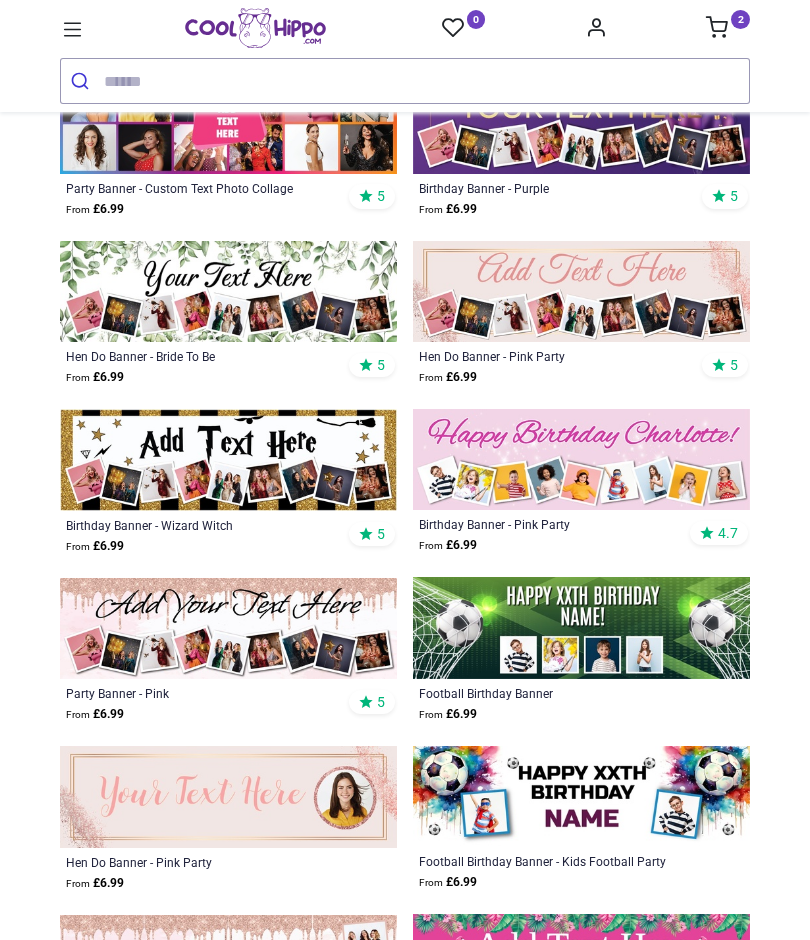 click at bounding box center (581, 627) 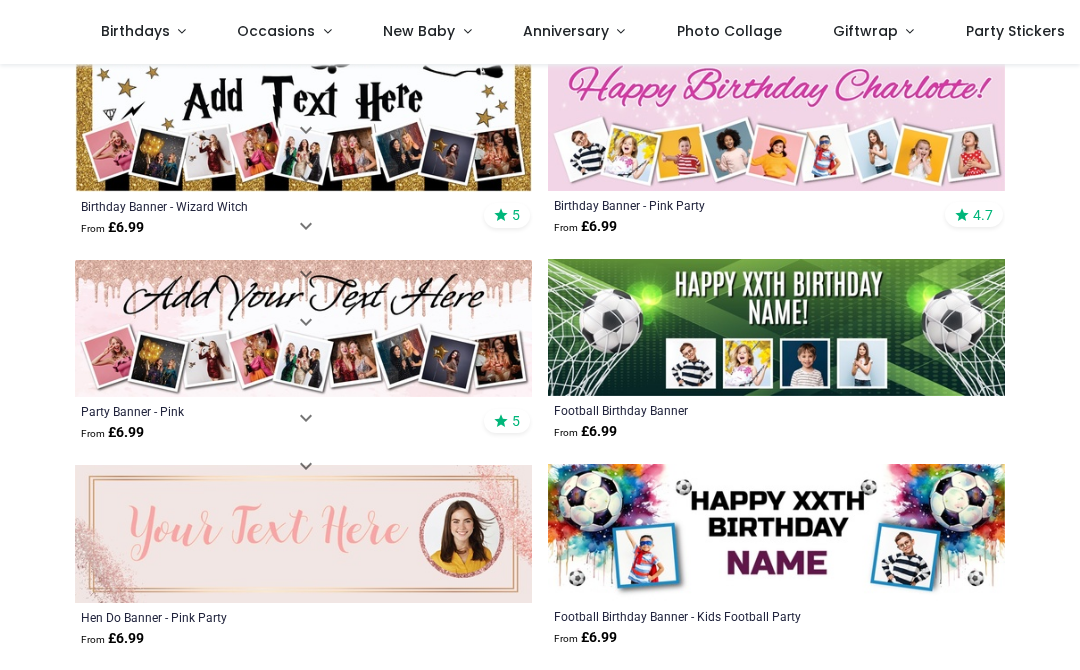 scroll, scrollTop: 1192, scrollLeft: 0, axis: vertical 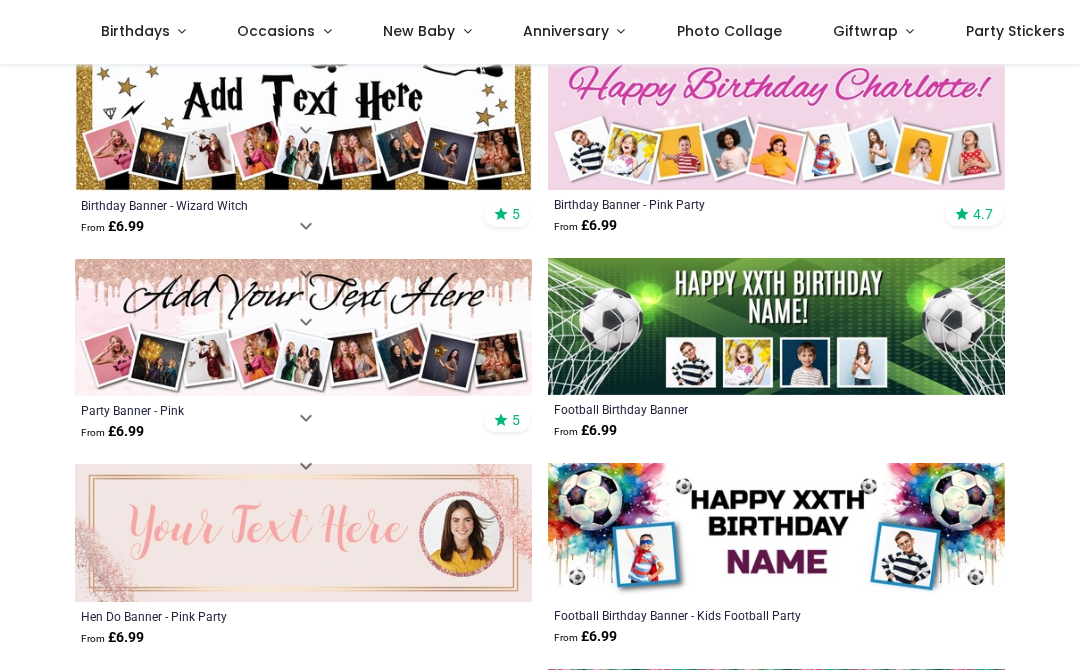 click at bounding box center (776, 326) 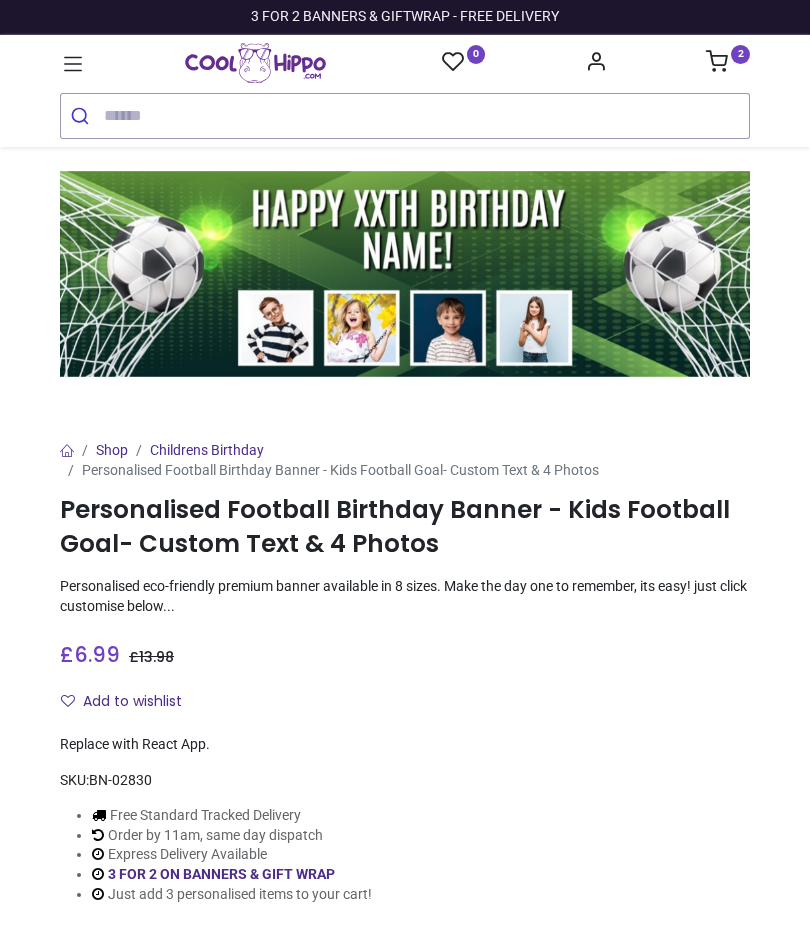 scroll, scrollTop: 0, scrollLeft: 0, axis: both 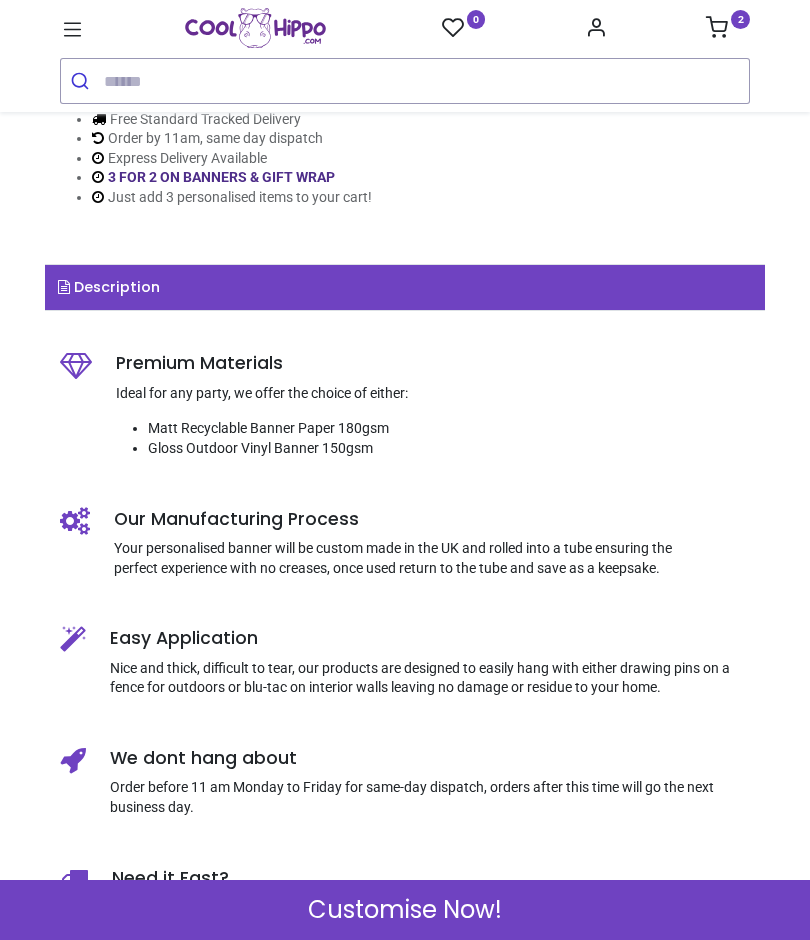 click on "Customise Now!" at bounding box center (405, 910) 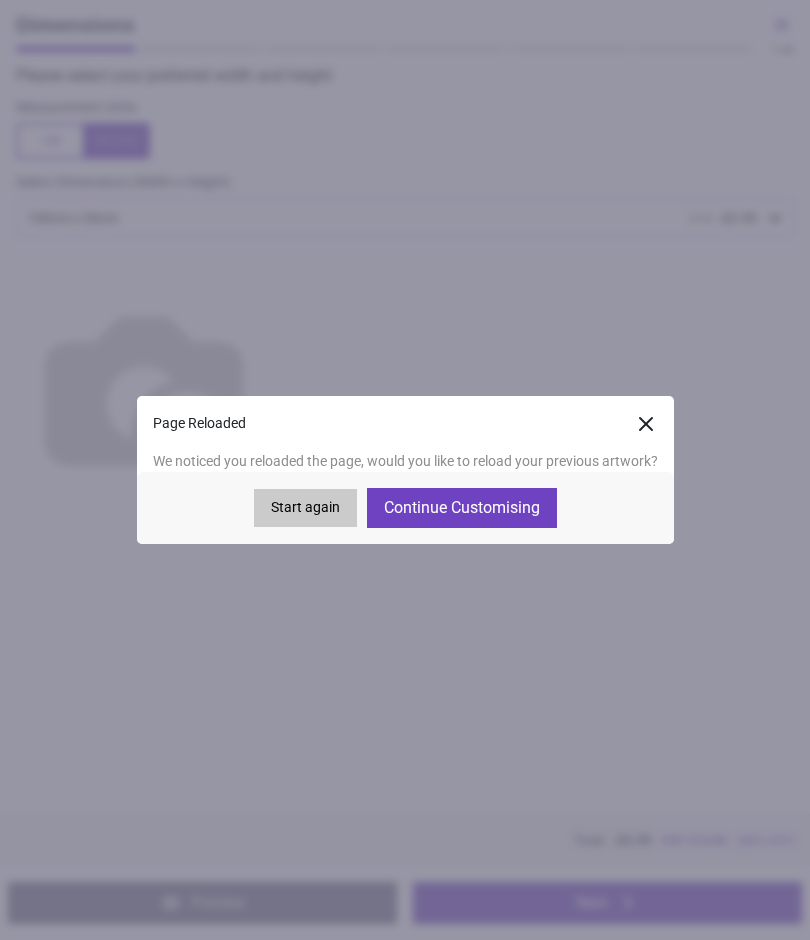 click on "Continue Customising" at bounding box center (462, 508) 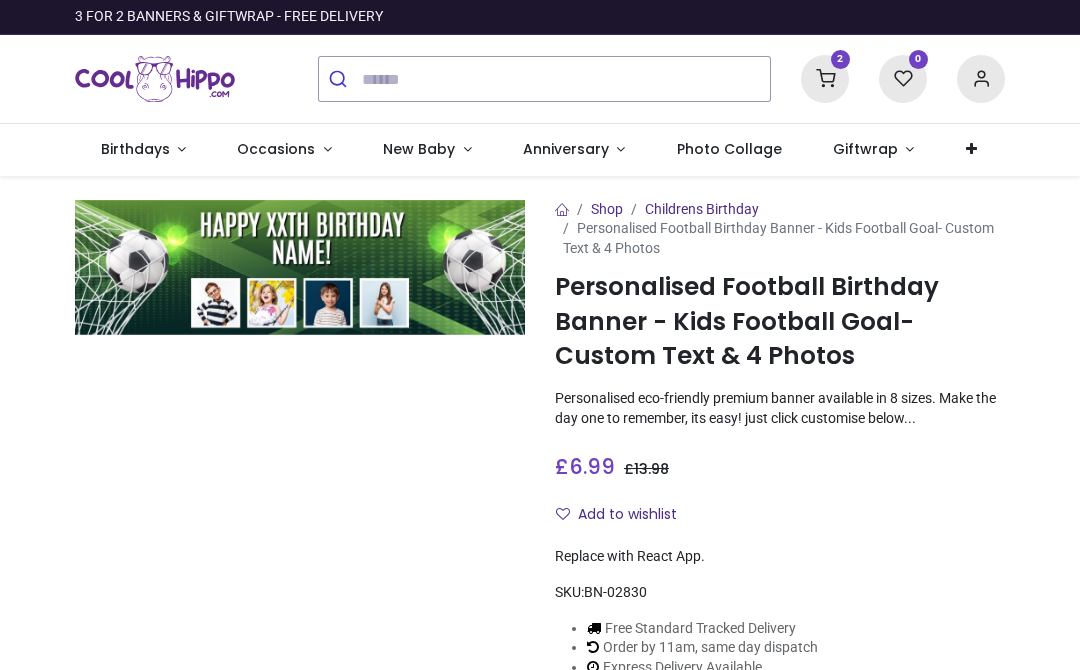 scroll, scrollTop: 0, scrollLeft: 0, axis: both 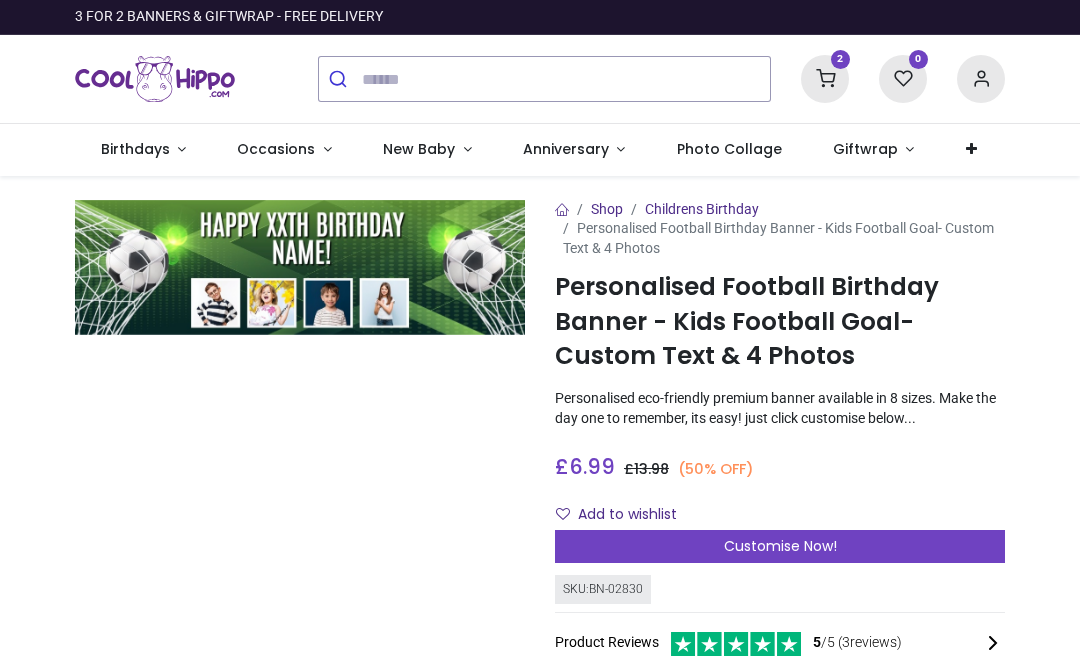 click on "Customise Now!" at bounding box center (780, 546) 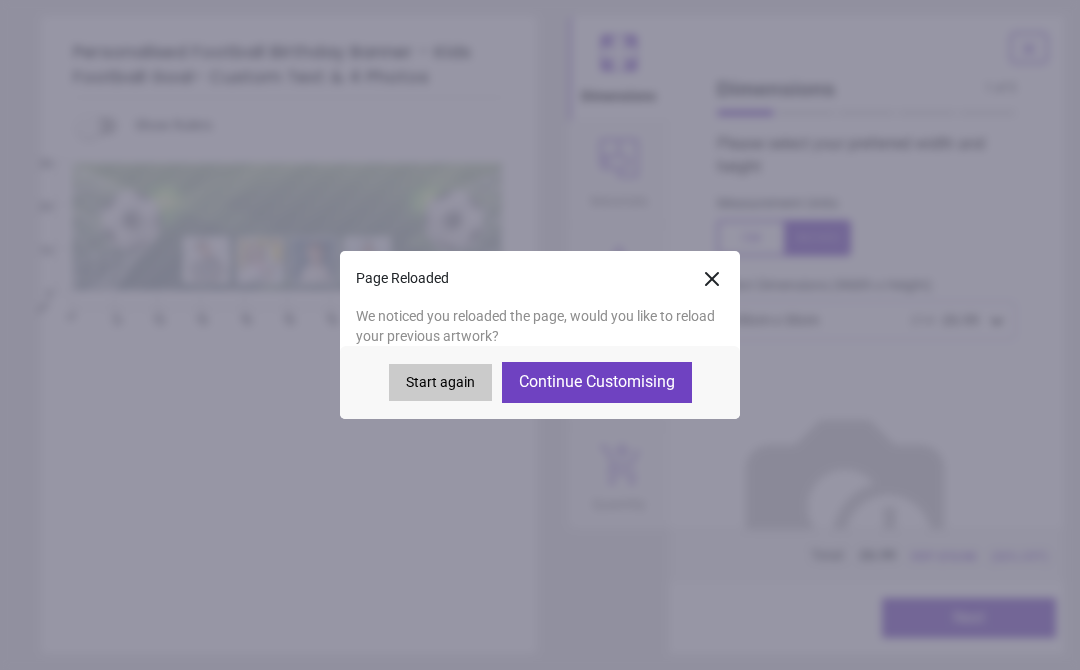 click on "Continue Customising" at bounding box center (597, 382) 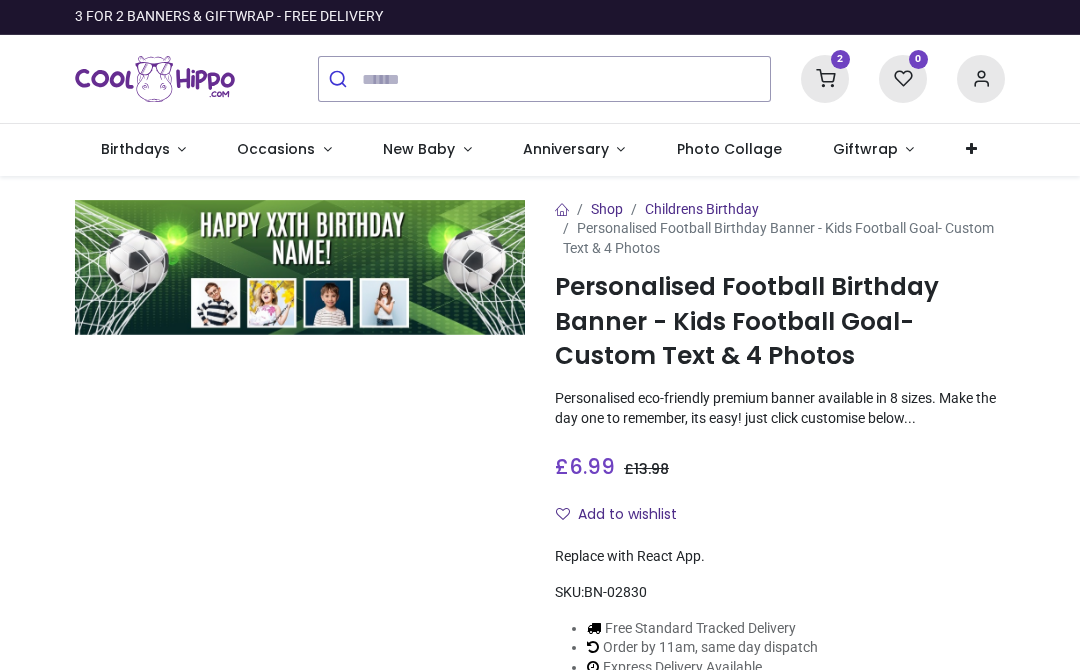 scroll, scrollTop: 0, scrollLeft: 0, axis: both 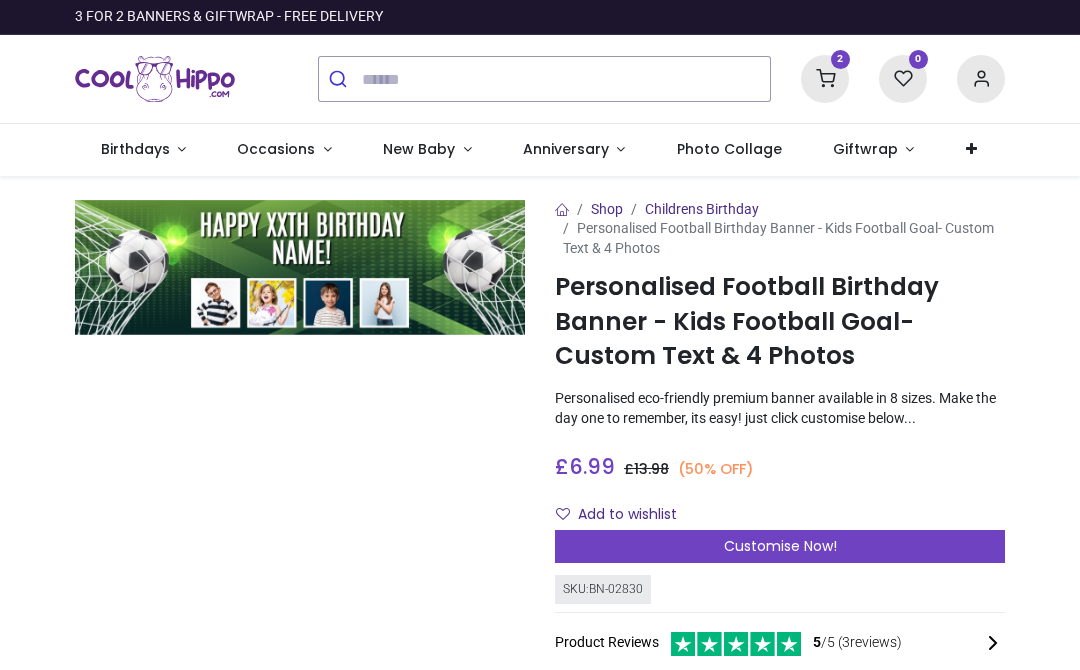 click on "Customise Now!" at bounding box center (780, 547) 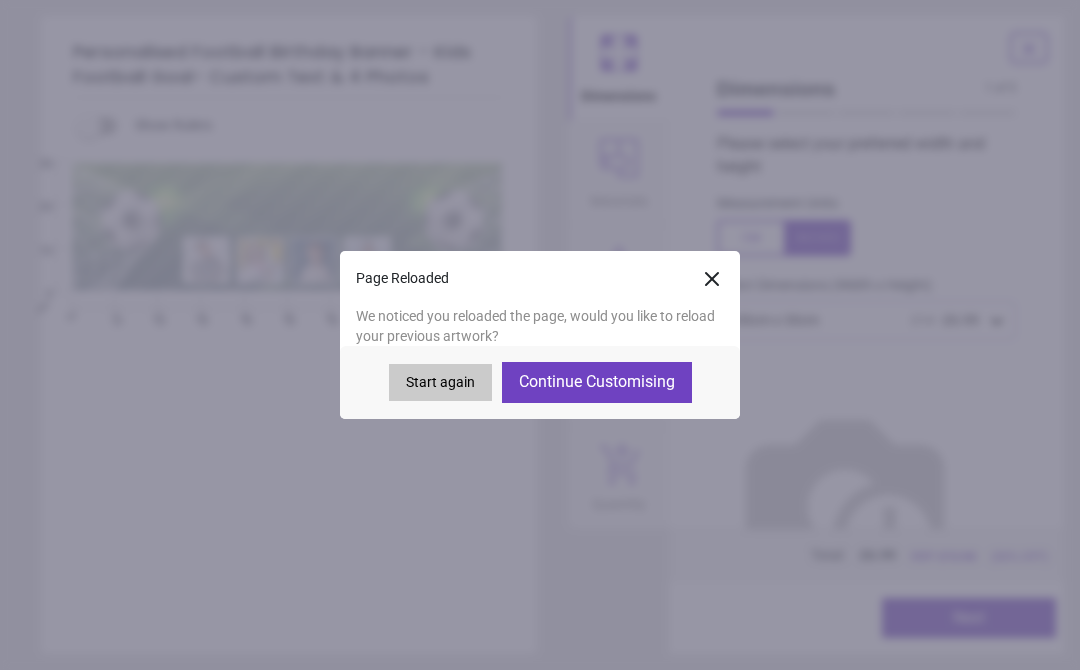 click on "Start again" at bounding box center (440, 383) 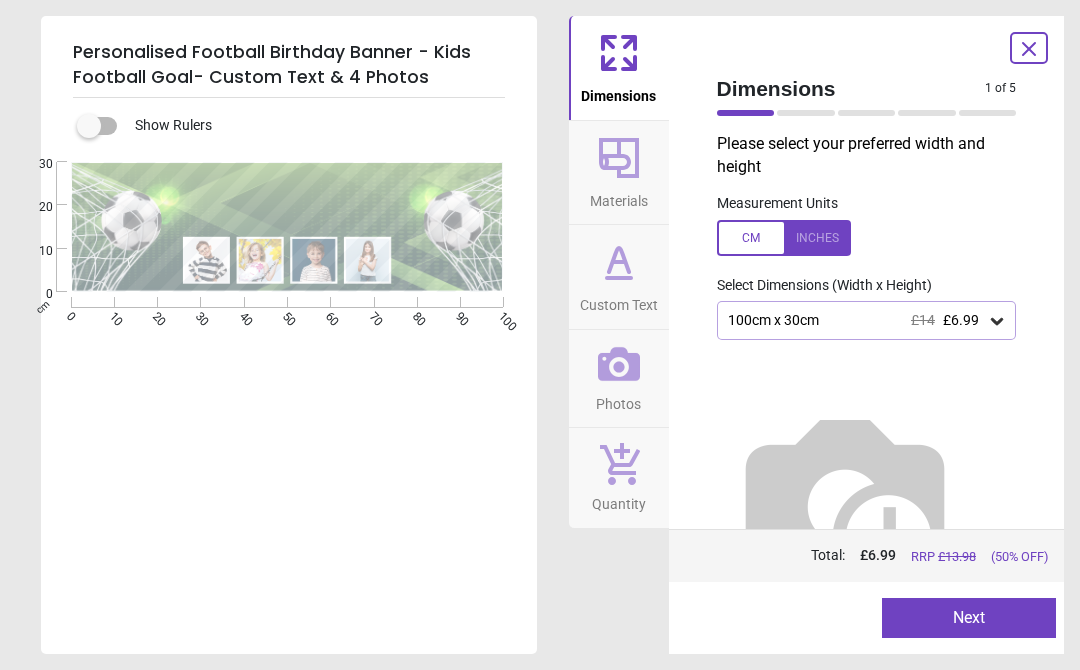 click 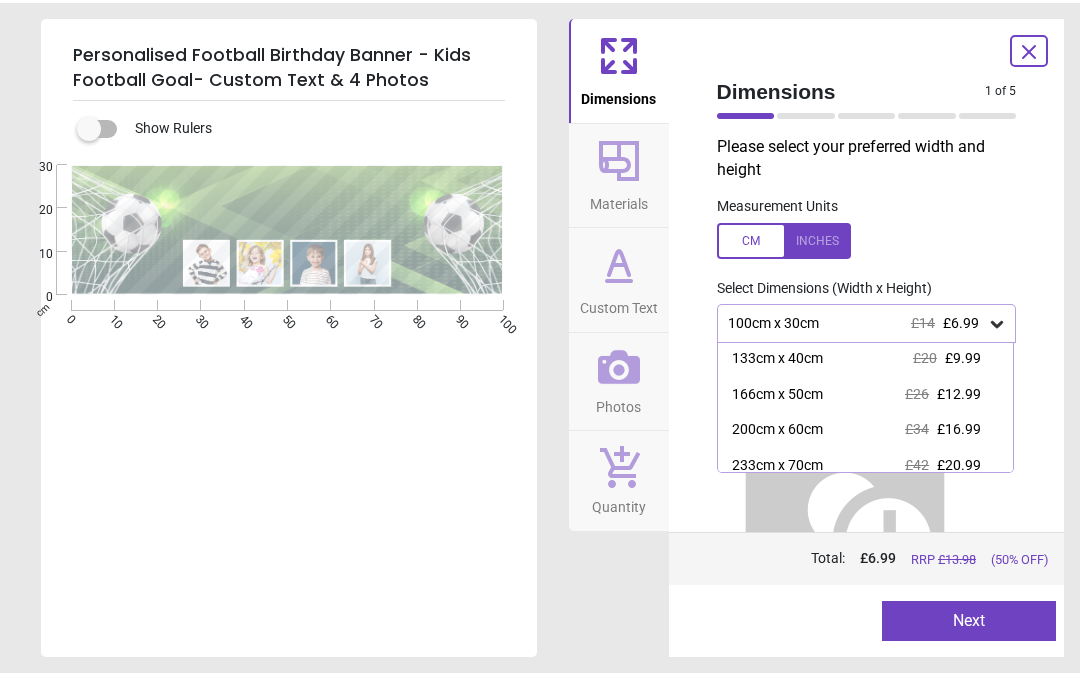 scroll, scrollTop: 38, scrollLeft: 0, axis: vertical 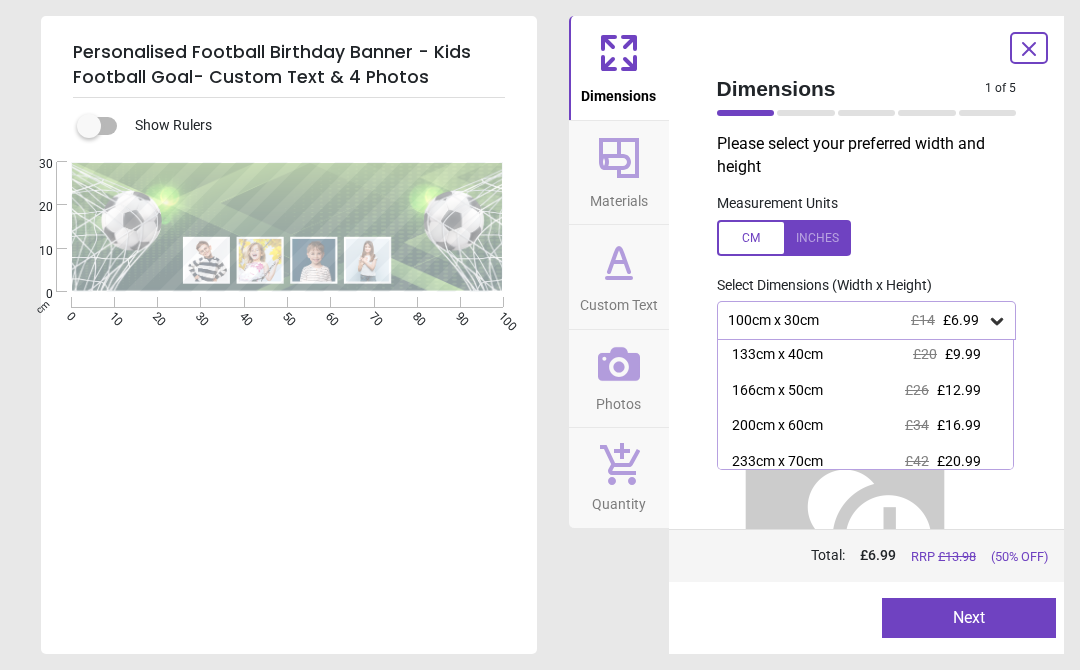 click on "200cm  x  60cm       £34 £16.99" at bounding box center (866, 426) 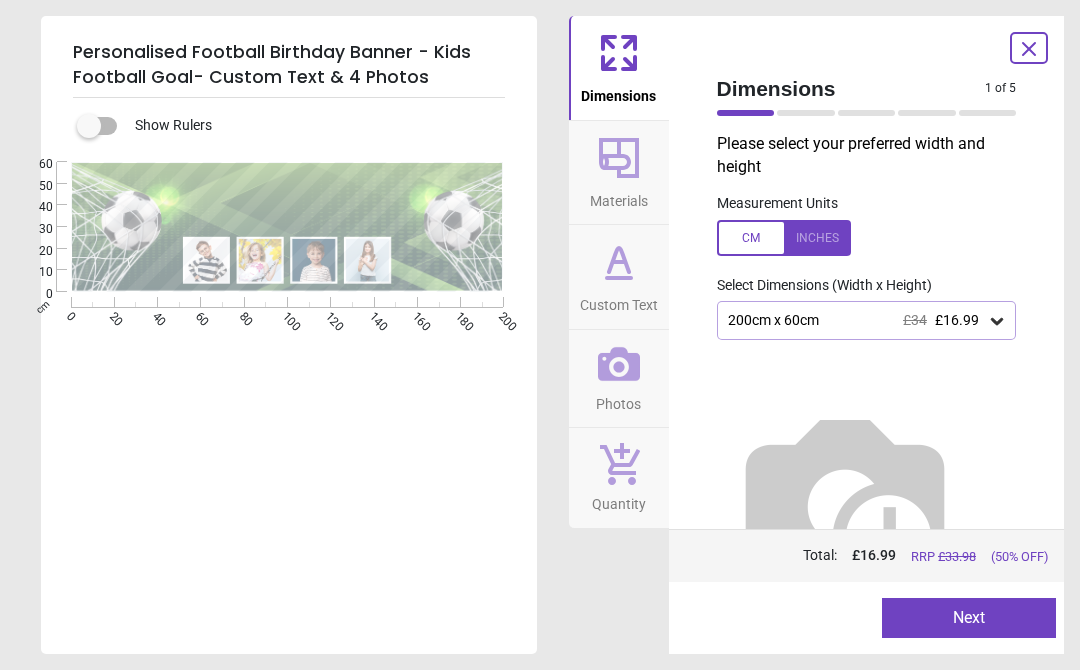 click on "Next" at bounding box center (969, 618) 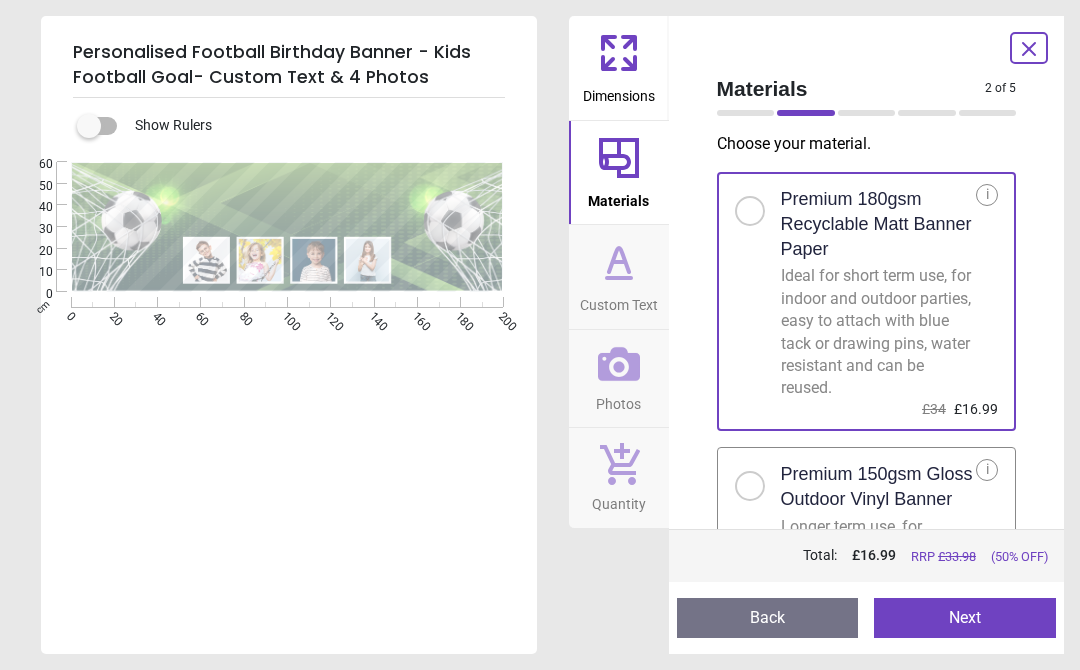 click on "Premium 150gsm Gloss Outdoor Vinyl Banner" at bounding box center [879, 487] 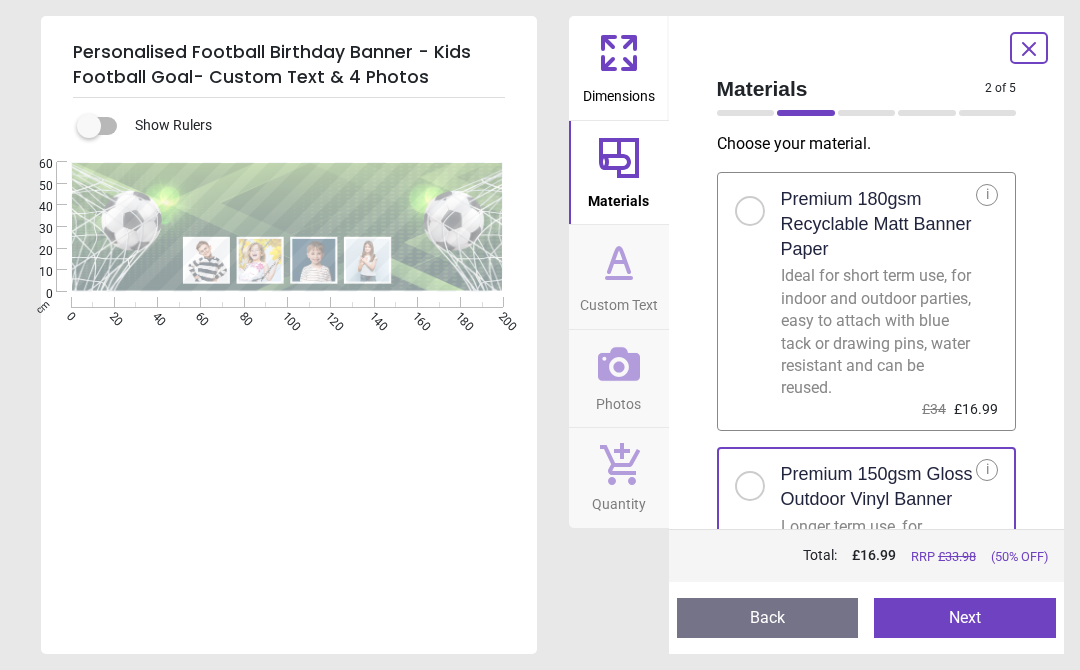 click on "Next" at bounding box center (965, 618) 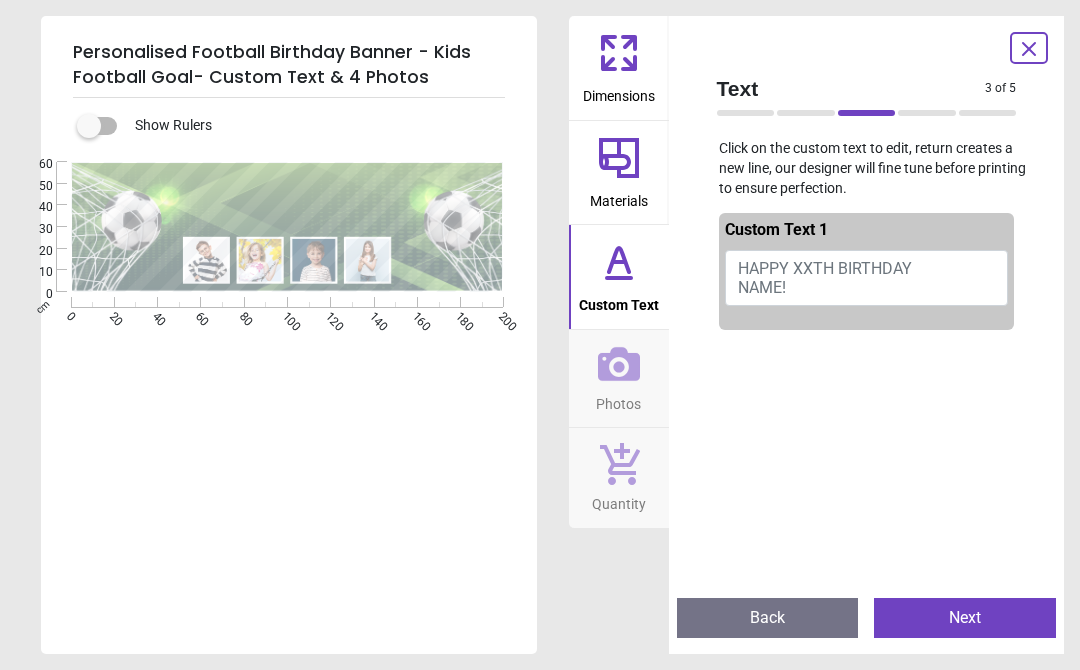 click on "HAPPY XXTH BIRTHDAY
NAME!" at bounding box center [867, 278] 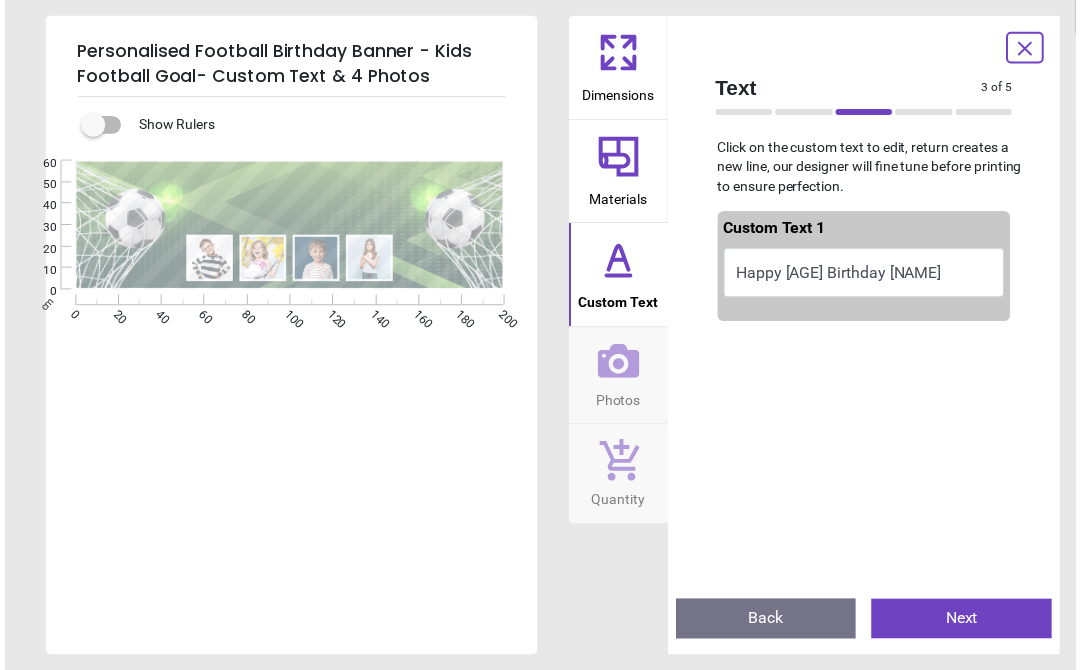 scroll, scrollTop: 0, scrollLeft: 0, axis: both 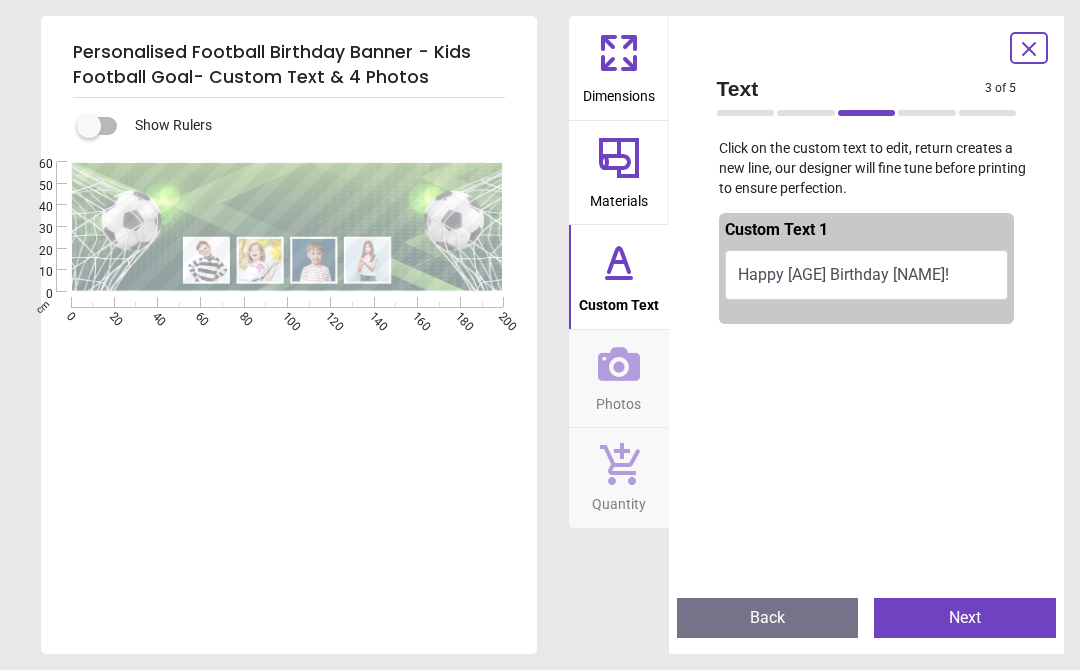 type on "**********" 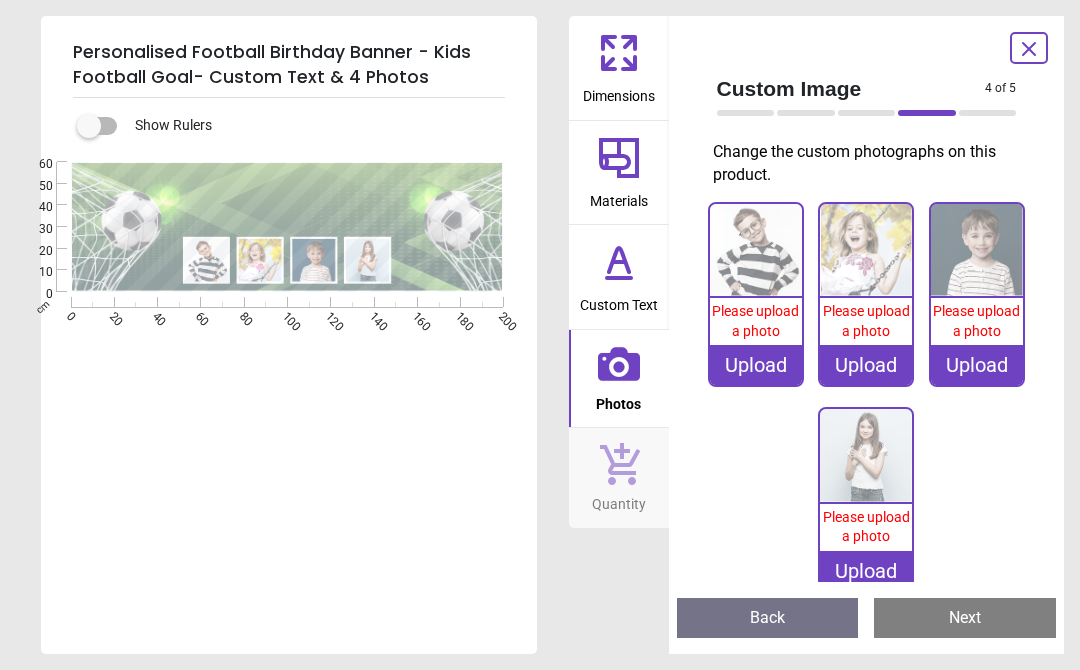 click on "Upload" at bounding box center [756, 365] 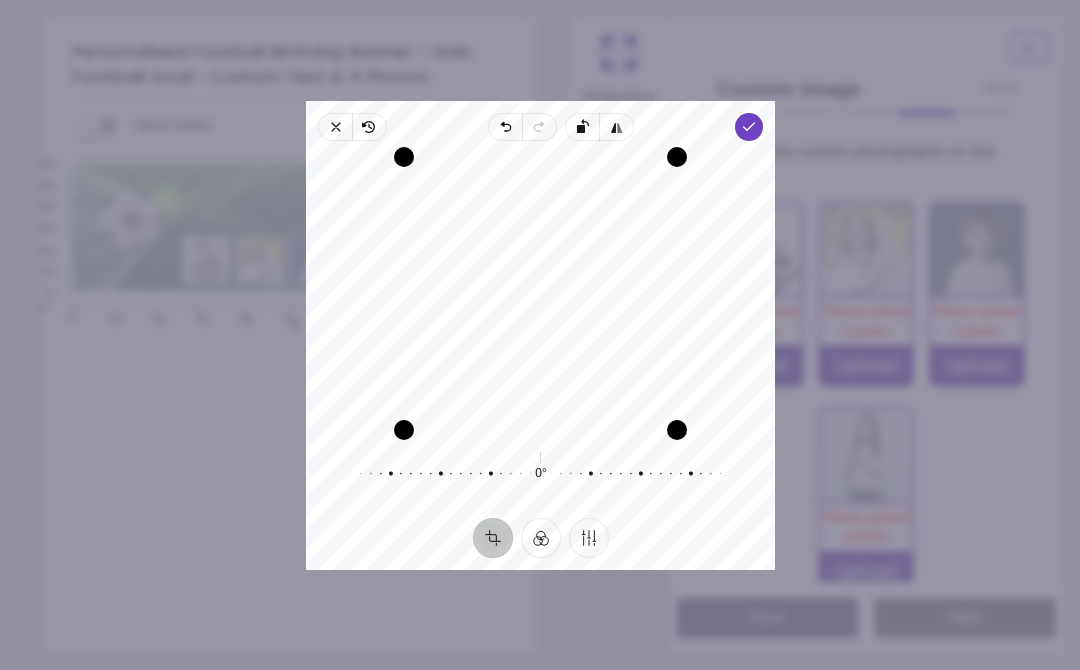 click on "Done" at bounding box center (749, 127) 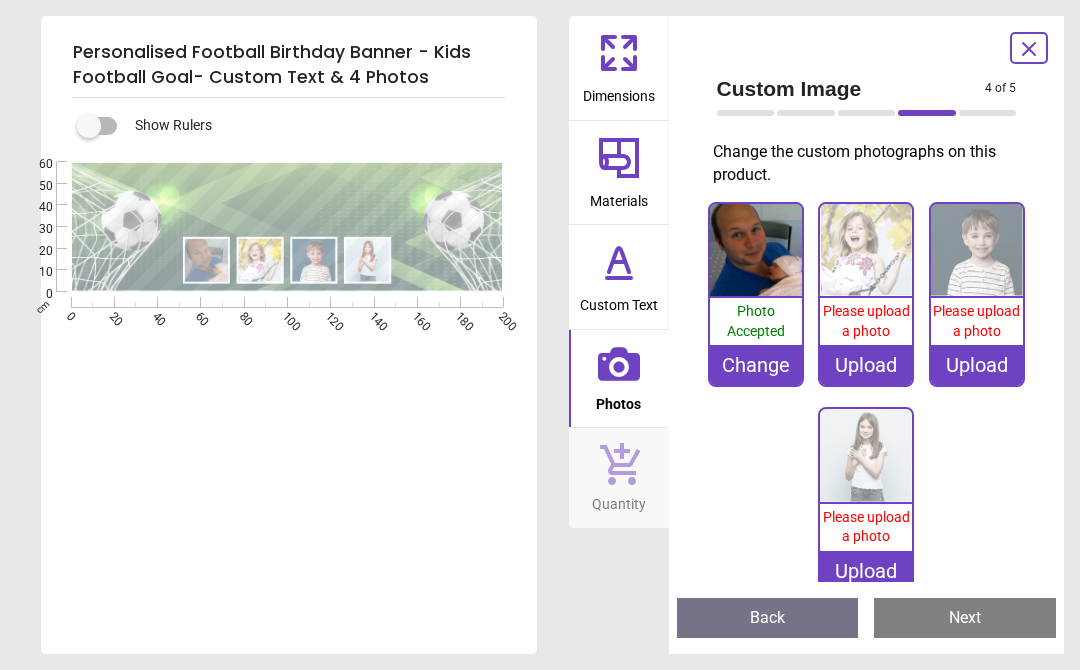 click on "Upload" at bounding box center (866, 365) 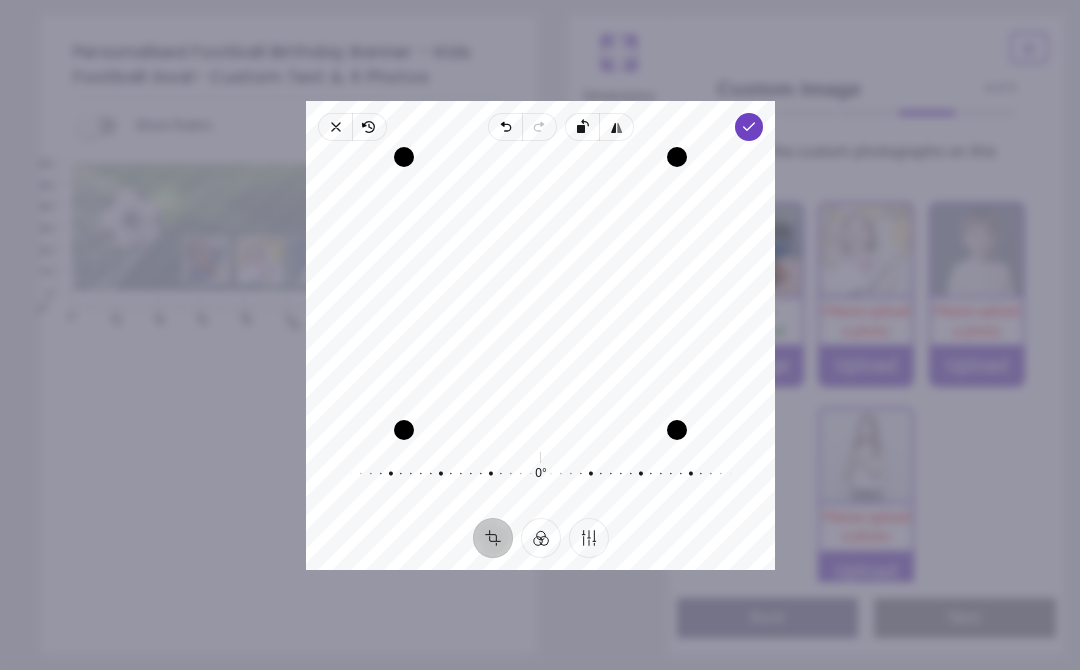 click 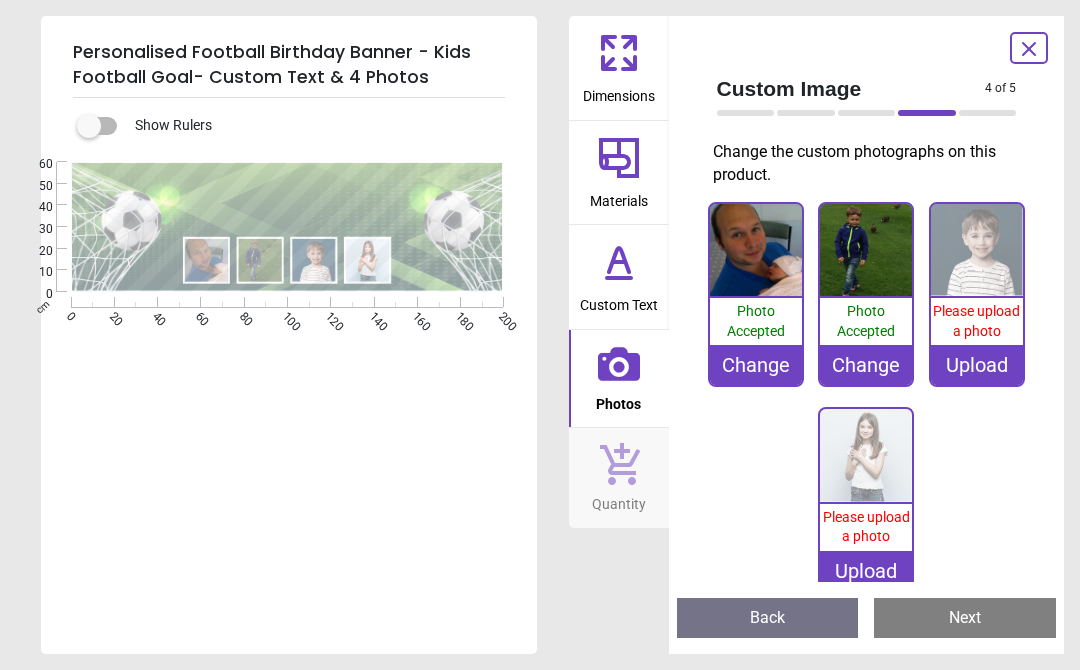 click on "Upload" at bounding box center [977, 365] 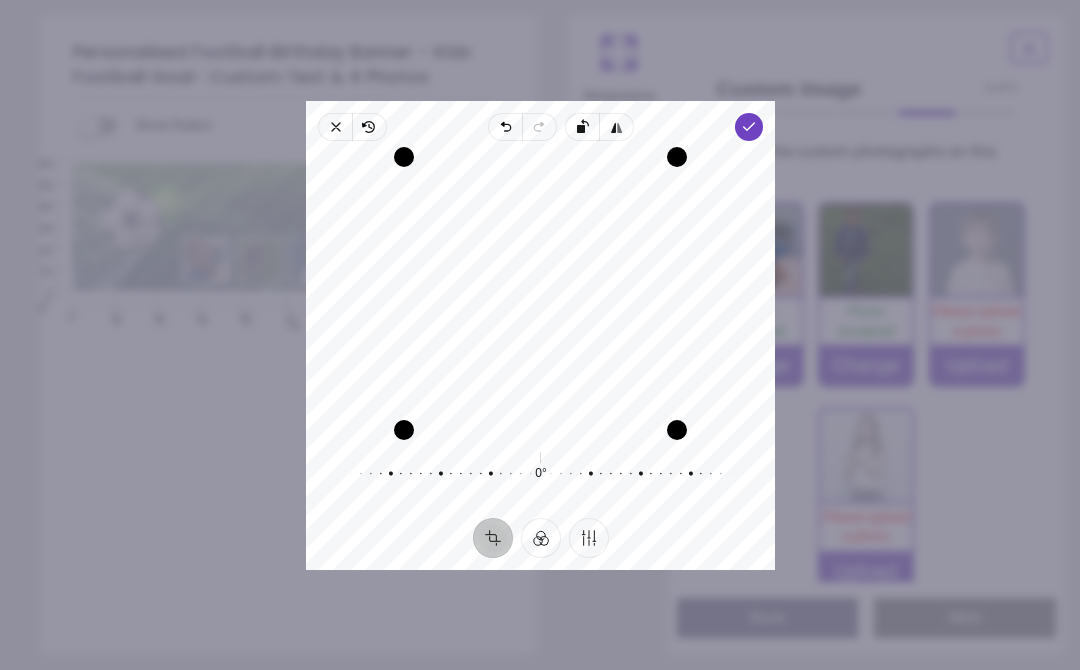 click 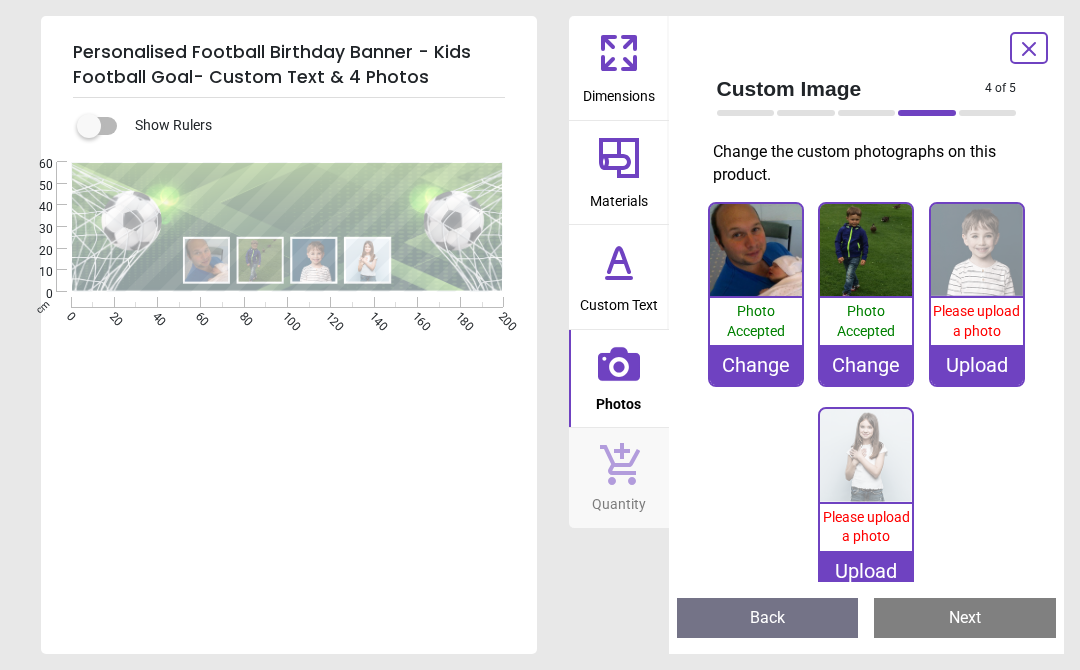 click on "Upload" at bounding box center (866, 571) 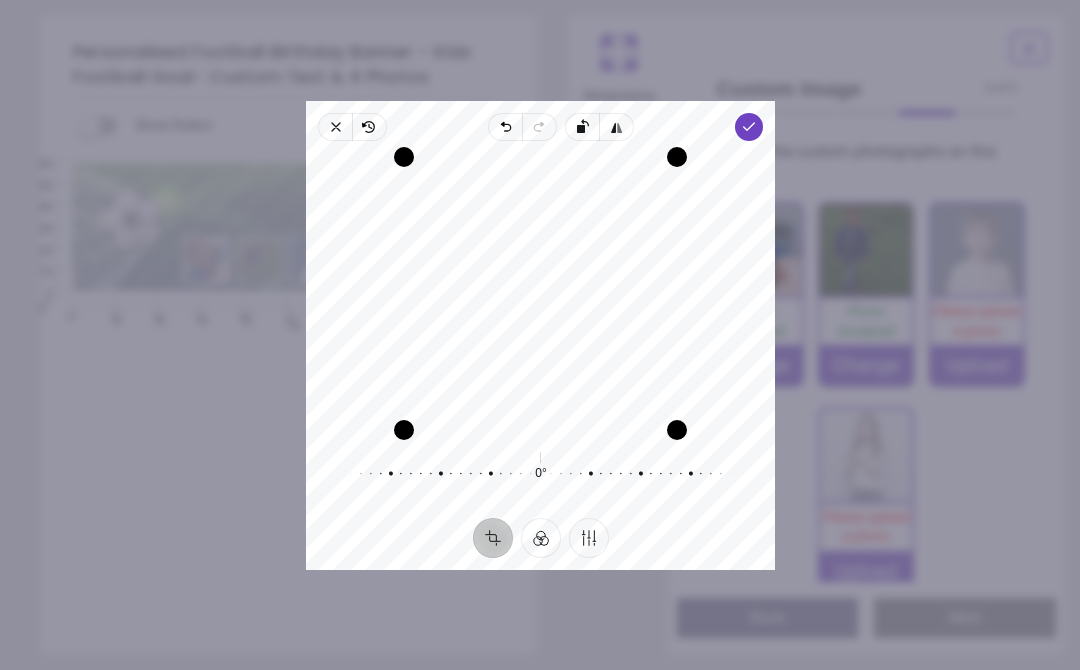 click at bounding box center [677, 157] 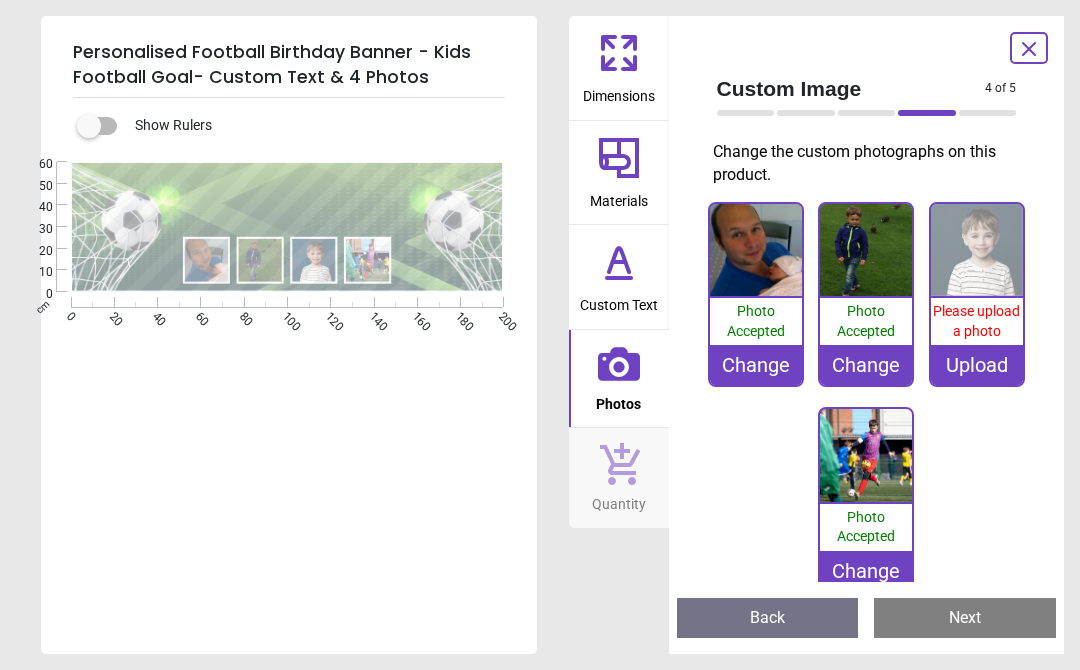click on "Upload" at bounding box center (977, 365) 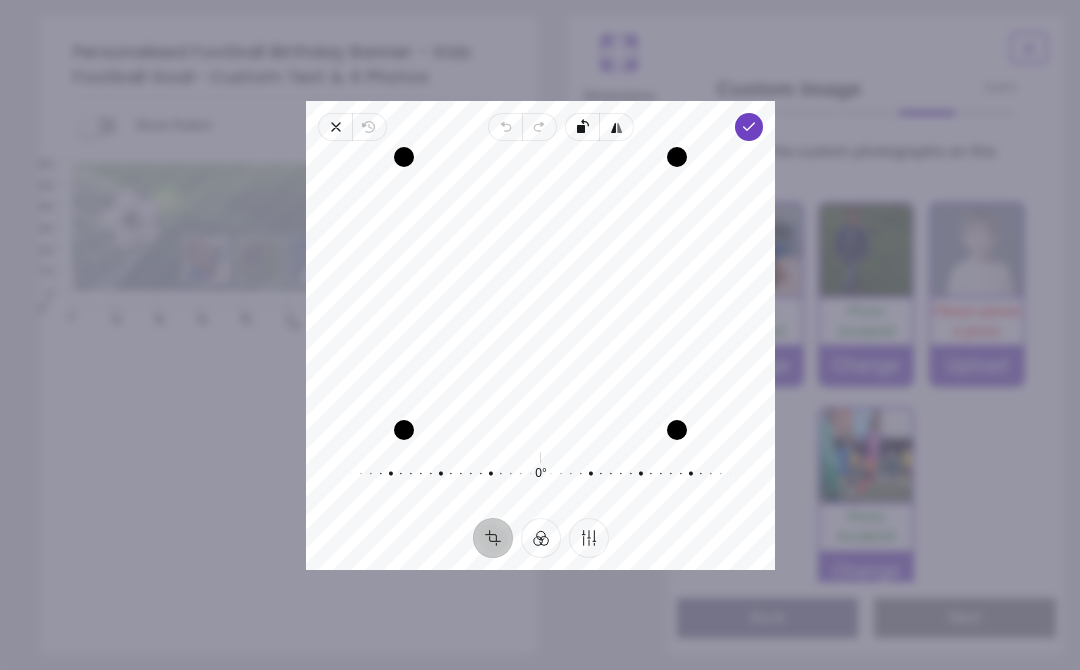 click 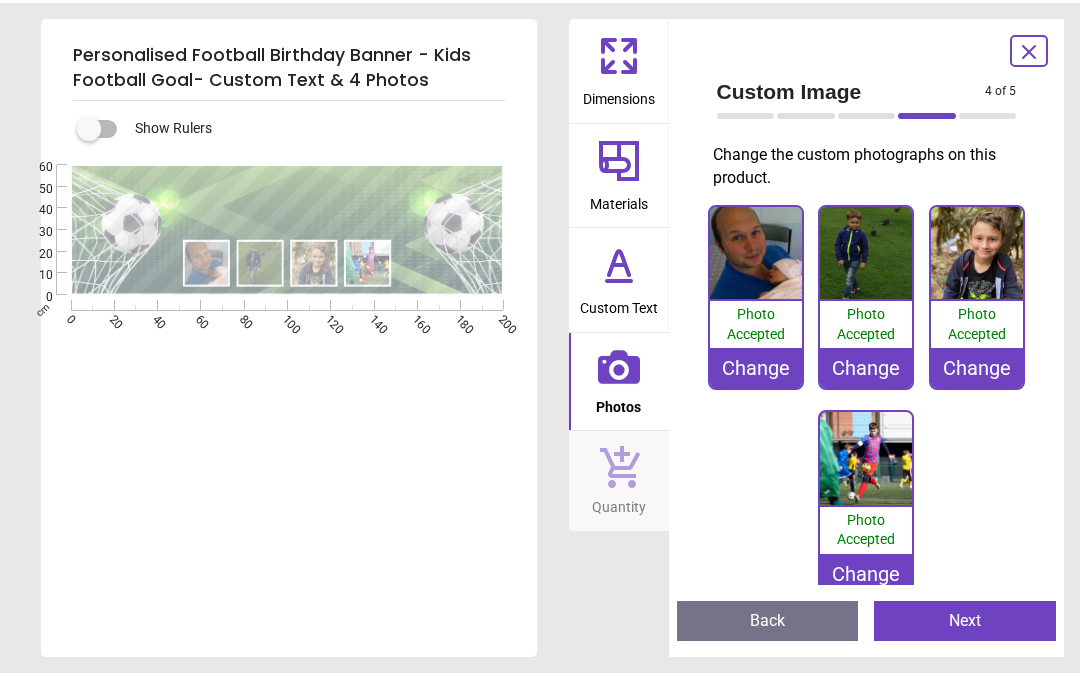 scroll, scrollTop: 208, scrollLeft: 175, axis: both 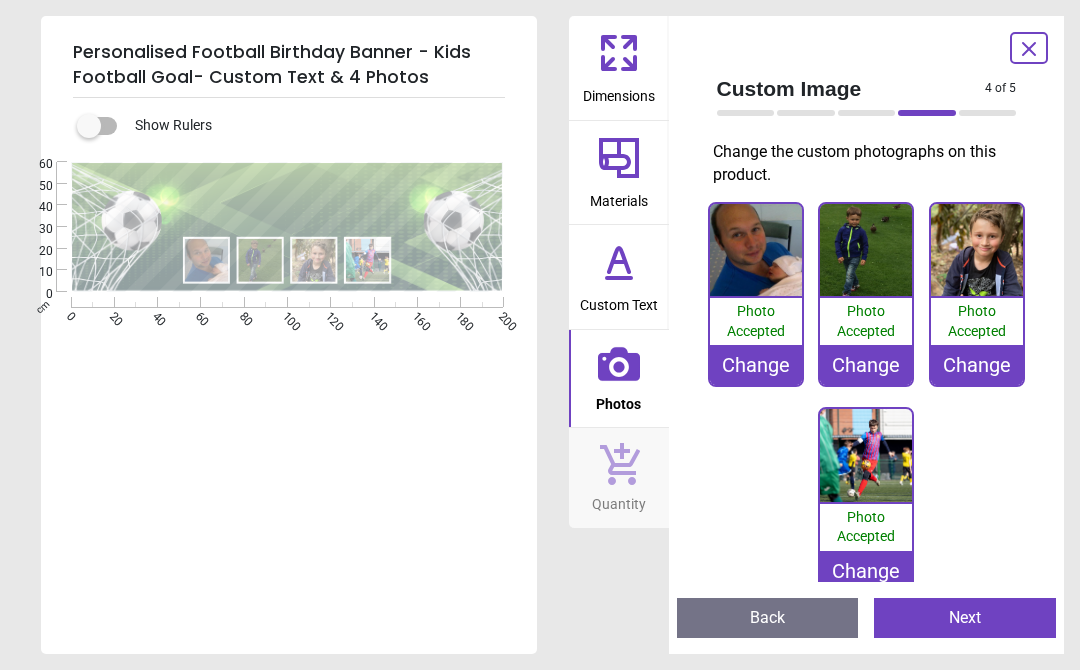 click on "Change" at bounding box center [756, 365] 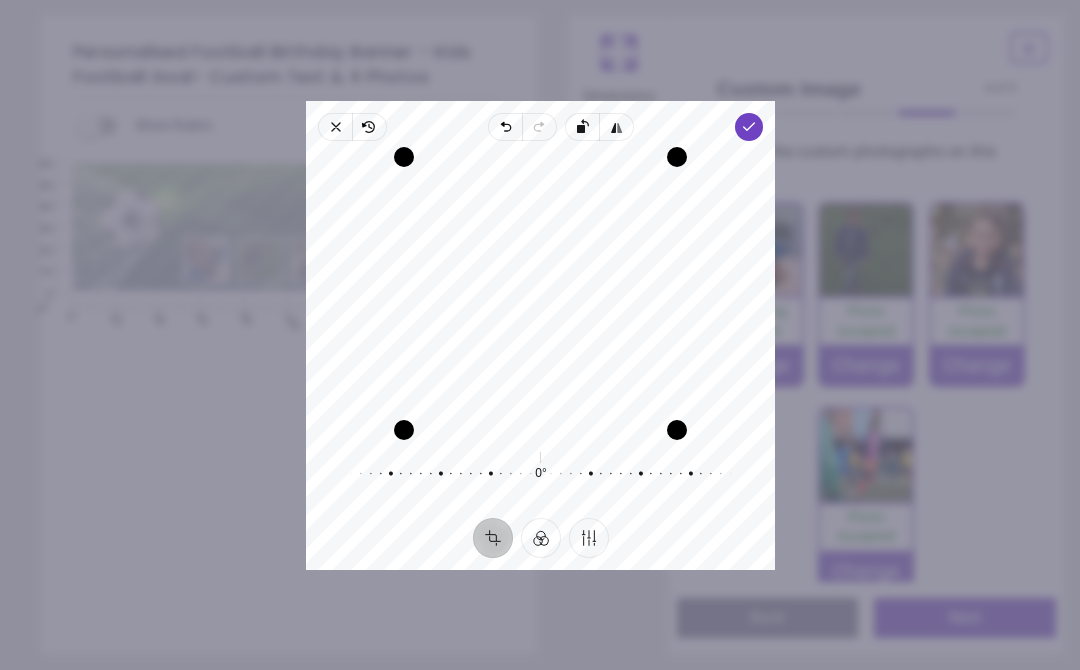 click 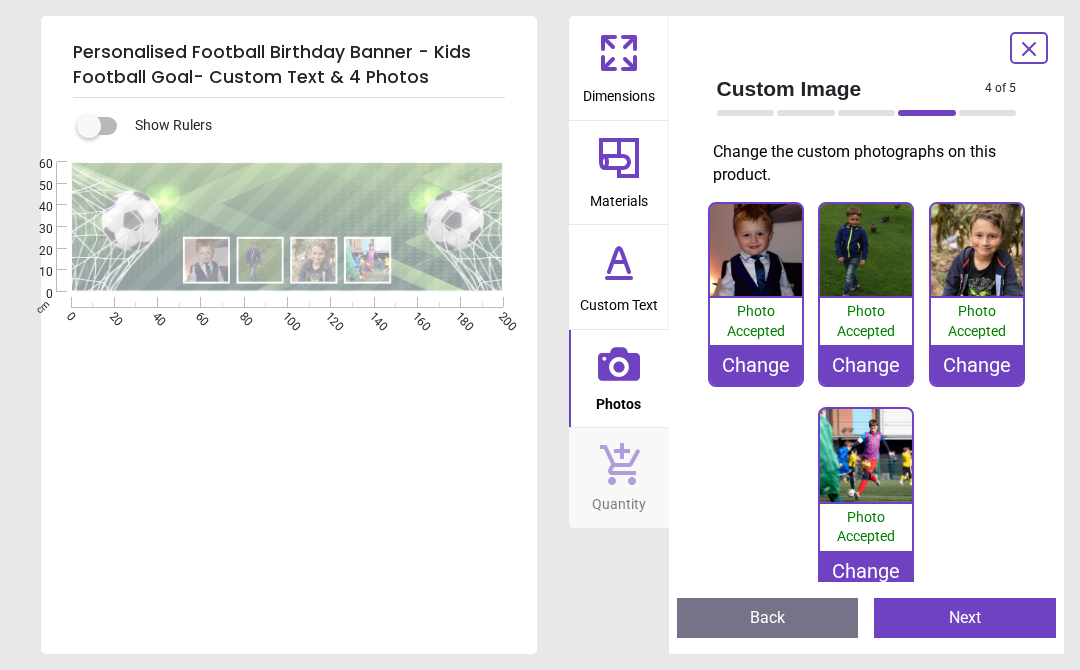 click 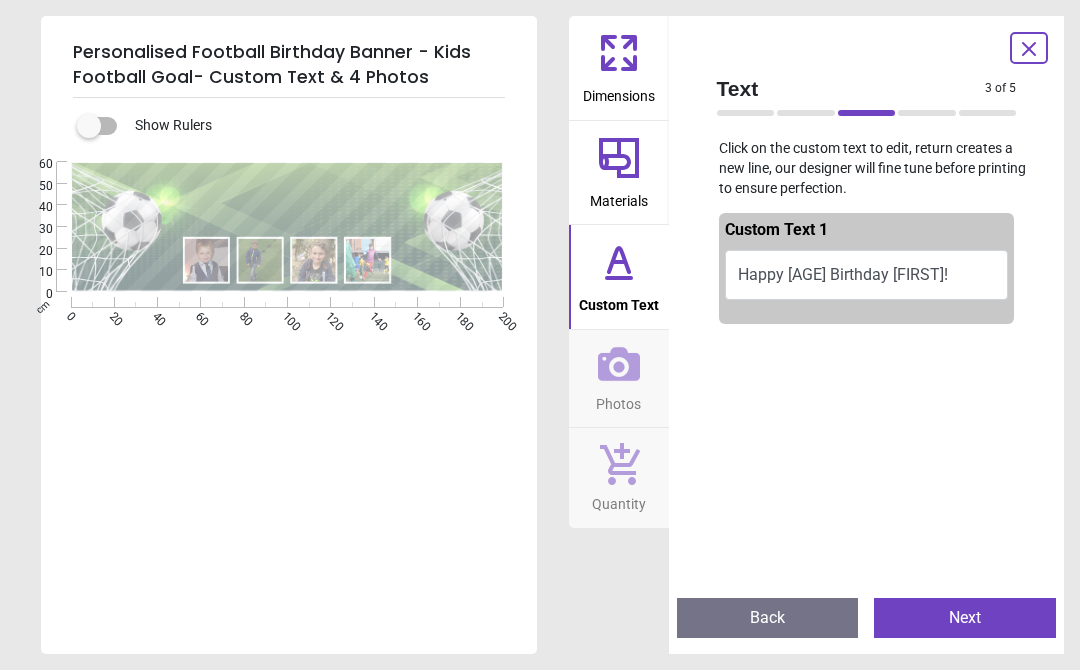 click on "Happy [AGE] Birthday [FIRST]!" at bounding box center [867, 275] 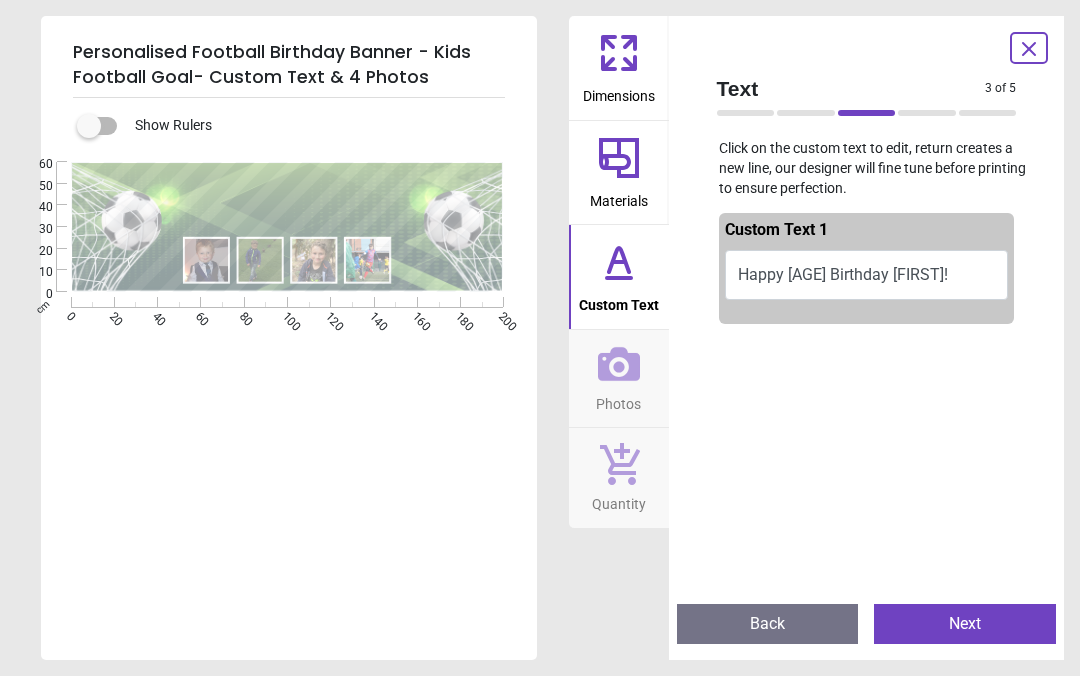 scroll, scrollTop: 13, scrollLeft: 0, axis: vertical 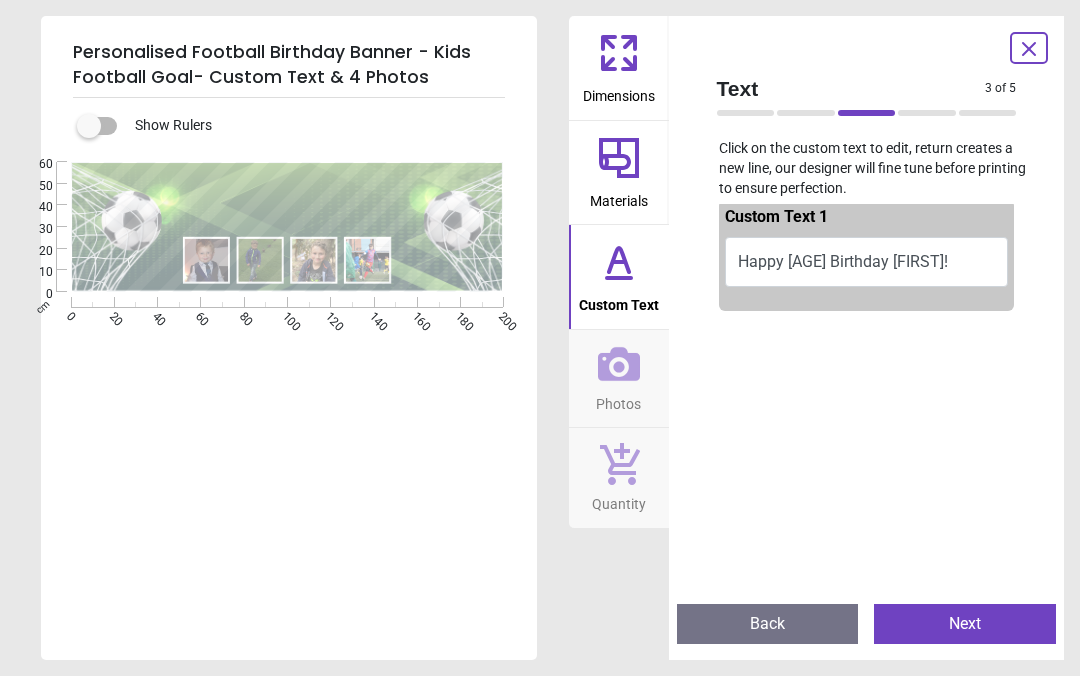 click on "Happy [AGE] Birthday [FIRST]!" at bounding box center [867, 262] 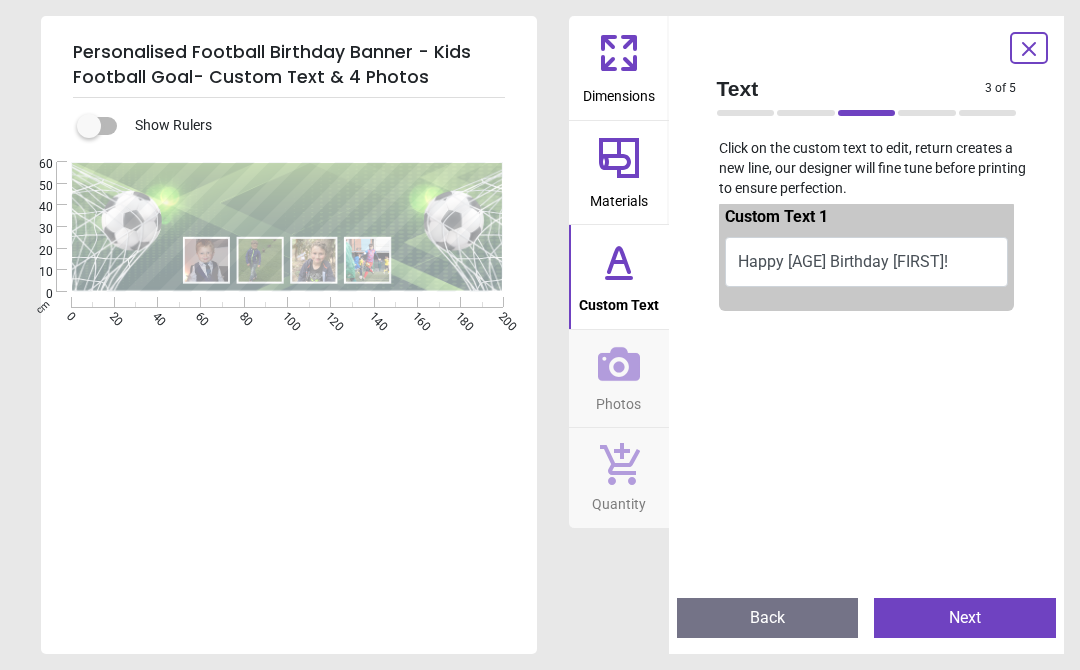 click on "Happy [AGE] Birthday [FIRST]!" at bounding box center (867, 262) 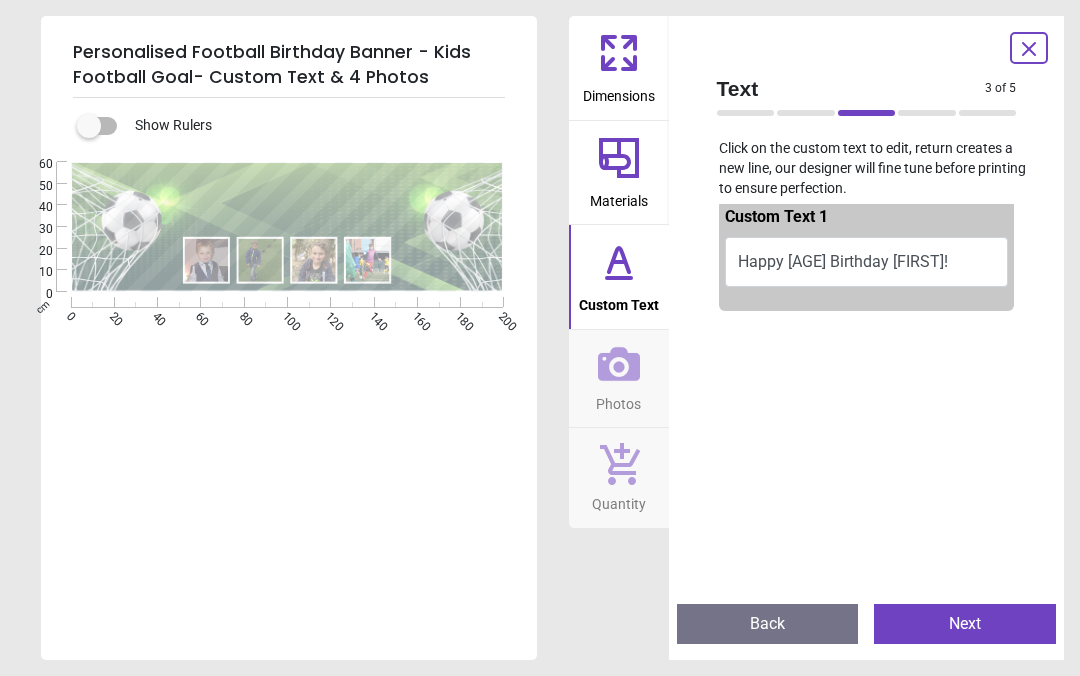 type on "**********" 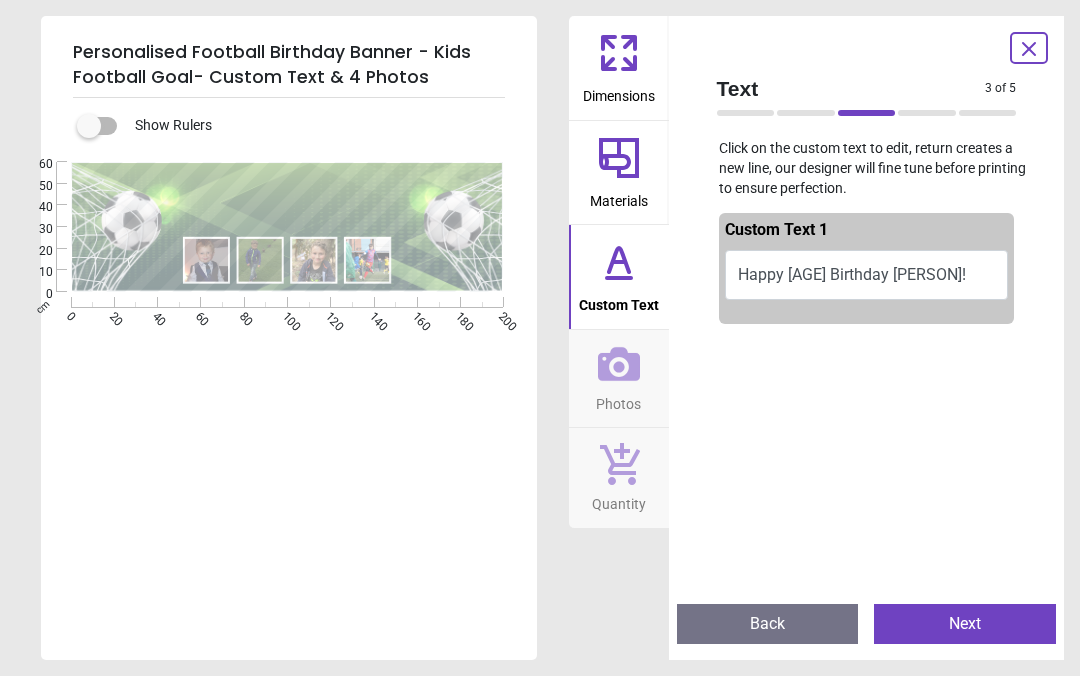 scroll, scrollTop: 0, scrollLeft: 0, axis: both 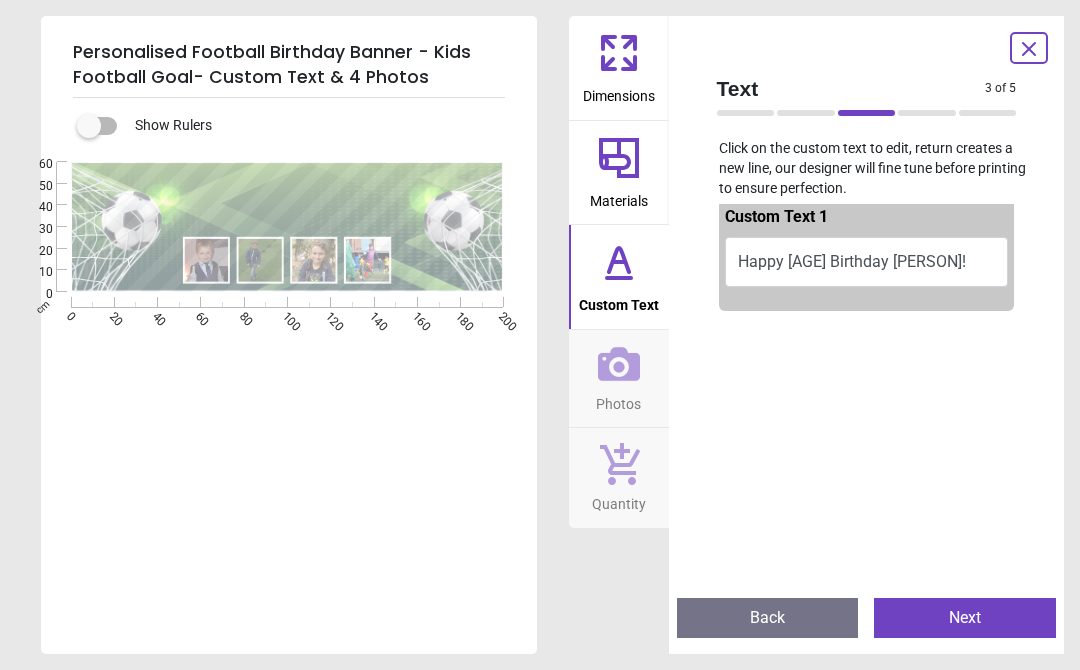 type on "**********" 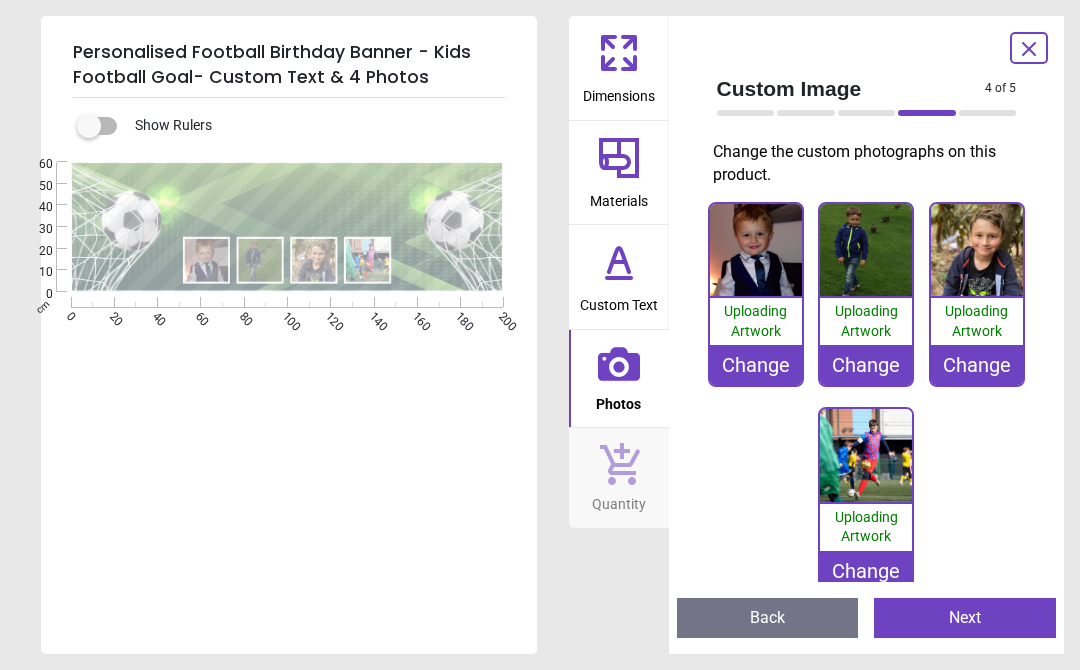 click on "Next" at bounding box center (965, 618) 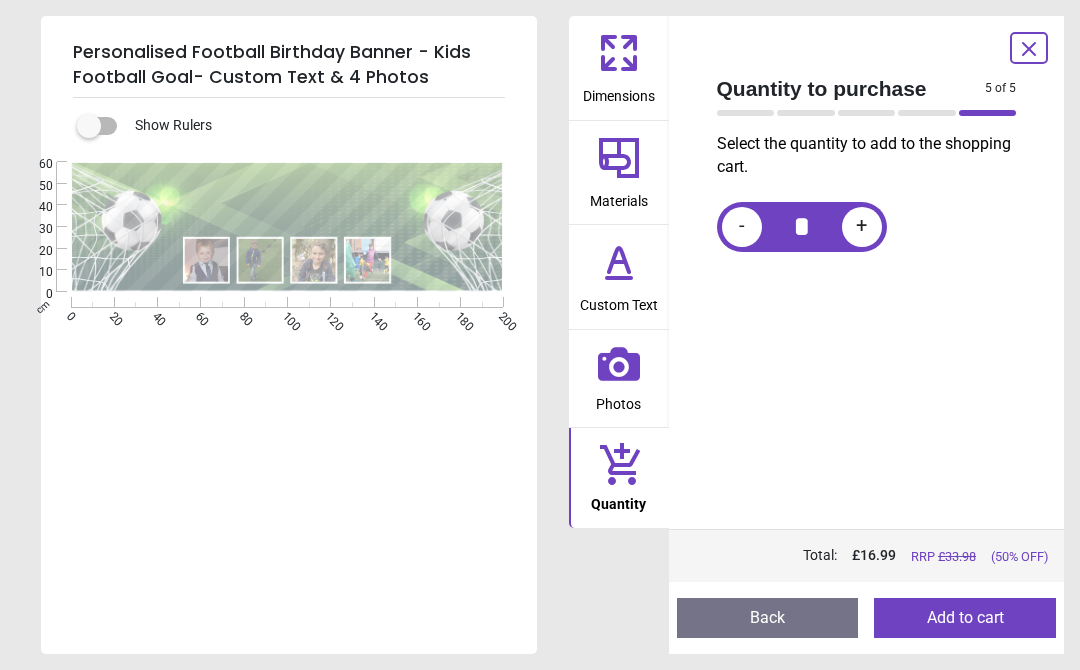 click on "Add to cart" at bounding box center [965, 618] 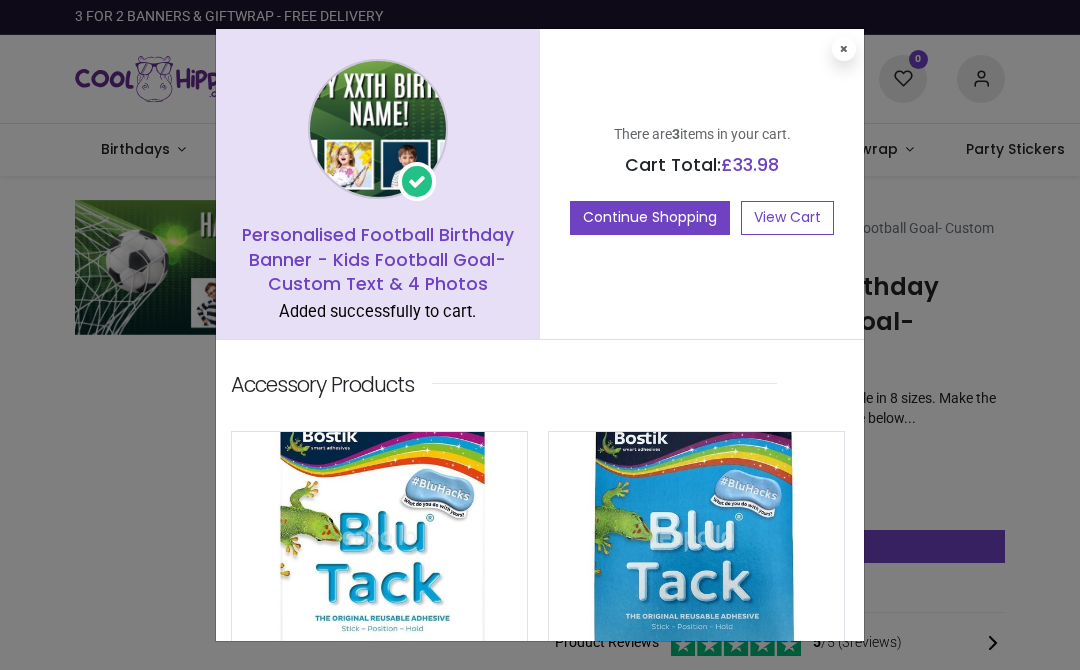 click on "View Cart" at bounding box center [787, 218] 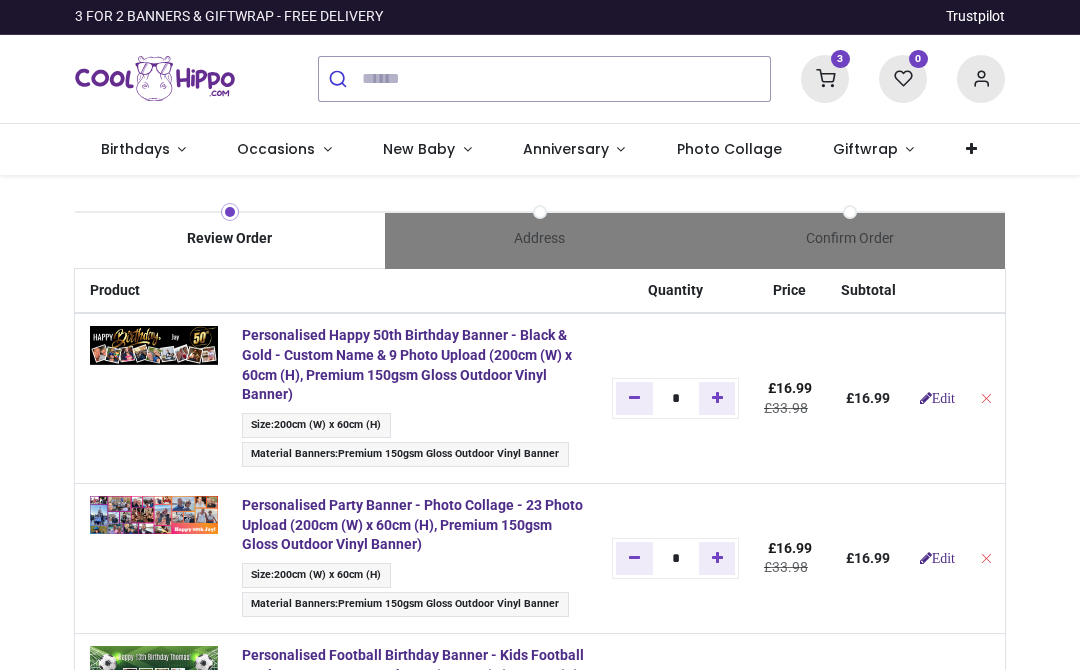 scroll, scrollTop: 0, scrollLeft: 0, axis: both 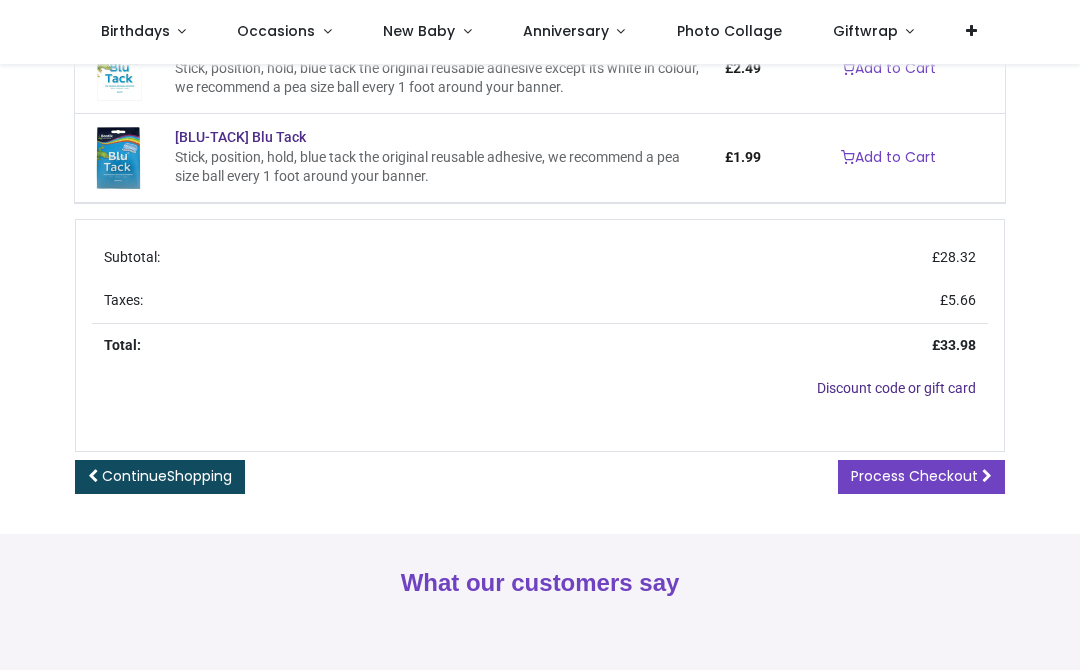 click on "Process Checkout" at bounding box center [914, 476] 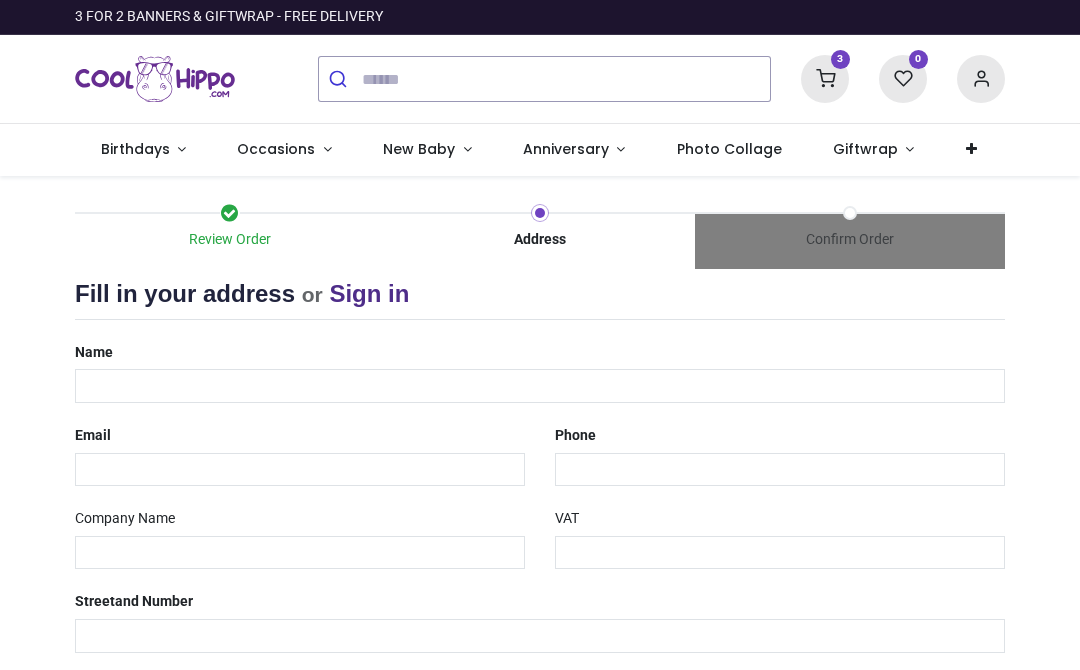 select on "***" 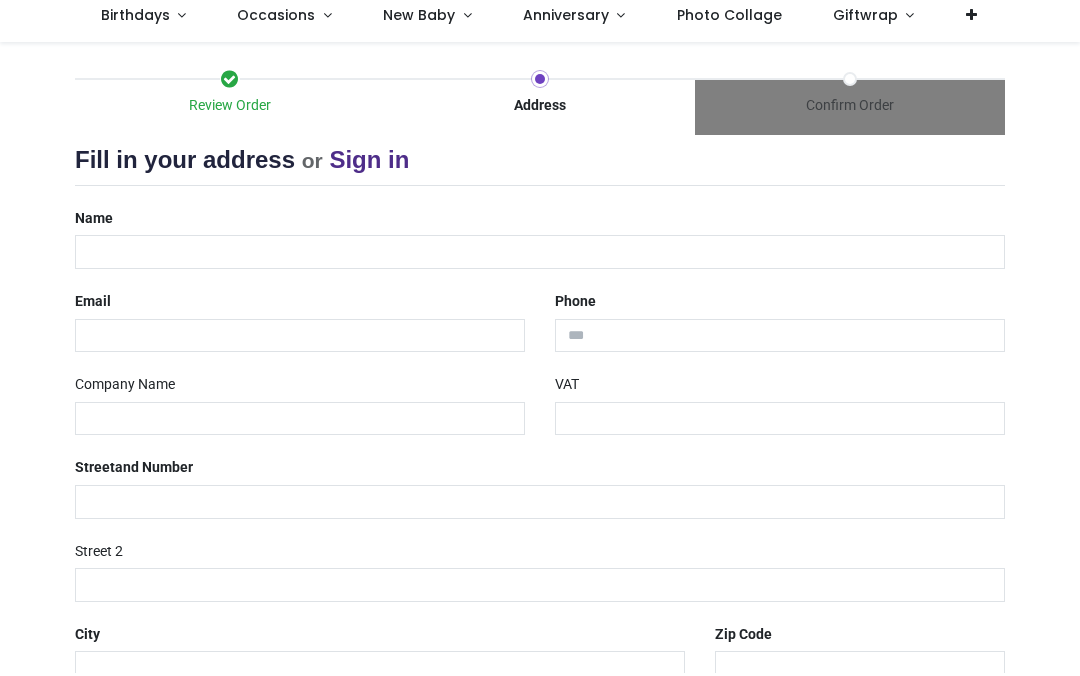 scroll, scrollTop: 169, scrollLeft: 0, axis: vertical 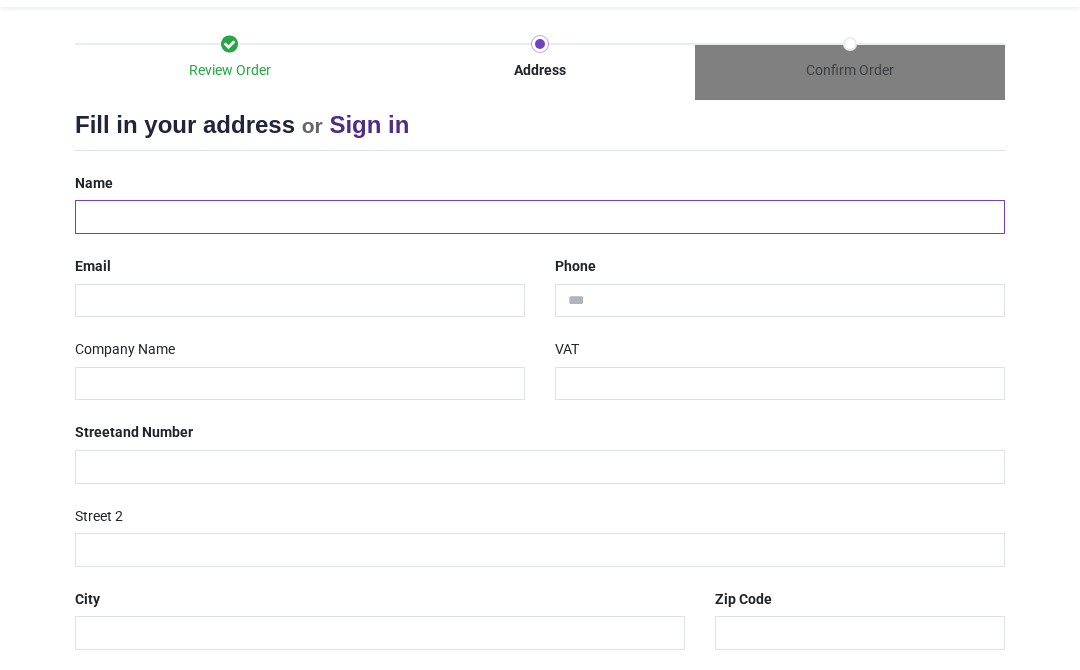 click at bounding box center [540, 217] 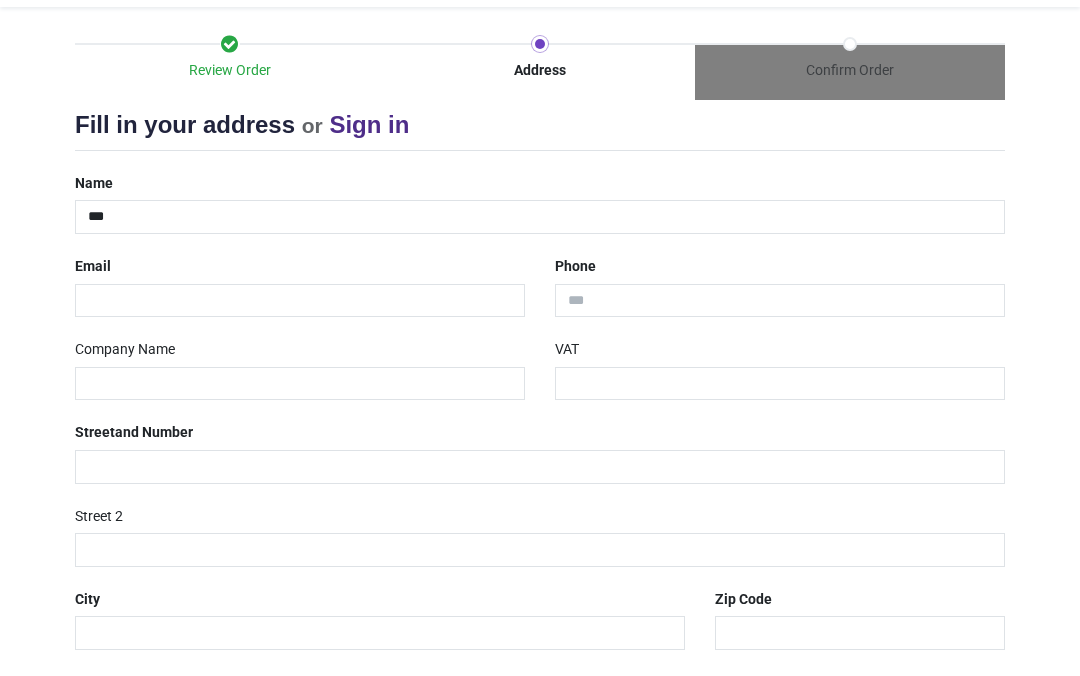 type on "**********" 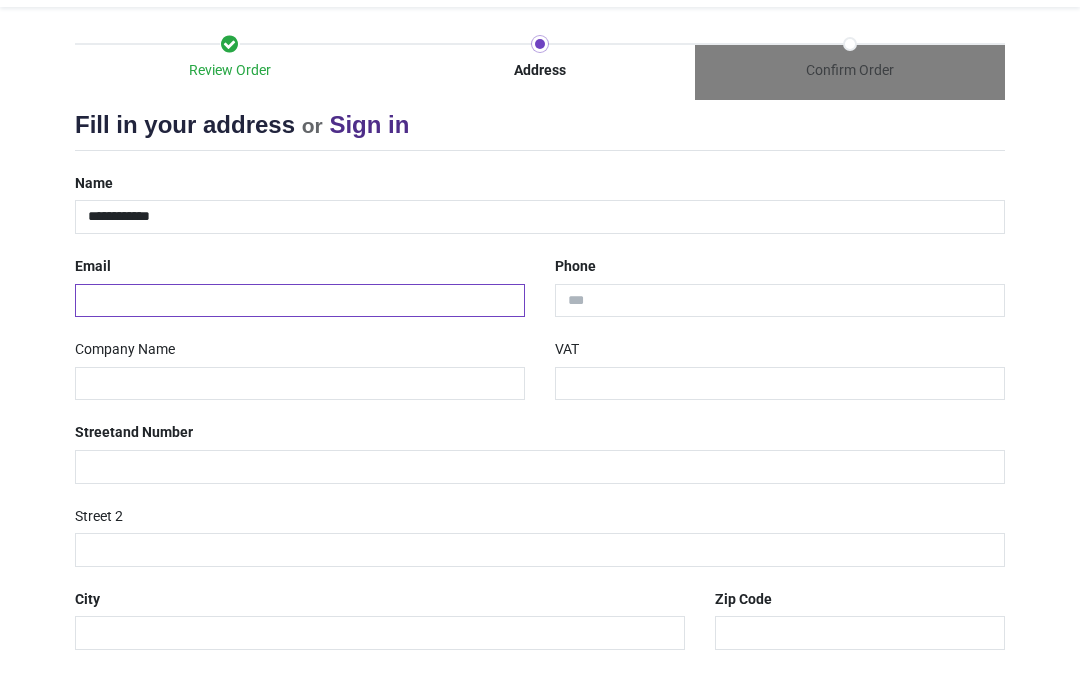 type on "**********" 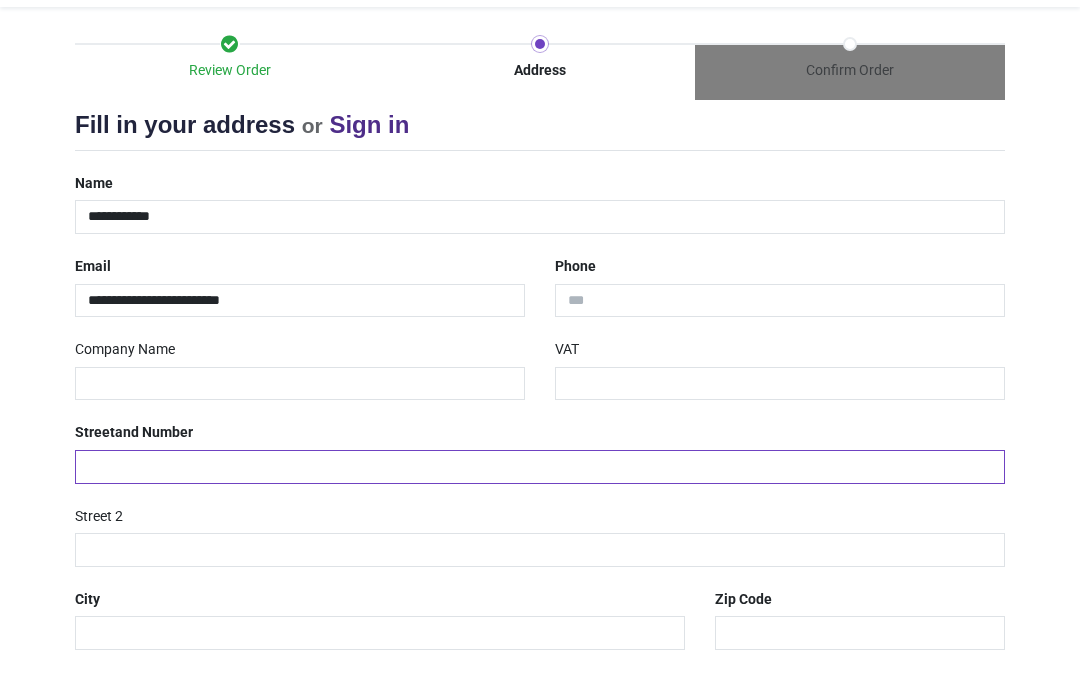 type on "*" 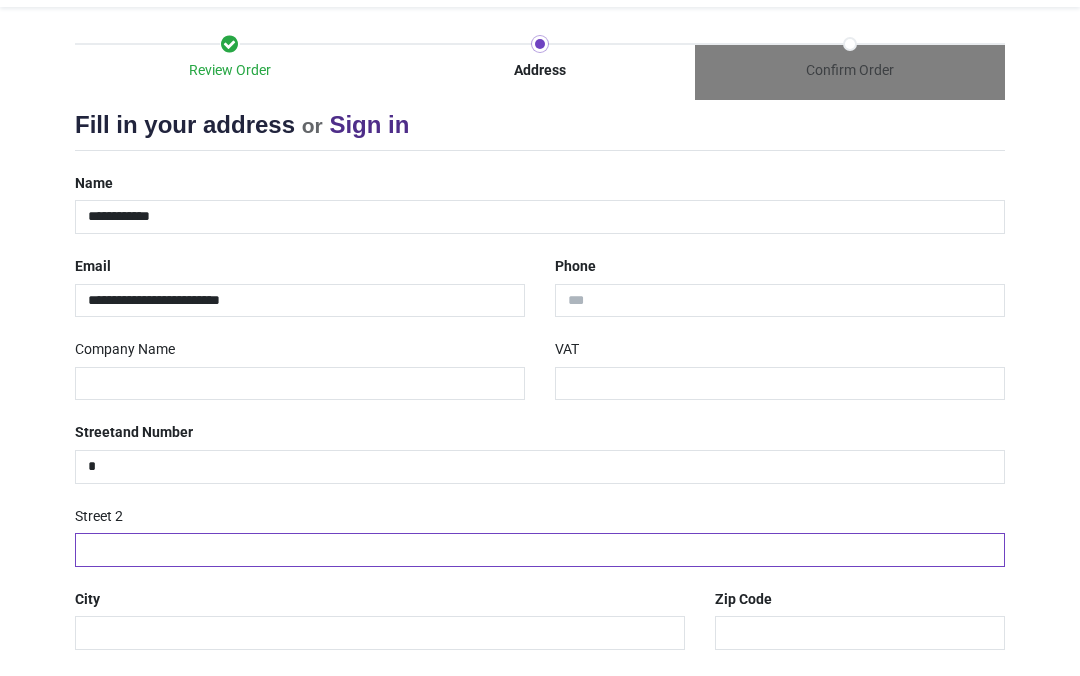 type on "**********" 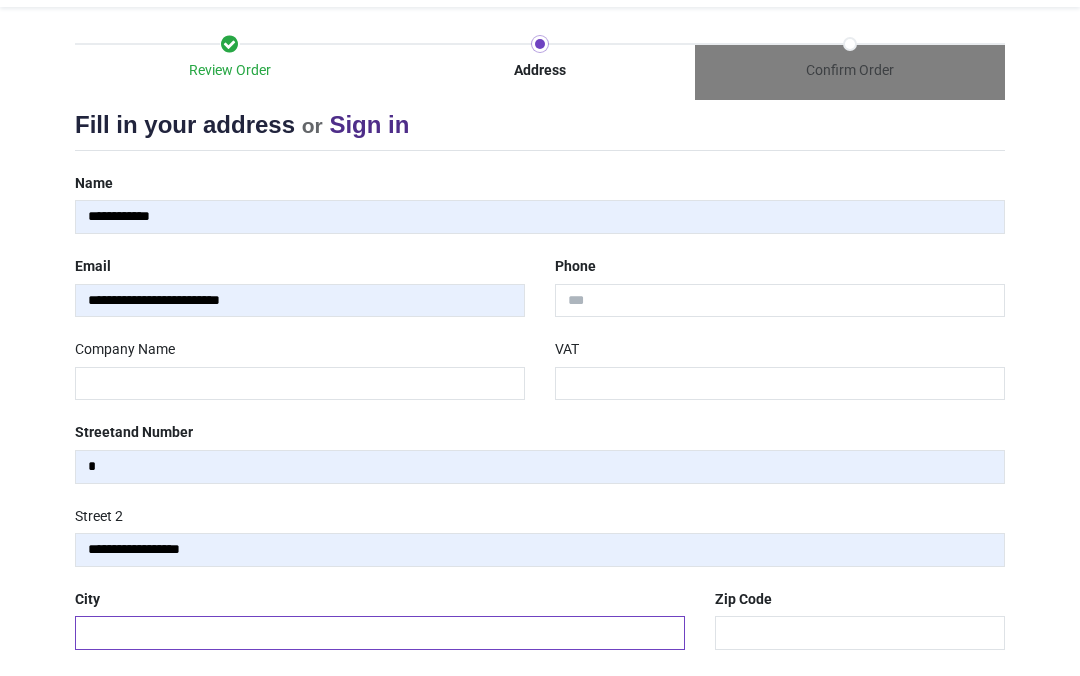 type on "**********" 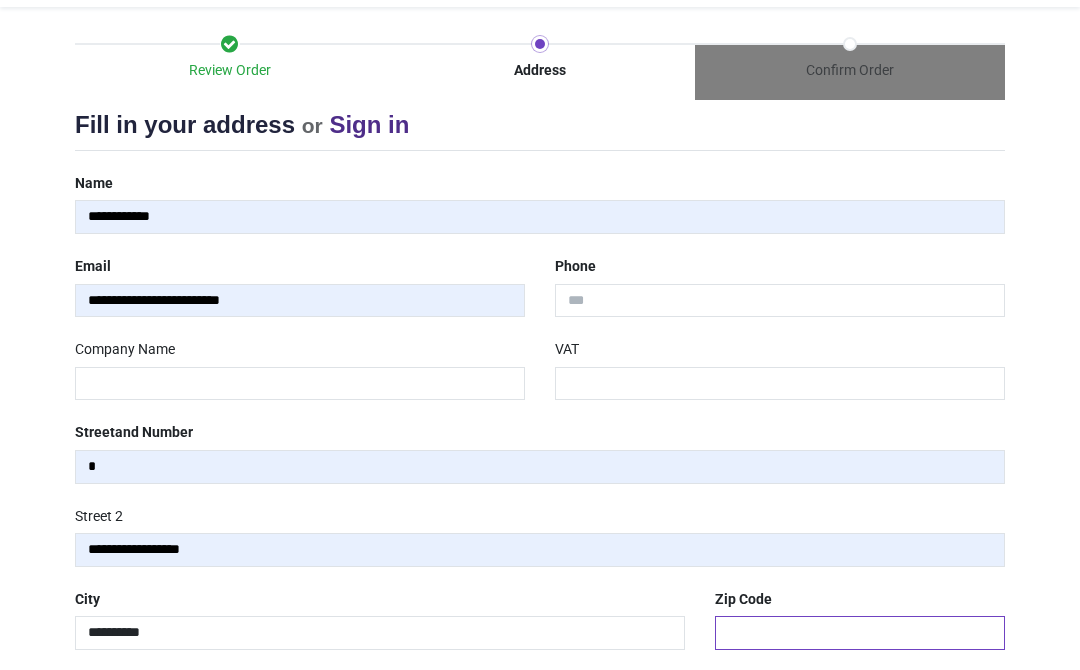 type on "*******" 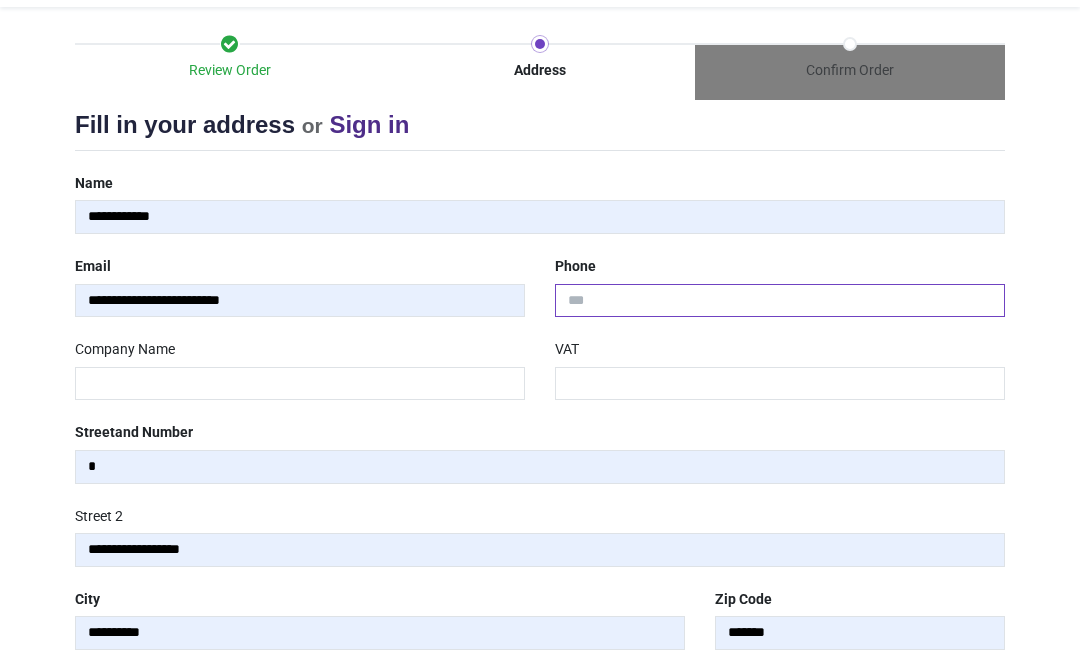 click at bounding box center [780, 301] 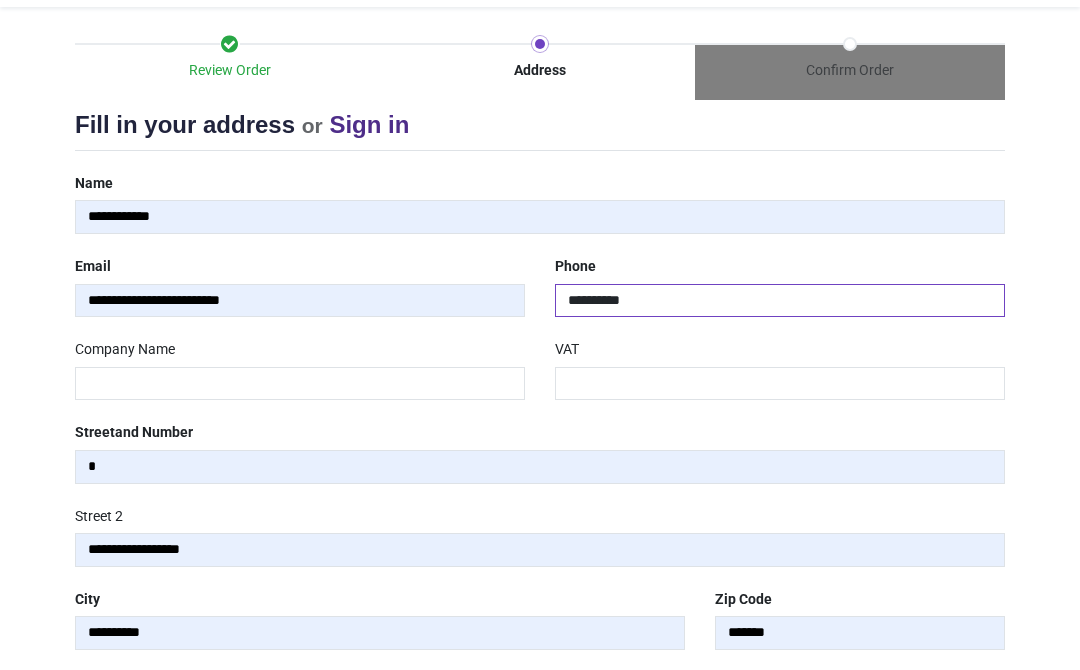 click on "**********" at bounding box center [780, 301] 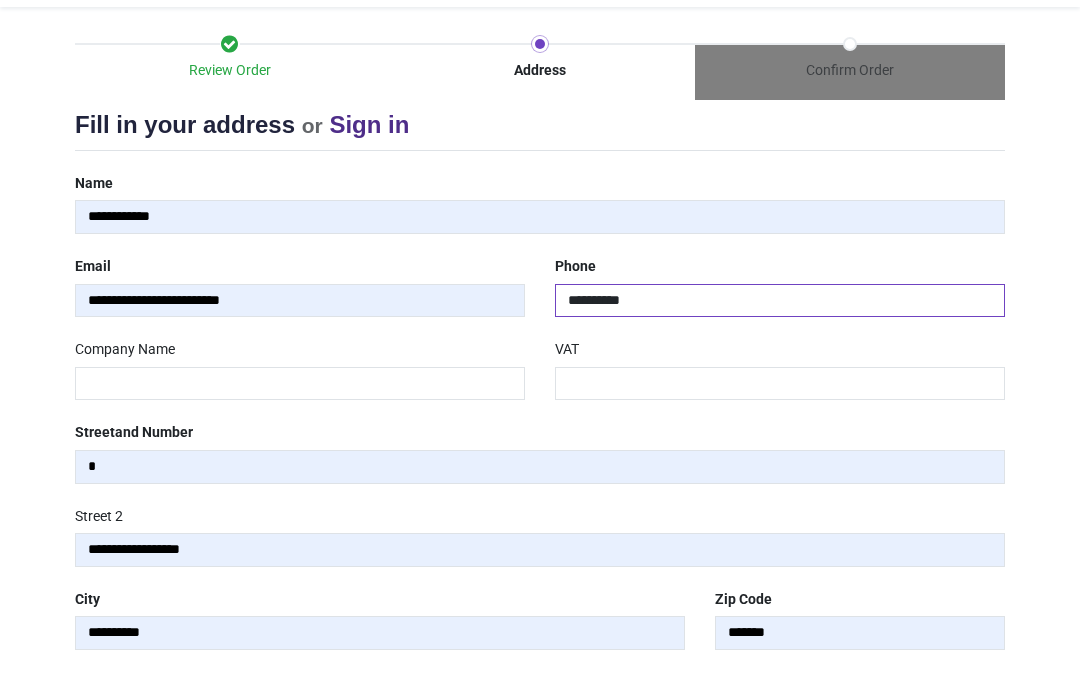 click on "**********" at bounding box center [780, 301] 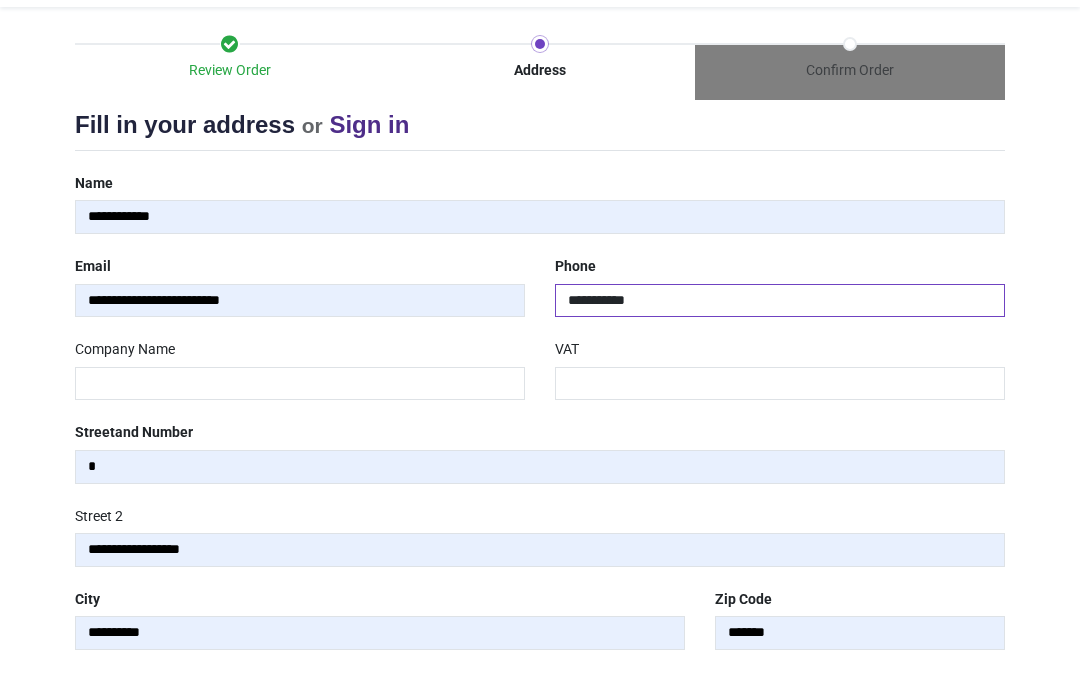 type on "**********" 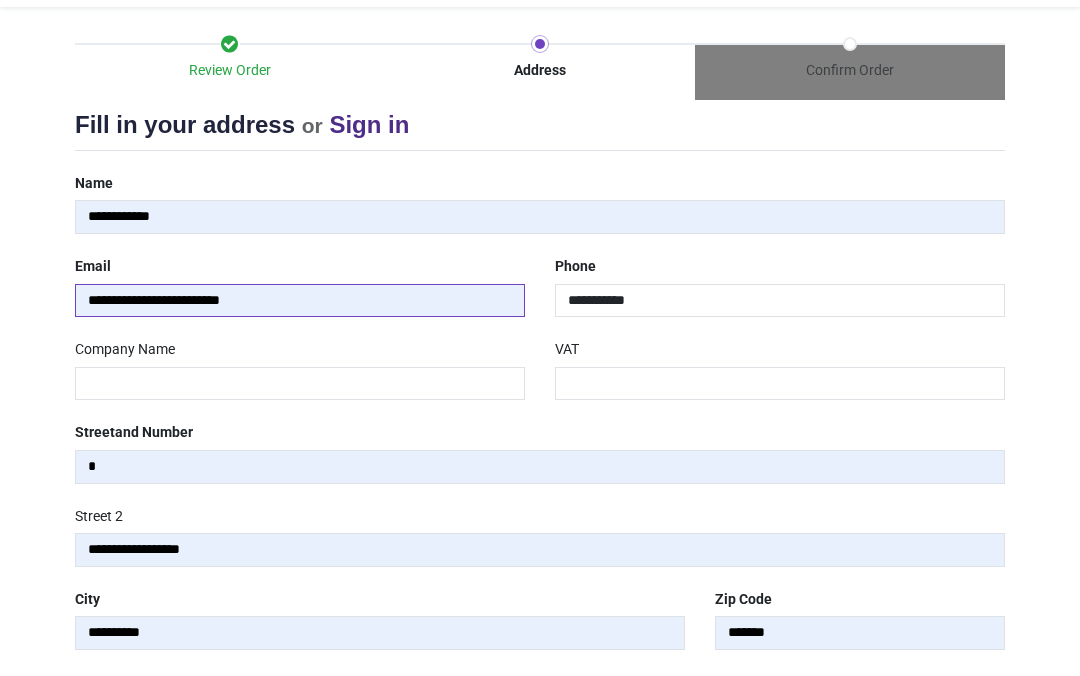 click on "**********" at bounding box center [300, 301] 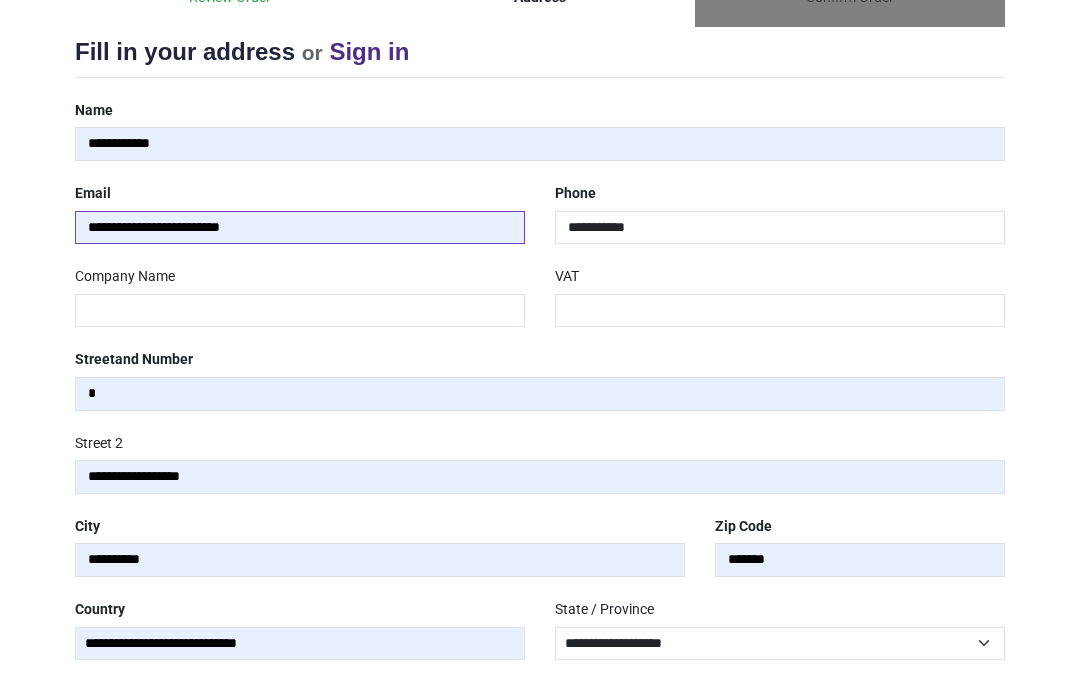 scroll, scrollTop: 259, scrollLeft: 0, axis: vertical 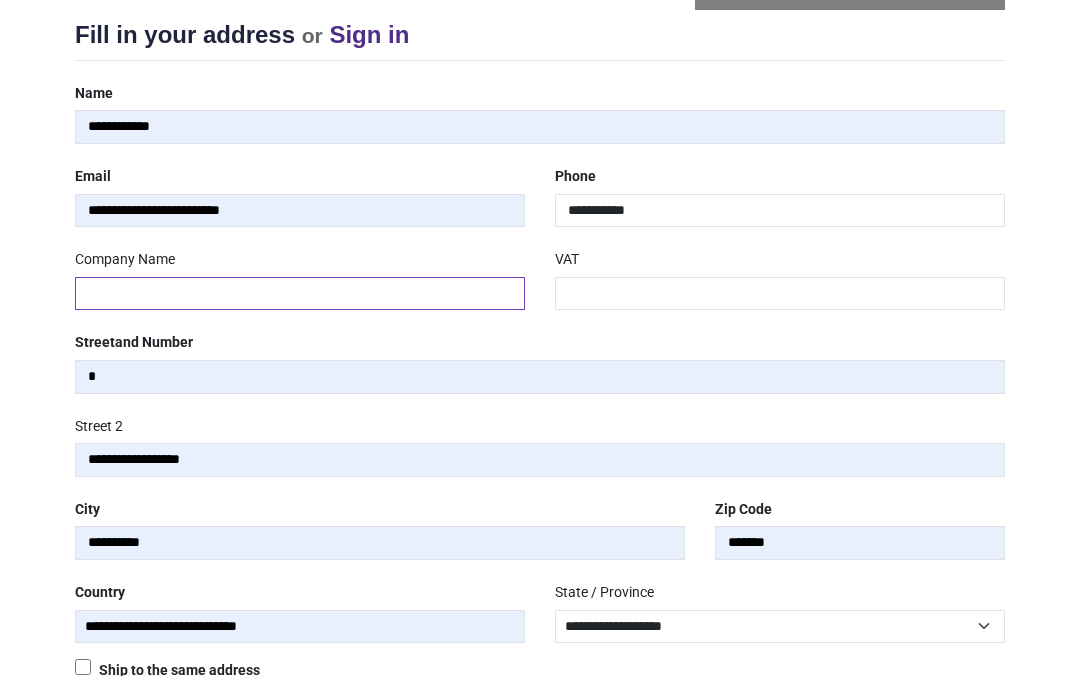 click at bounding box center [300, 294] 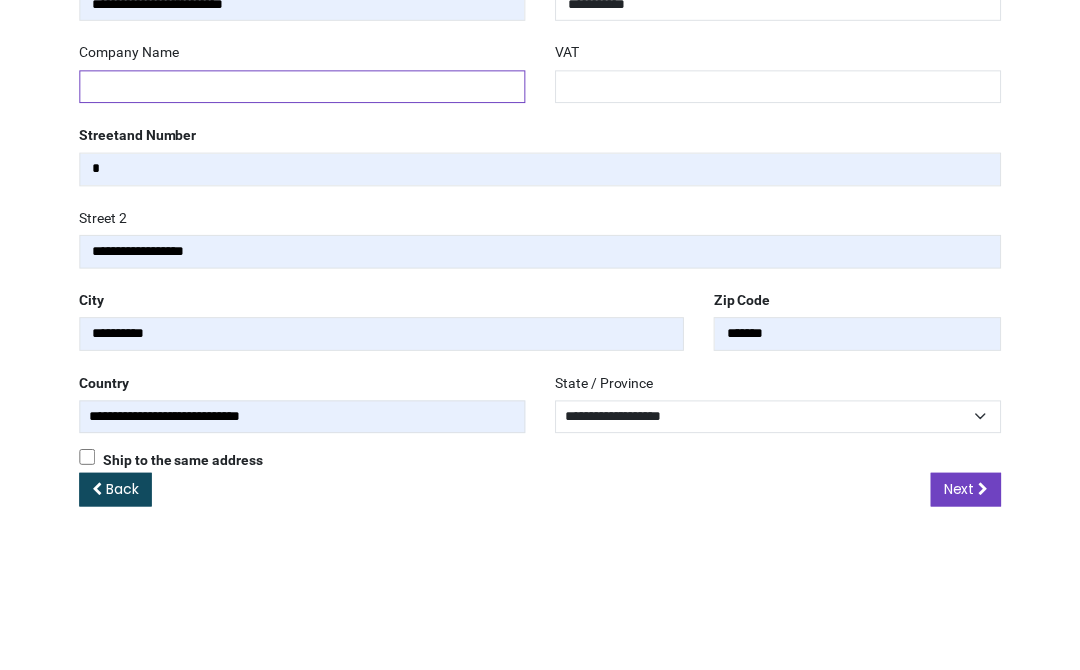 scroll, scrollTop: 333, scrollLeft: 0, axis: vertical 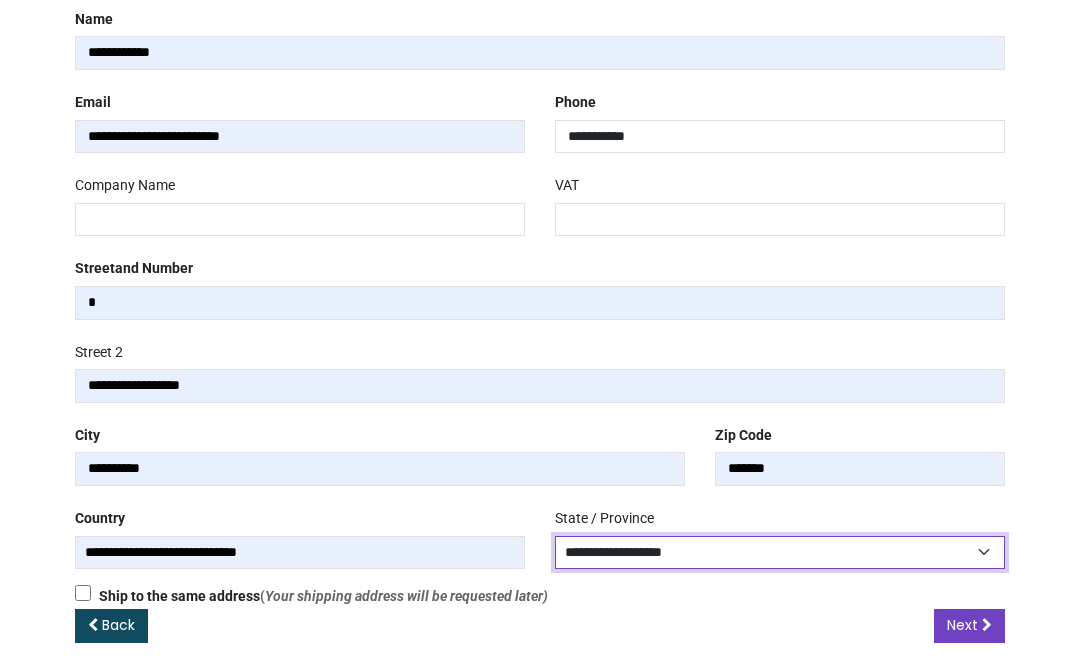 click on "**********" at bounding box center (780, 553) 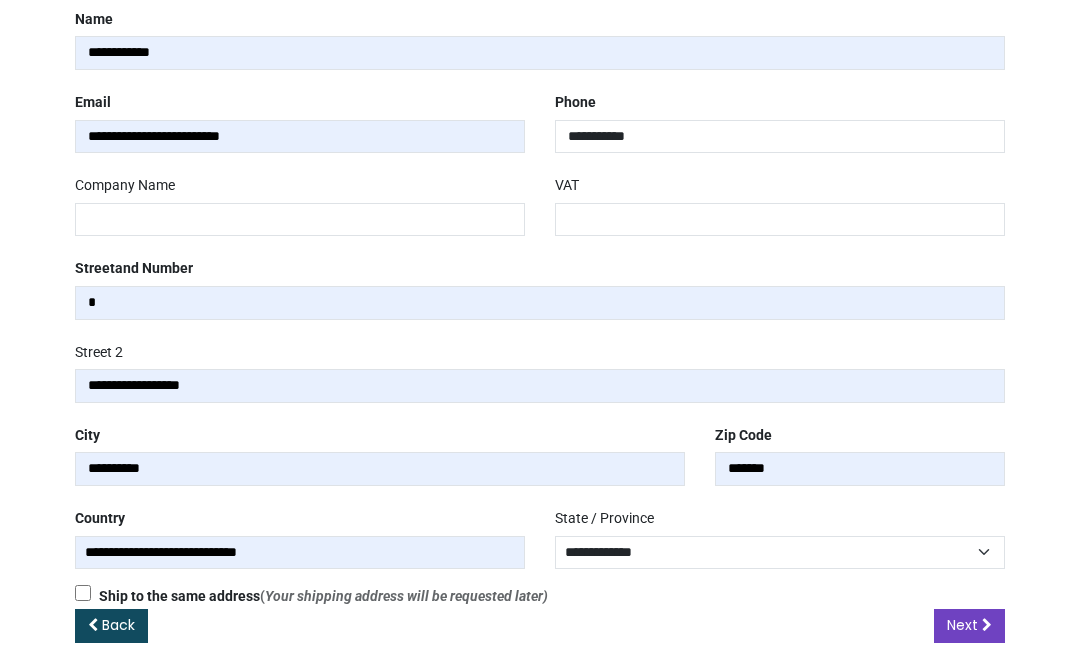 click at bounding box center (987, 625) 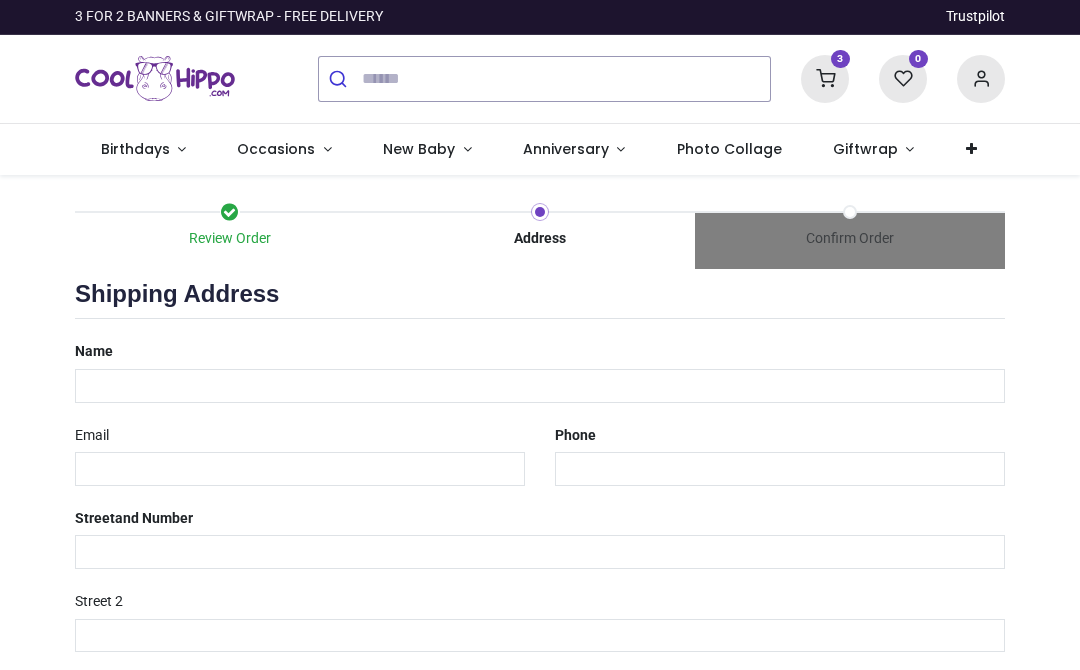 select on "***" 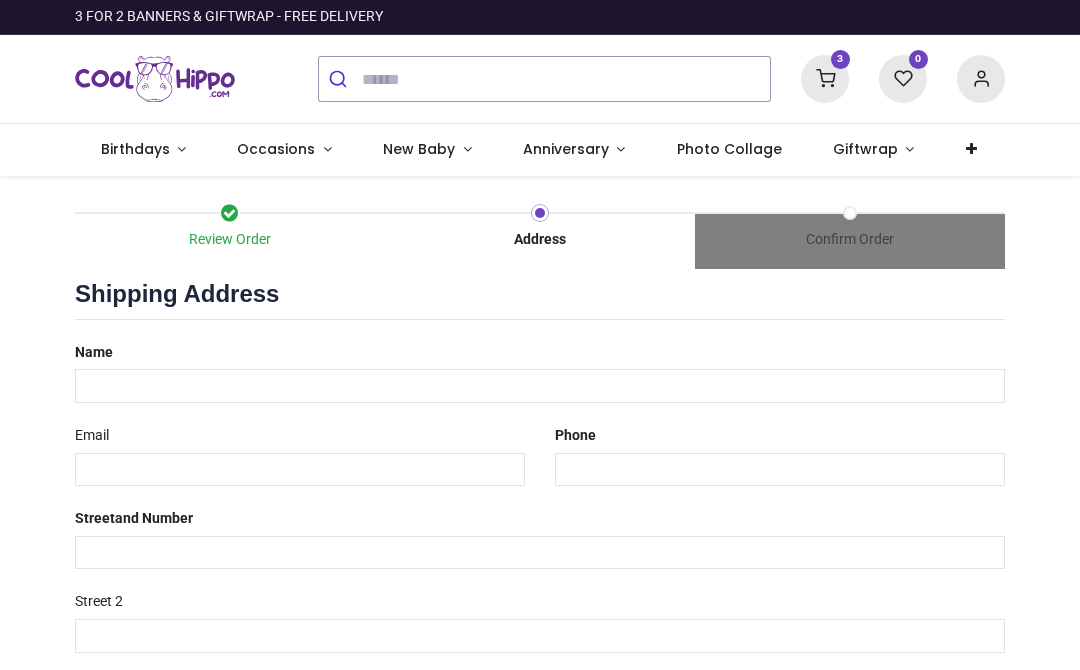 scroll, scrollTop: 0, scrollLeft: 0, axis: both 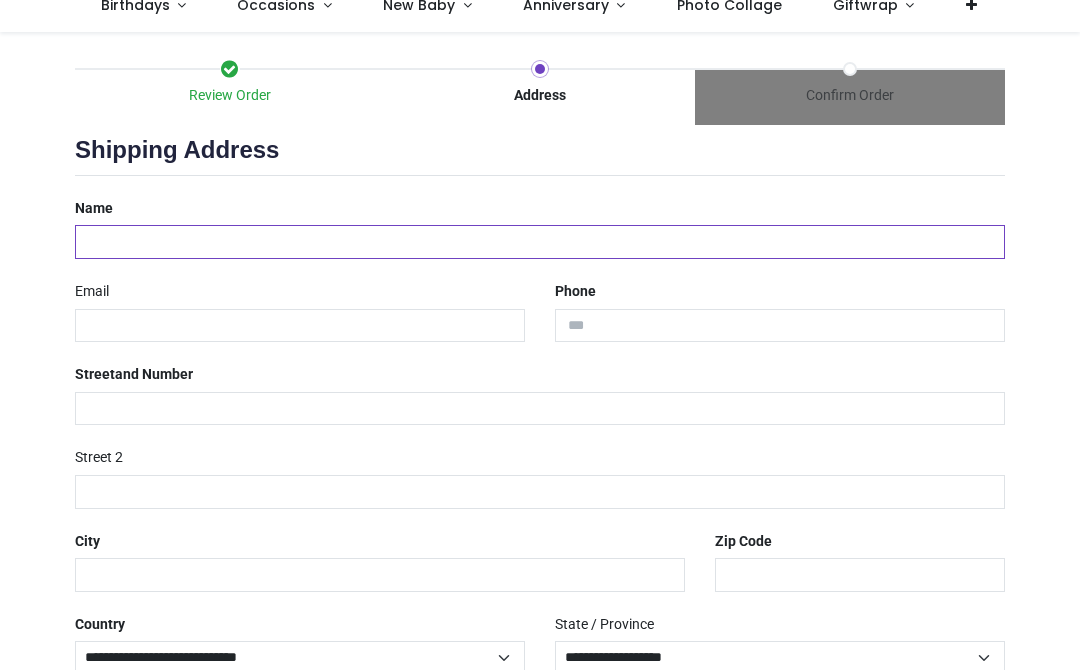 click at bounding box center [540, 242] 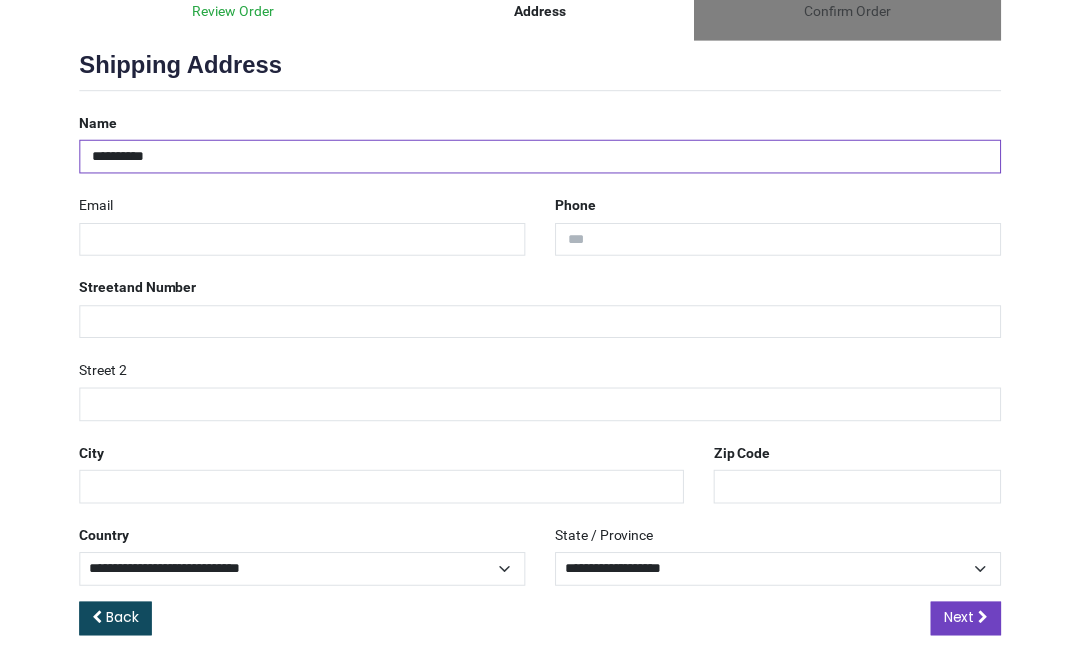 scroll, scrollTop: 227, scrollLeft: 0, axis: vertical 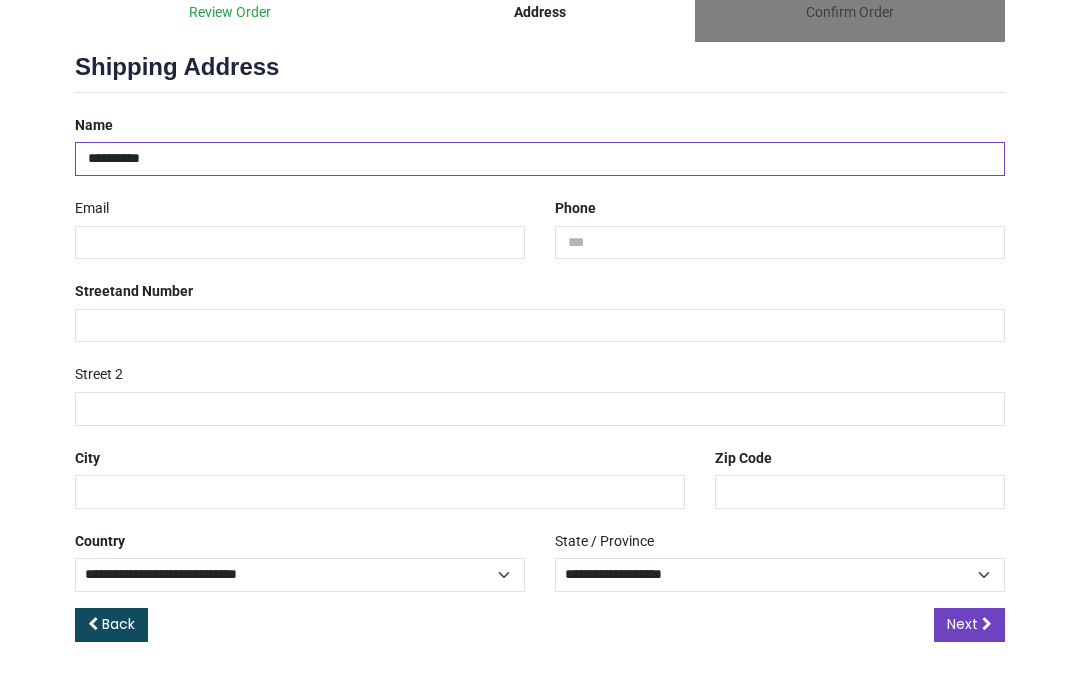 type on "**********" 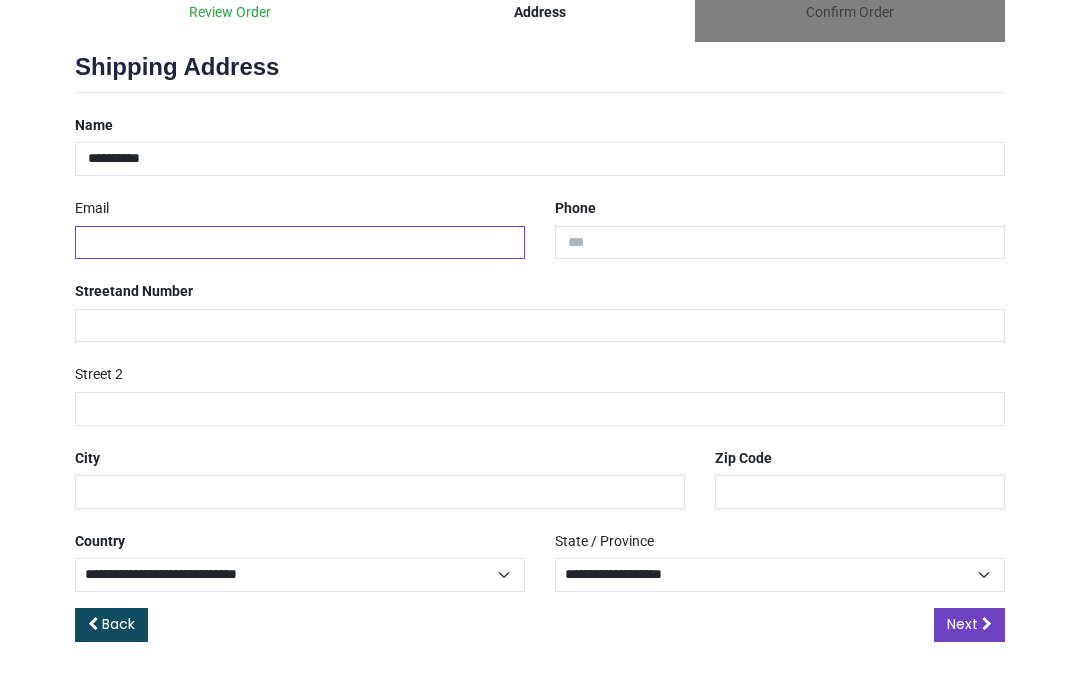click at bounding box center (300, 243) 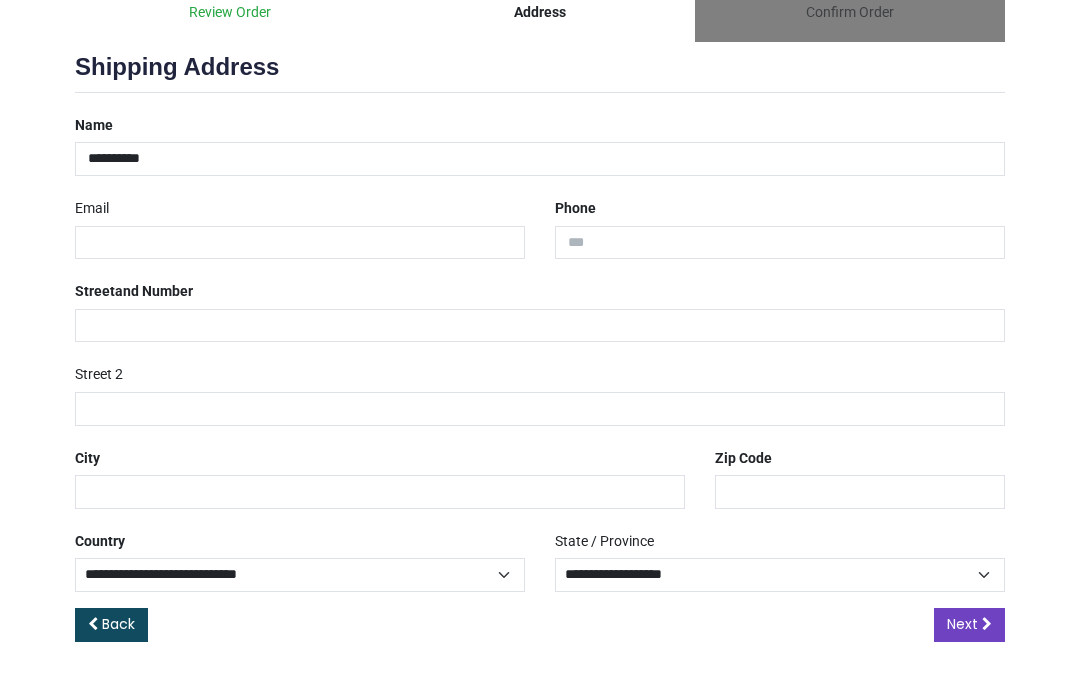 type on "**********" 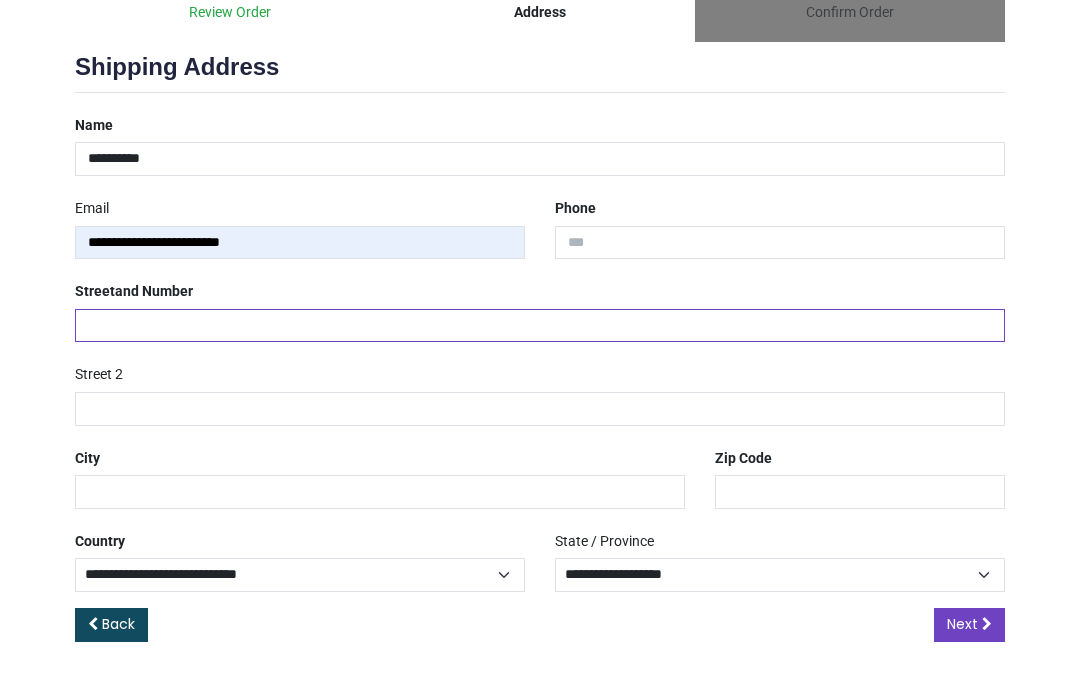 type on "*" 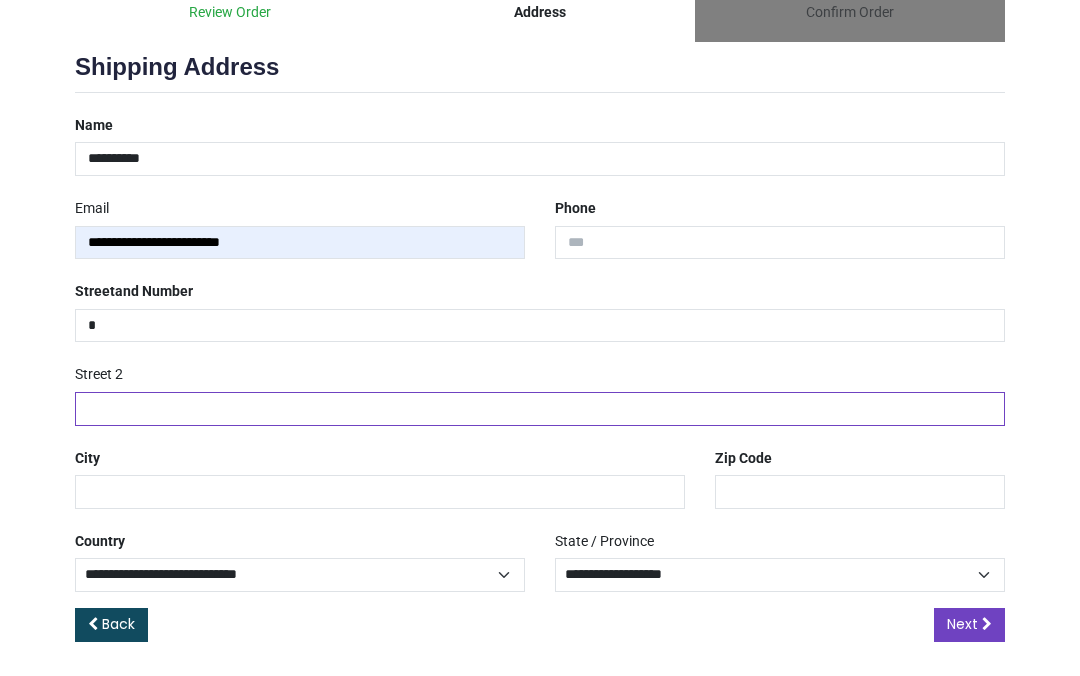 type on "**********" 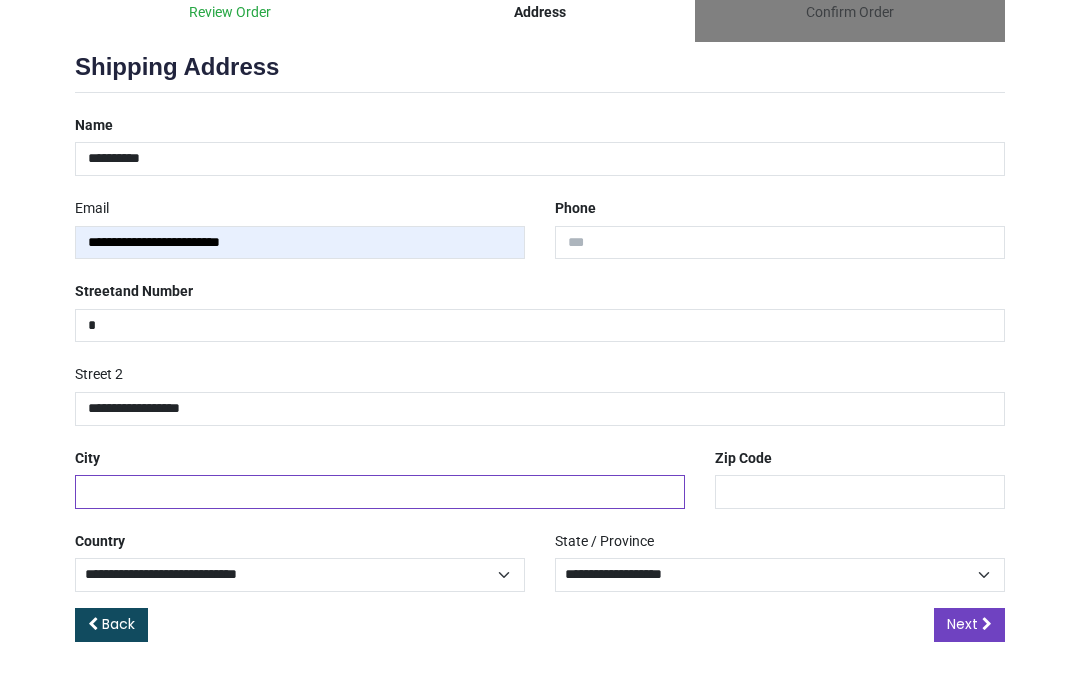 type on "**********" 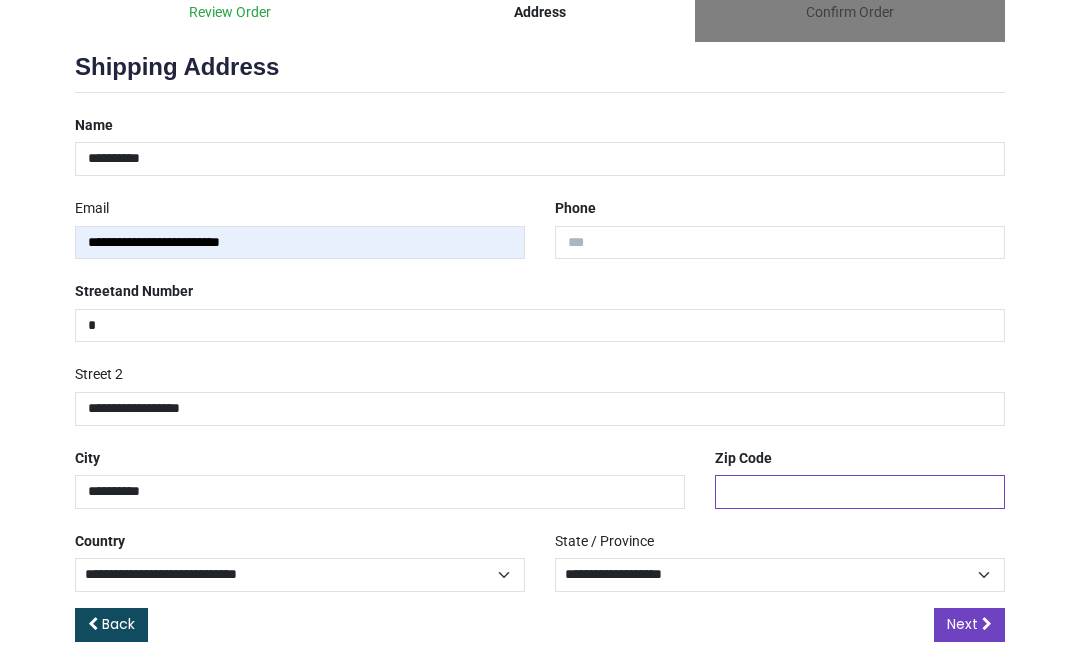 type on "*******" 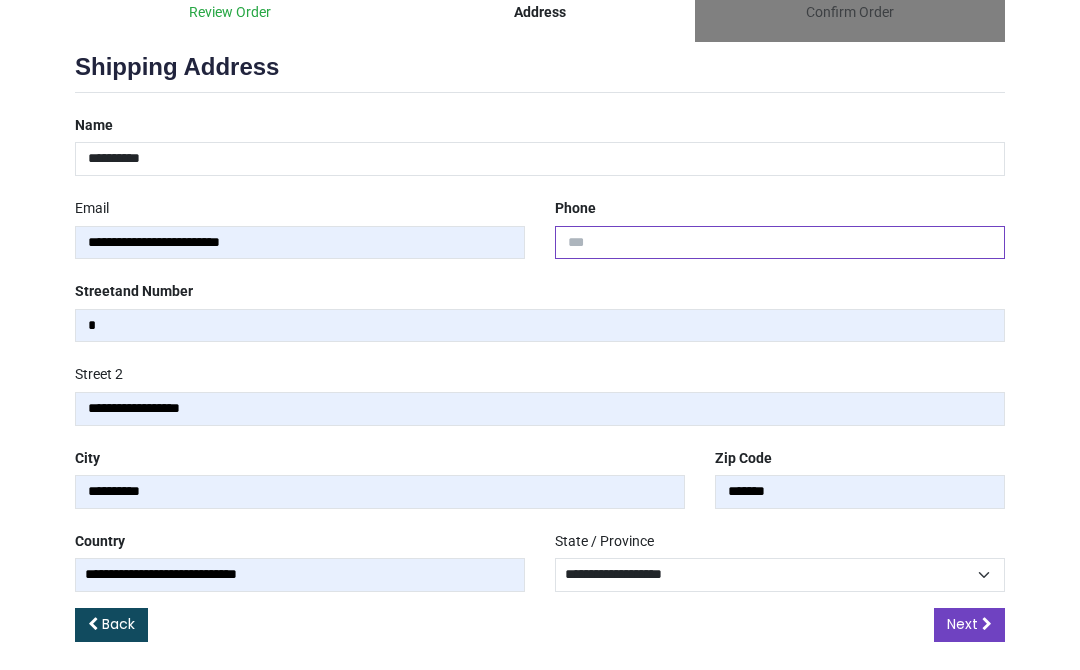 click at bounding box center (780, 243) 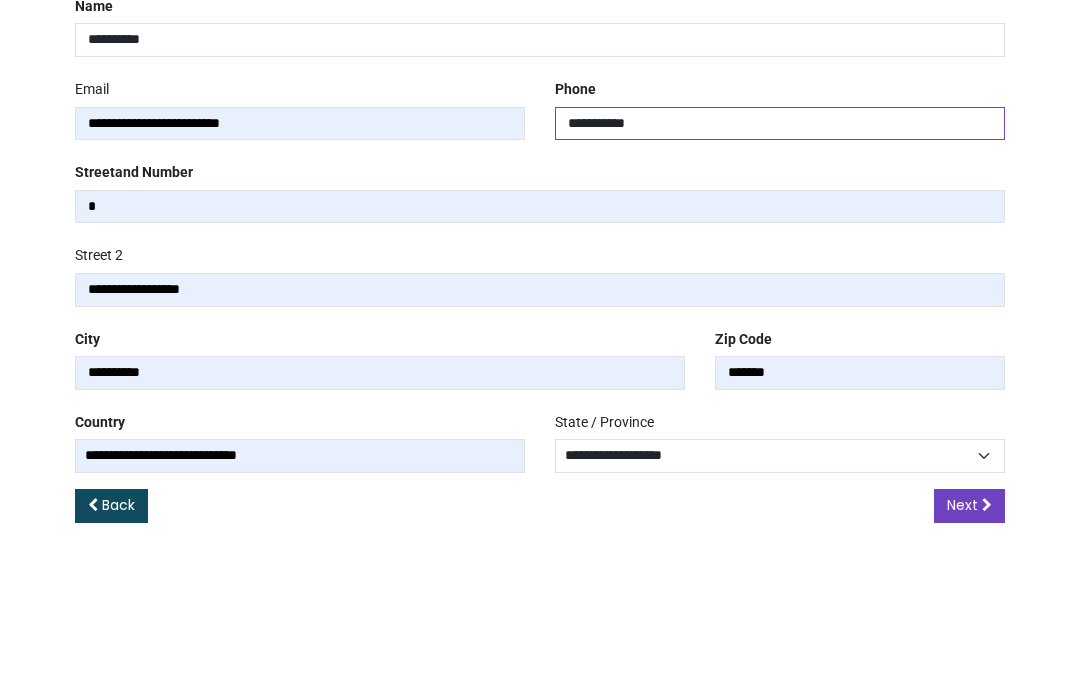 type on "**********" 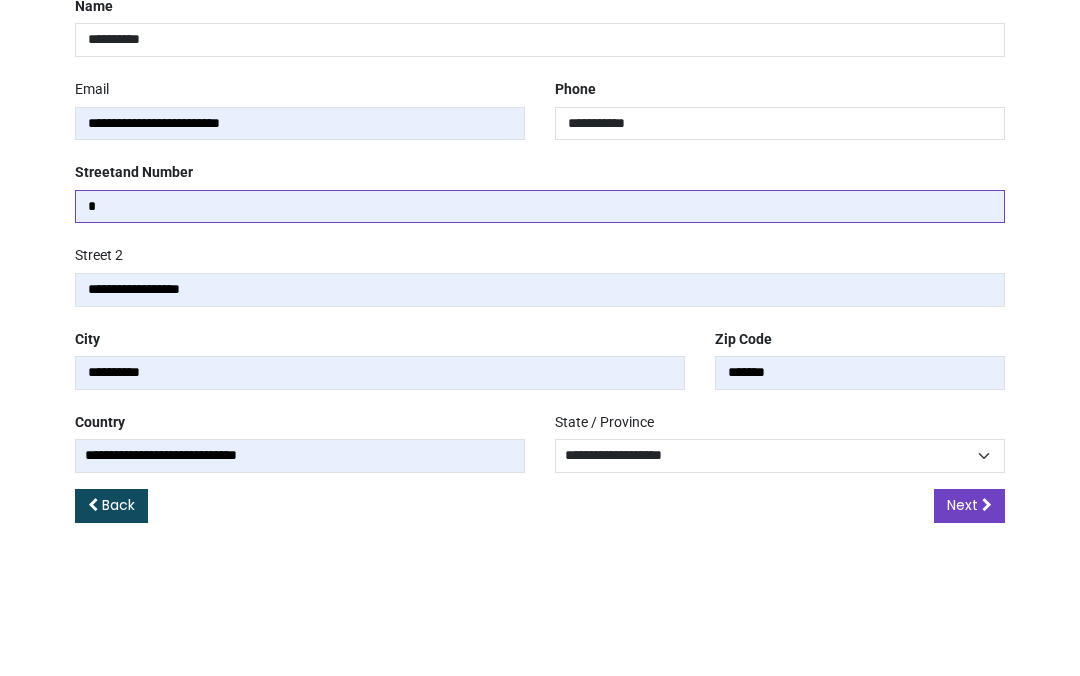 click on "*" at bounding box center [540, 326] 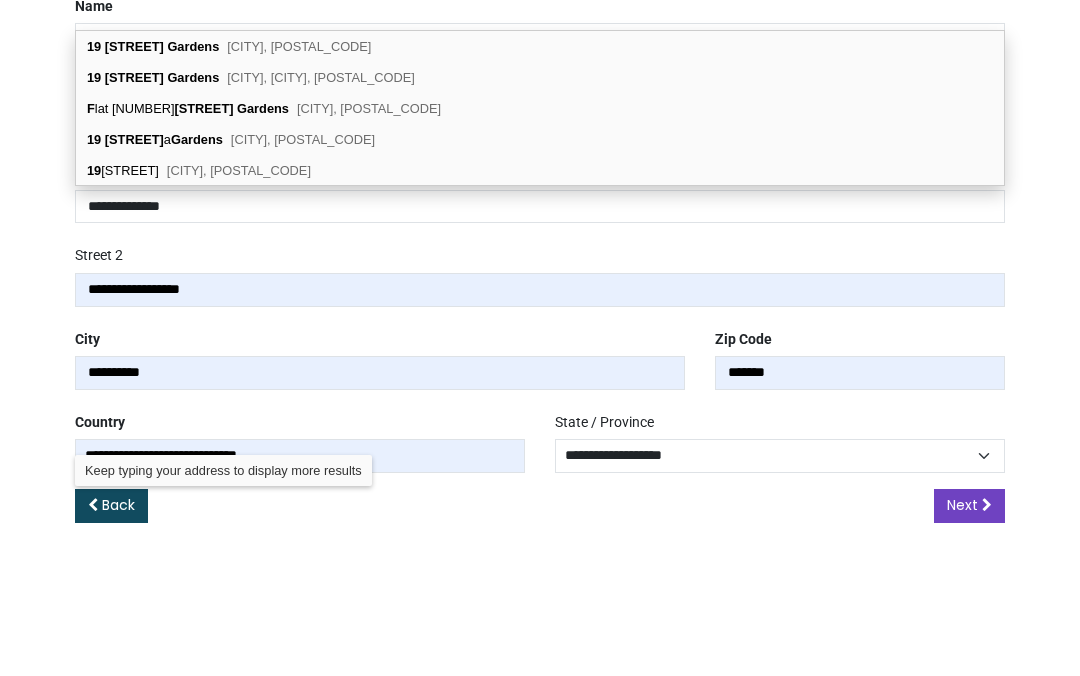 click on "Bourne, PE10 9QN" at bounding box center (299, 165) 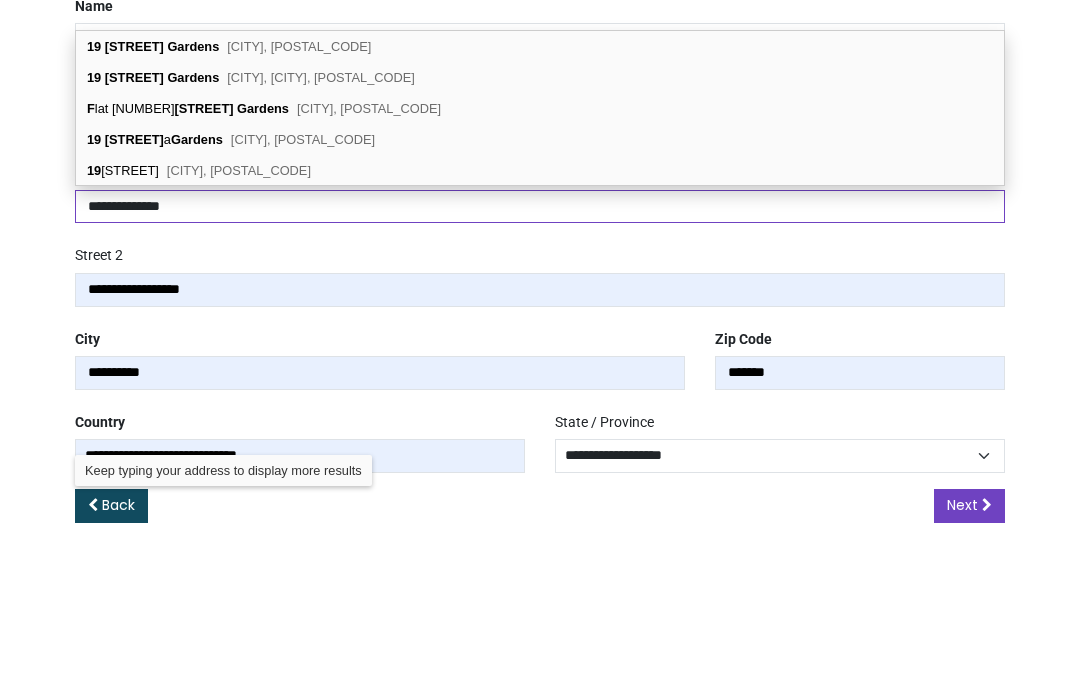 type on "**********" 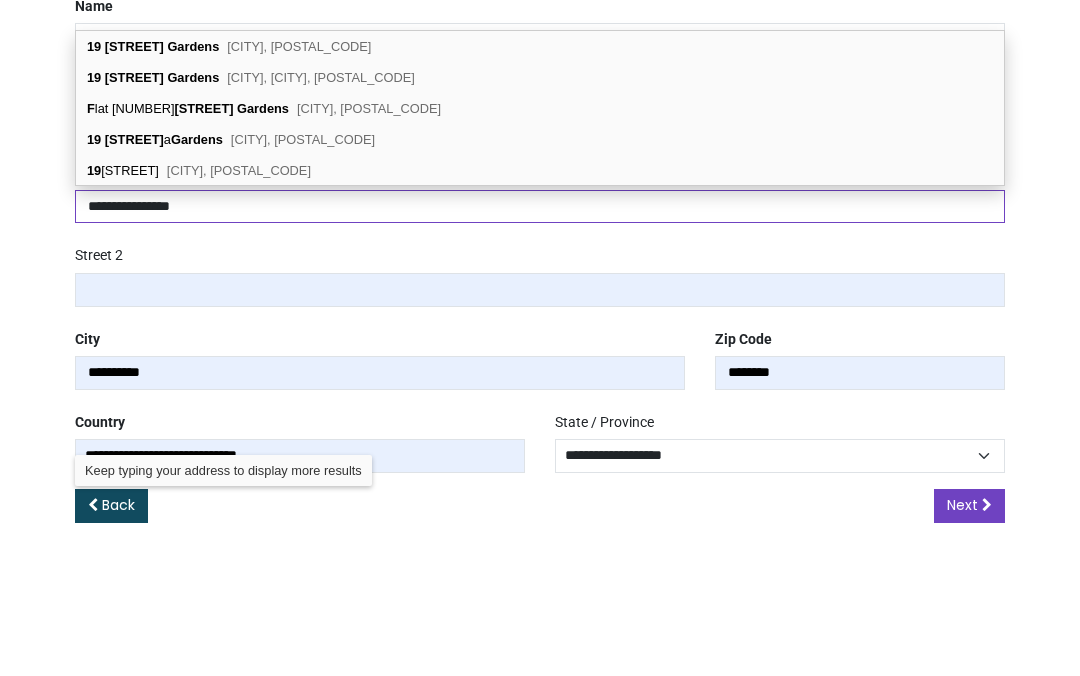 select on "***" 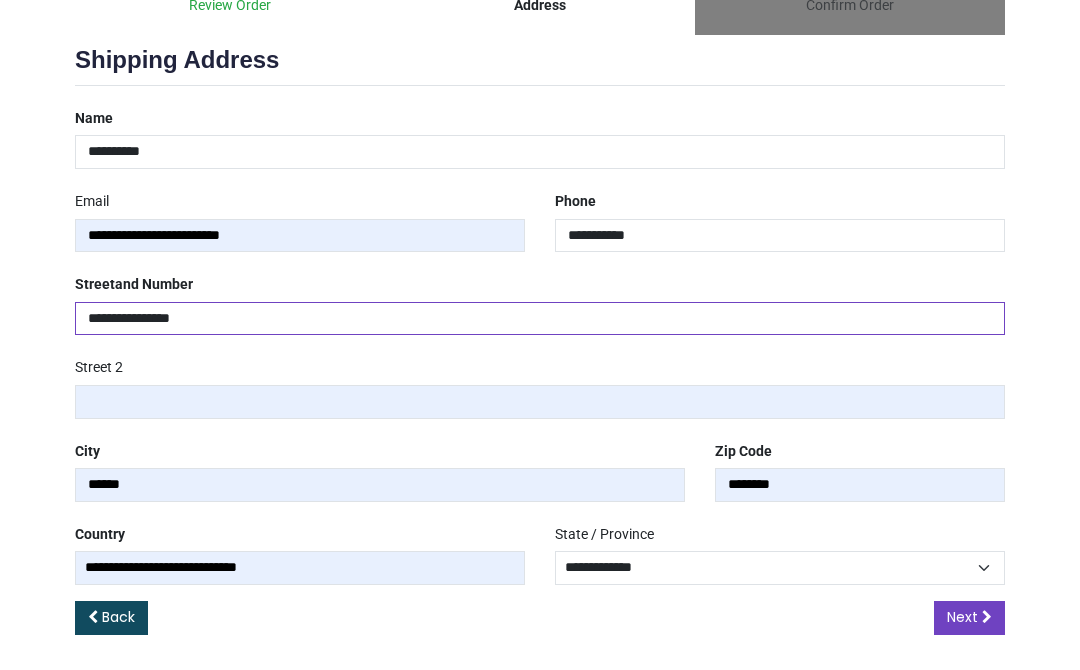 scroll, scrollTop: 233, scrollLeft: 0, axis: vertical 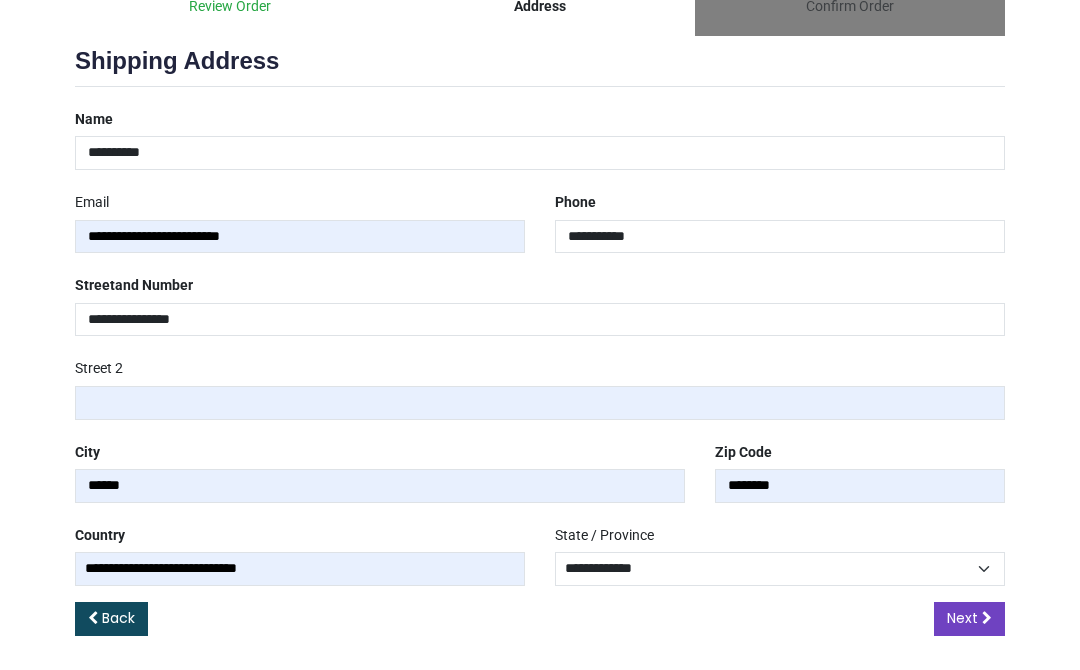 click on "Next" at bounding box center [962, 618] 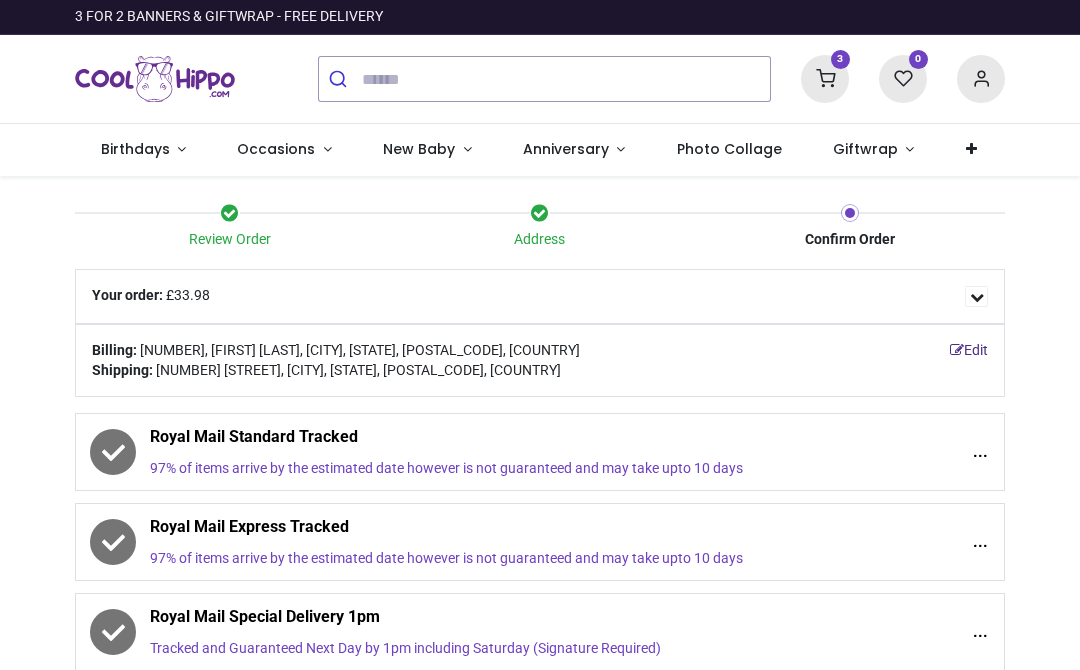 scroll, scrollTop: 0, scrollLeft: 0, axis: both 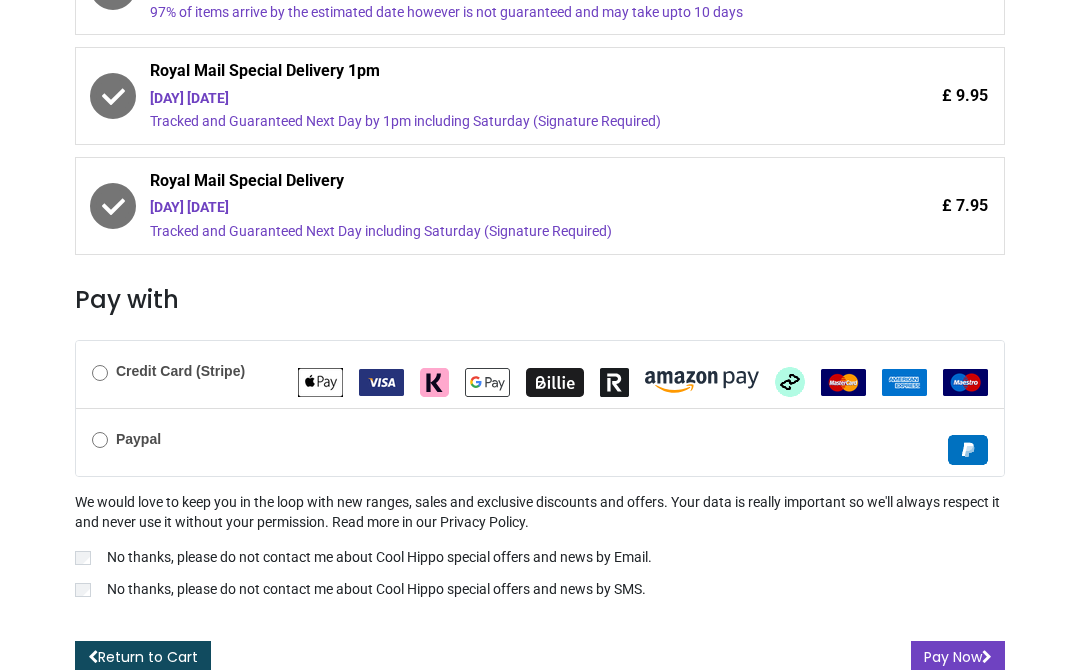 click on "Pay Now" at bounding box center [958, 658] 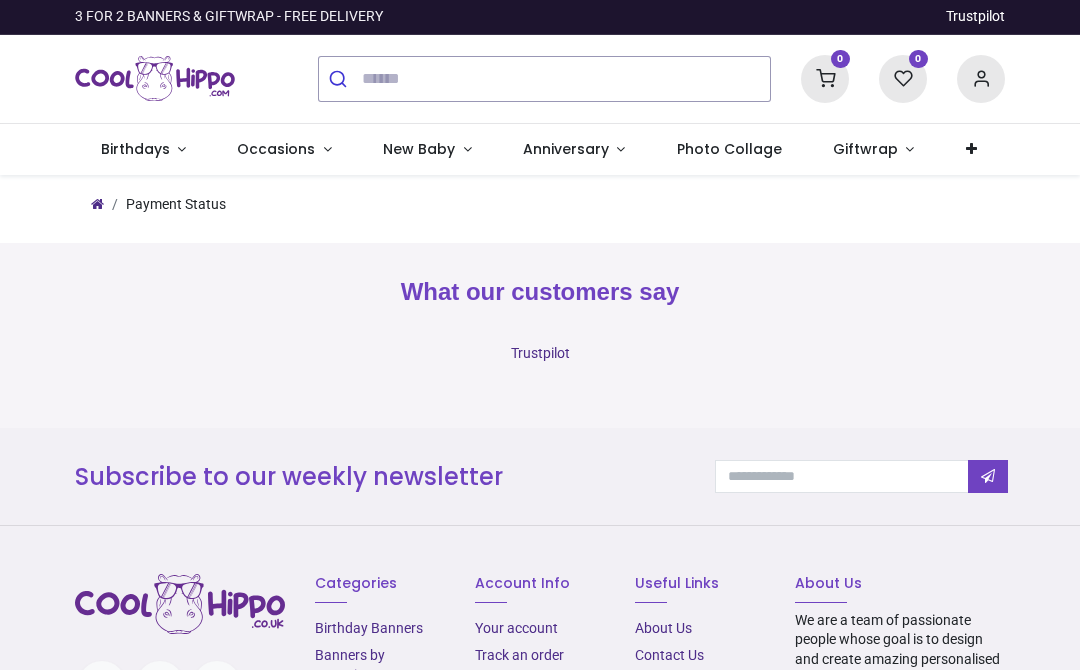 scroll, scrollTop: 0, scrollLeft: 0, axis: both 